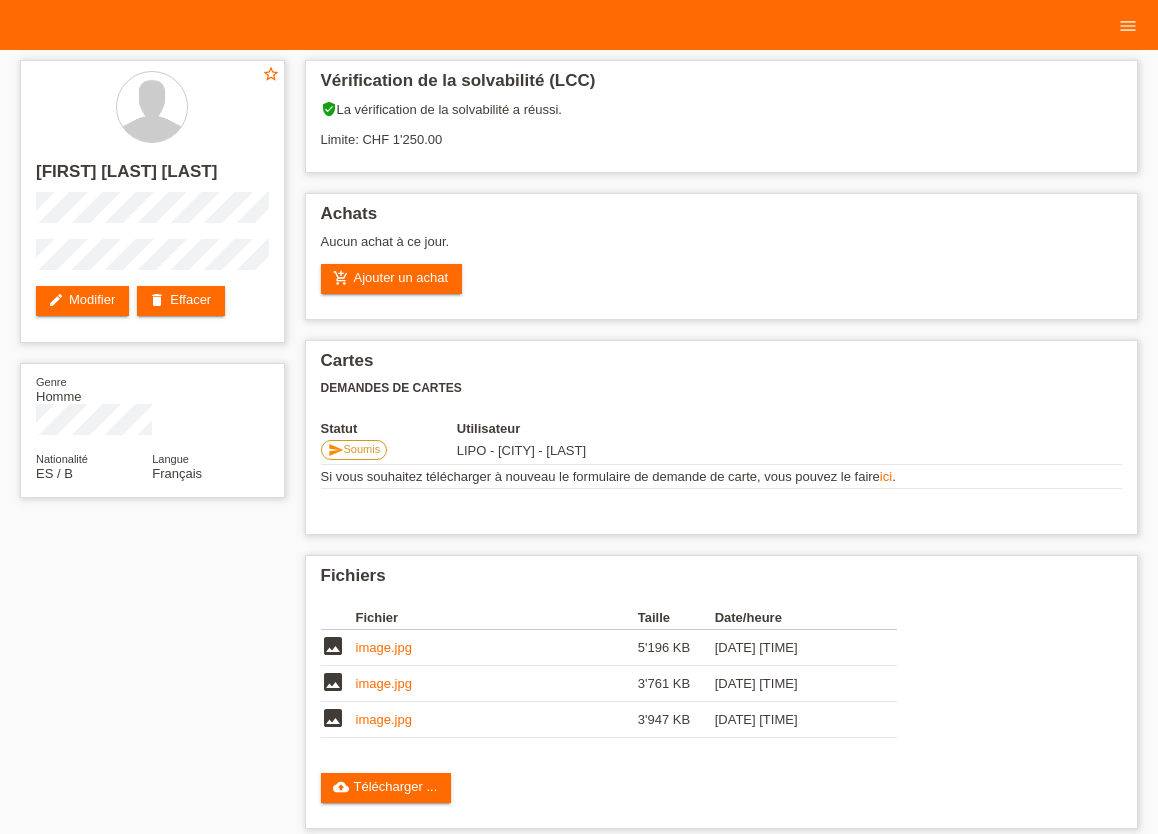 scroll, scrollTop: 0, scrollLeft: 0, axis: both 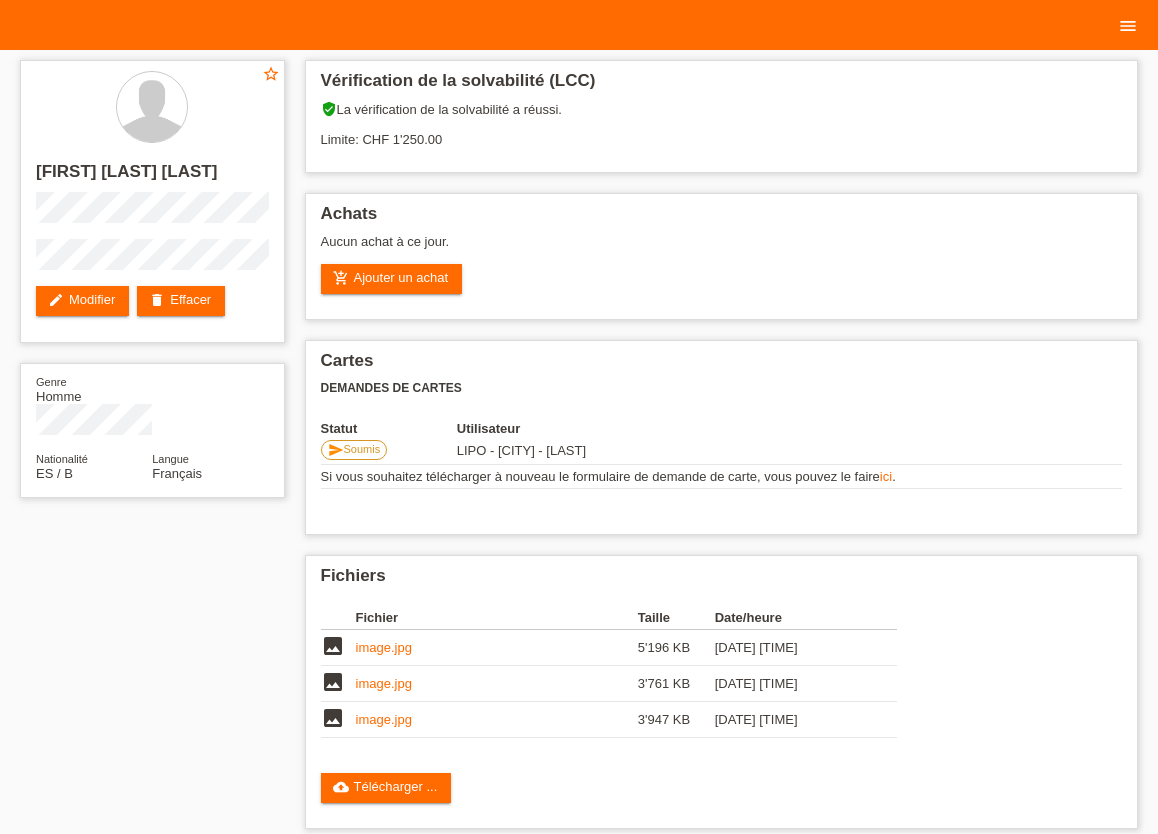 click on "menu" at bounding box center [1128, 26] 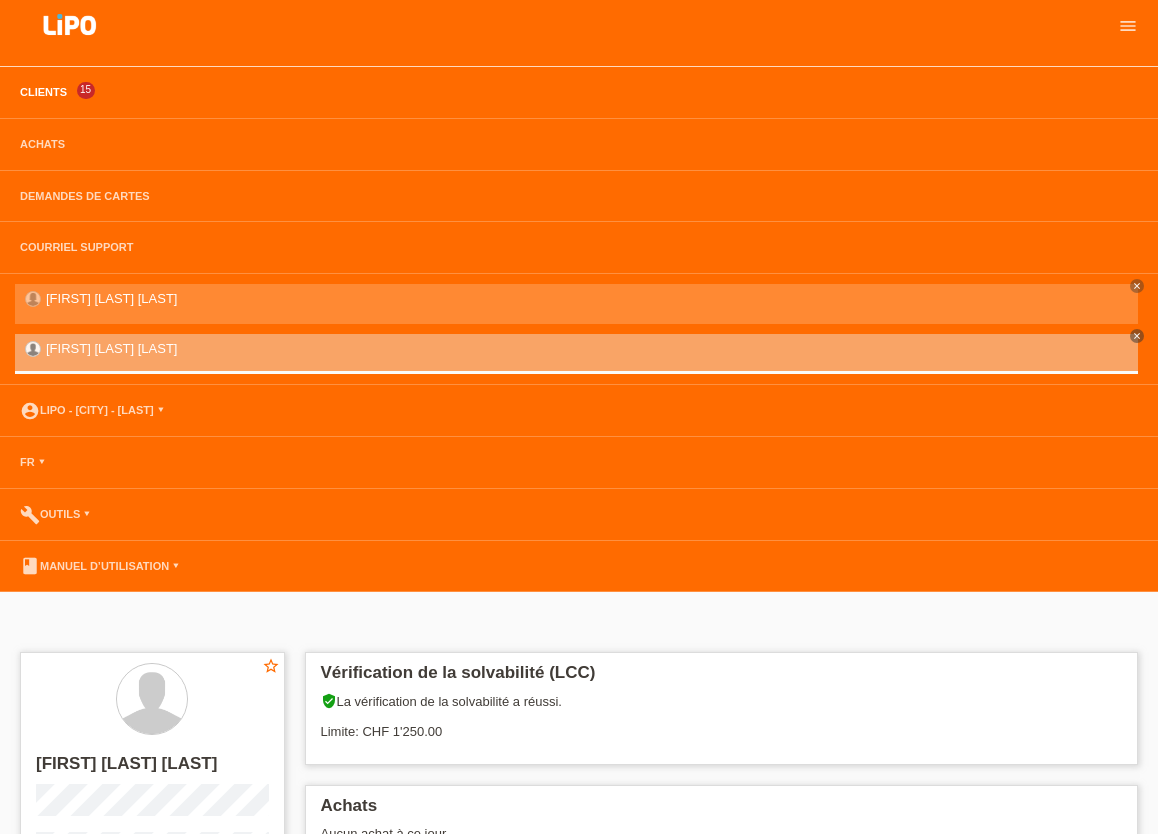click on "Clients" at bounding box center (43, 92) 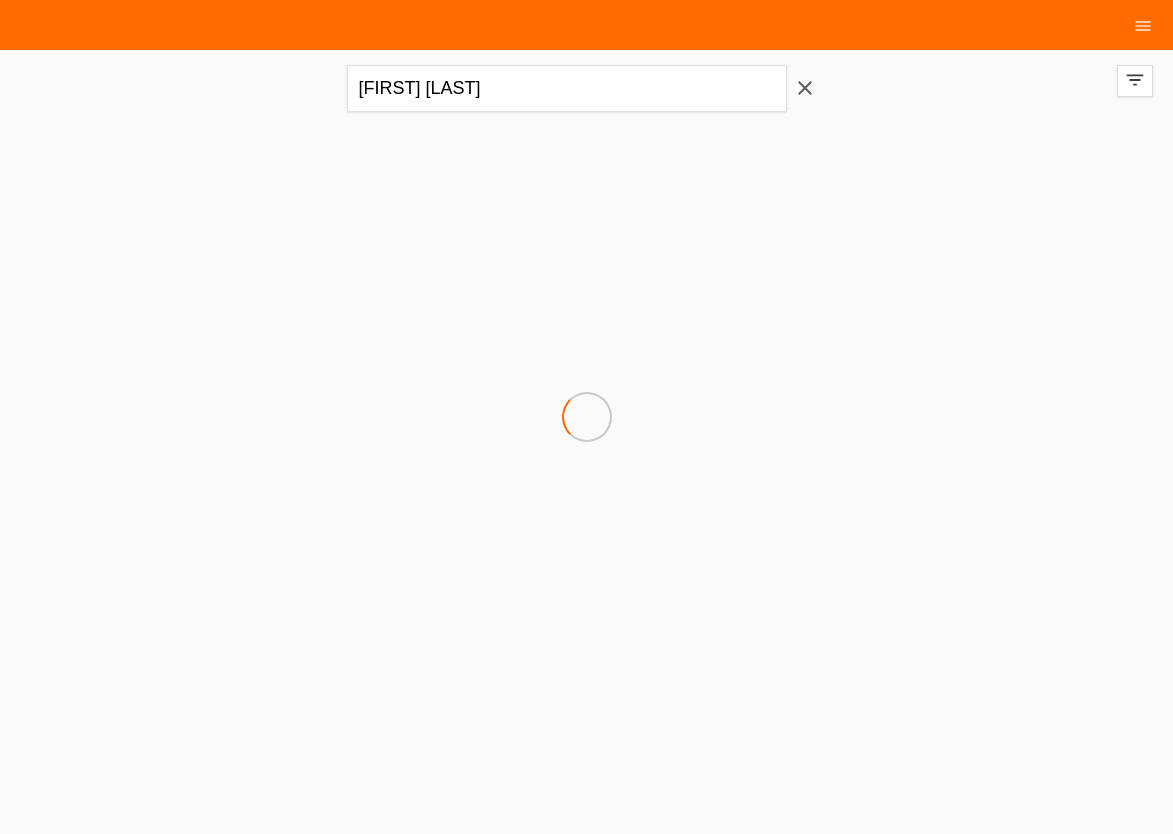 scroll, scrollTop: 0, scrollLeft: 0, axis: both 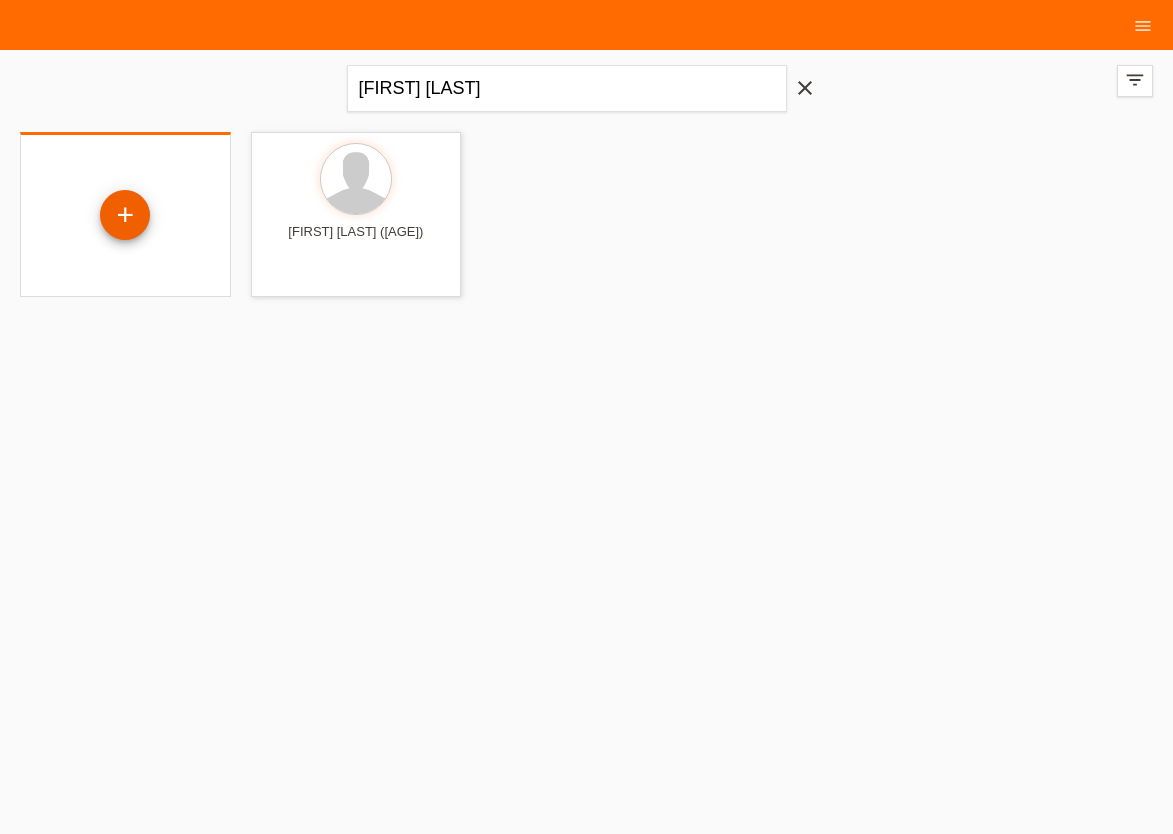 click on "+" at bounding box center (125, 215) 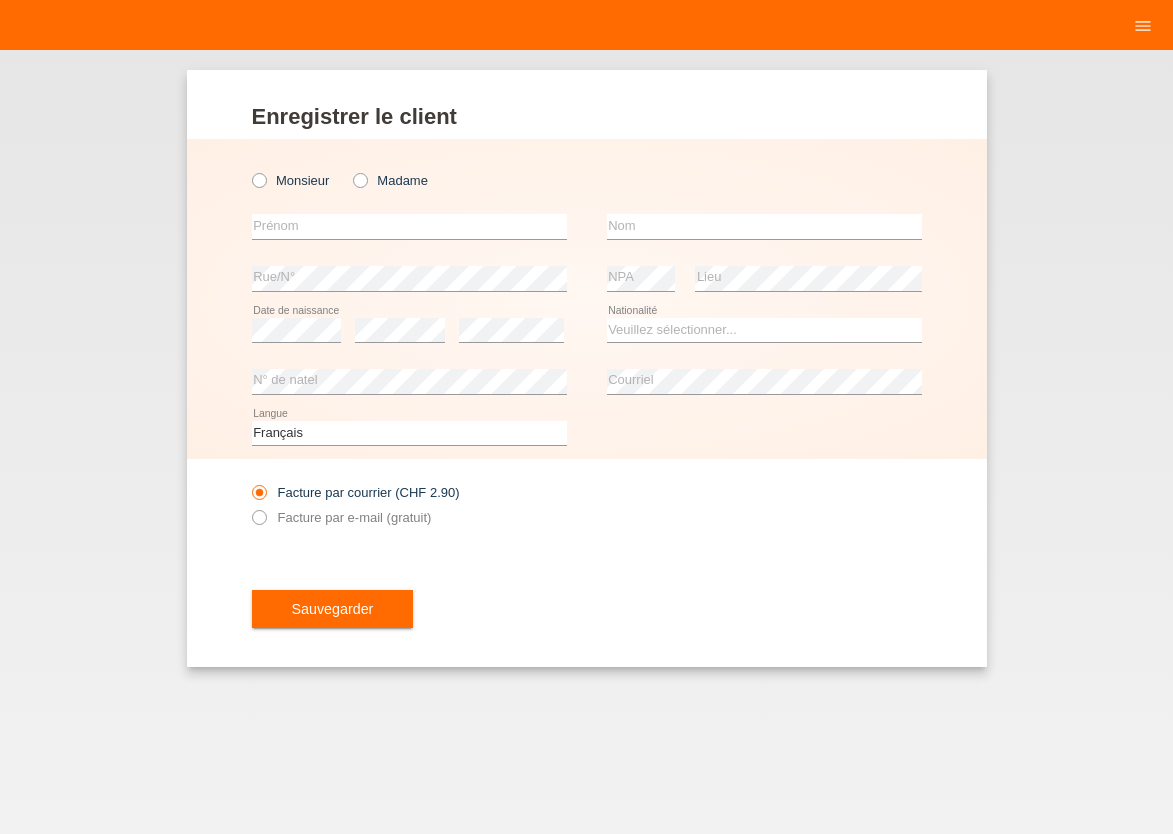 scroll, scrollTop: 0, scrollLeft: 0, axis: both 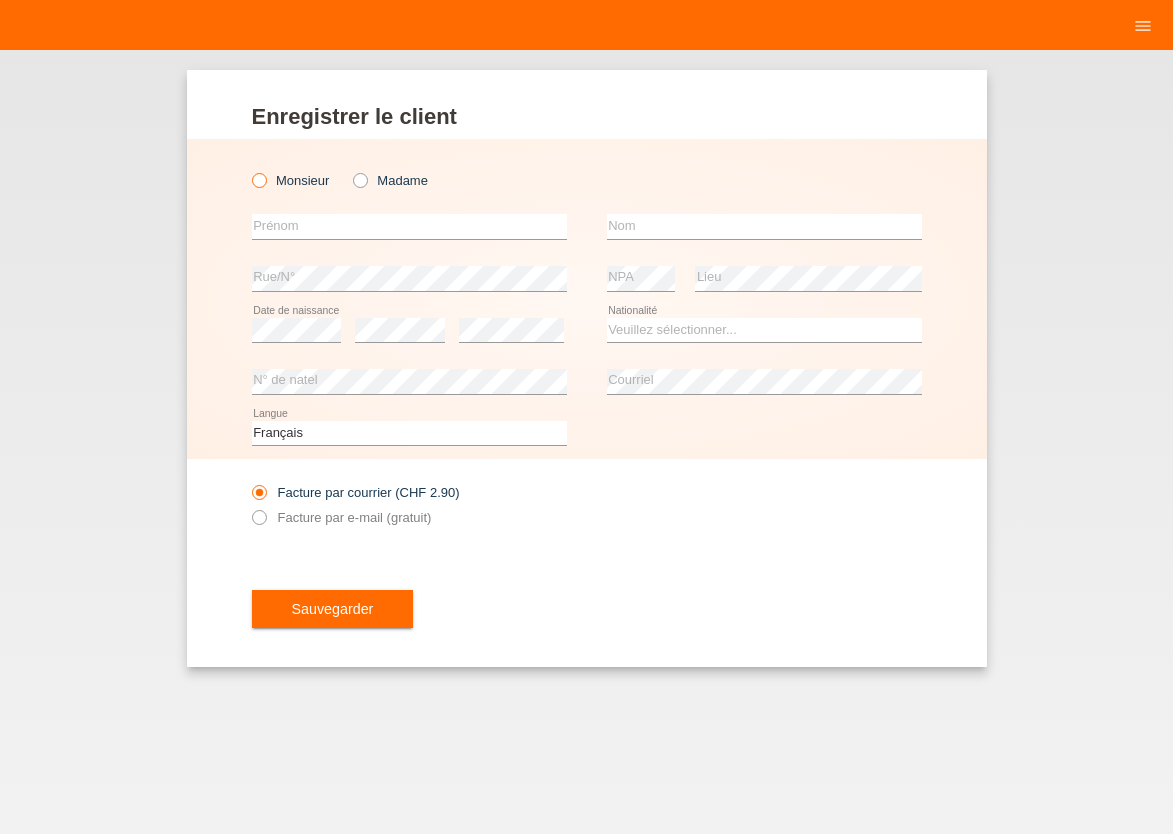 click at bounding box center (248, 170) 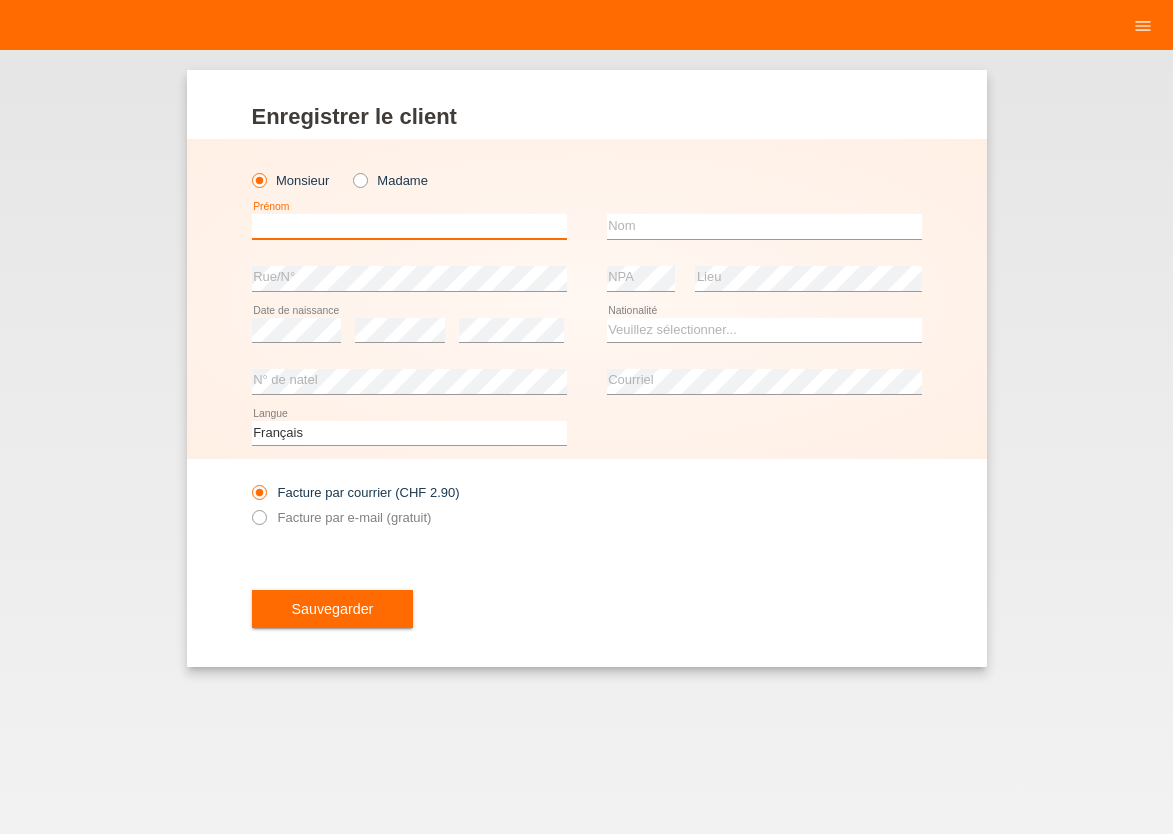 click at bounding box center [409, 226] 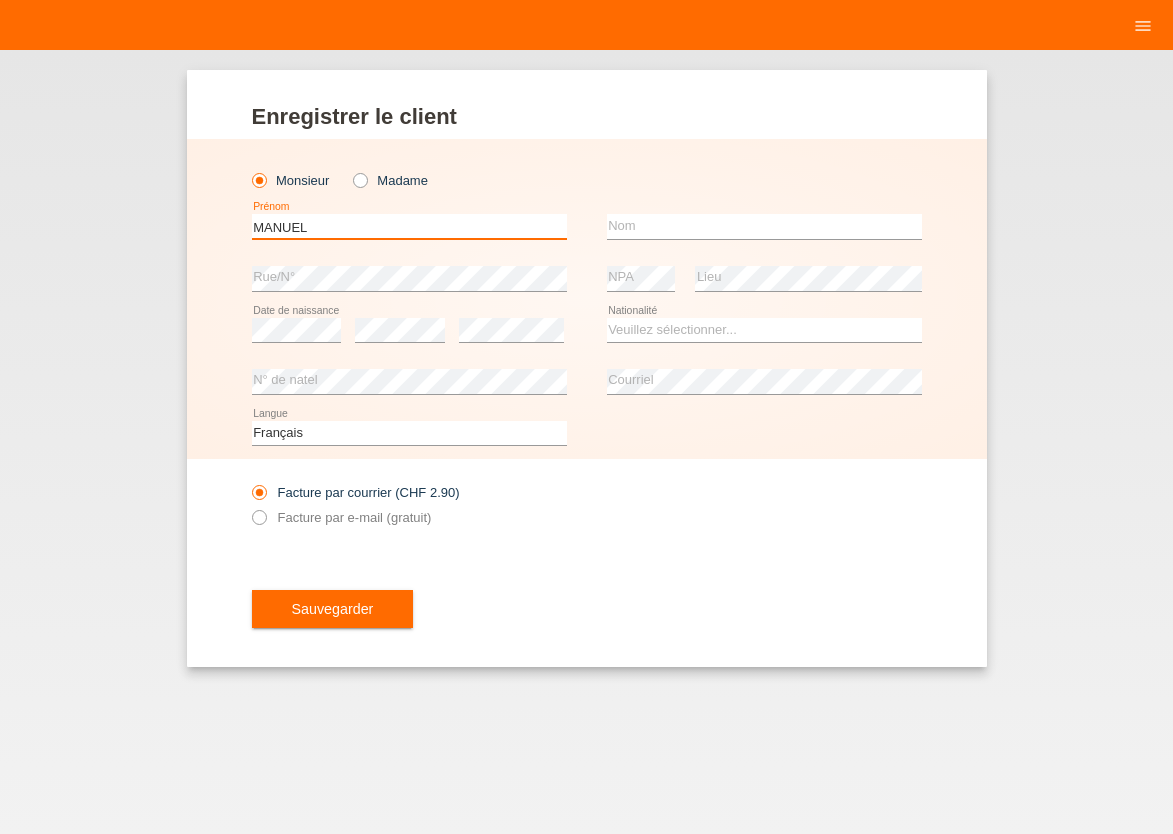 type on "MANUEL" 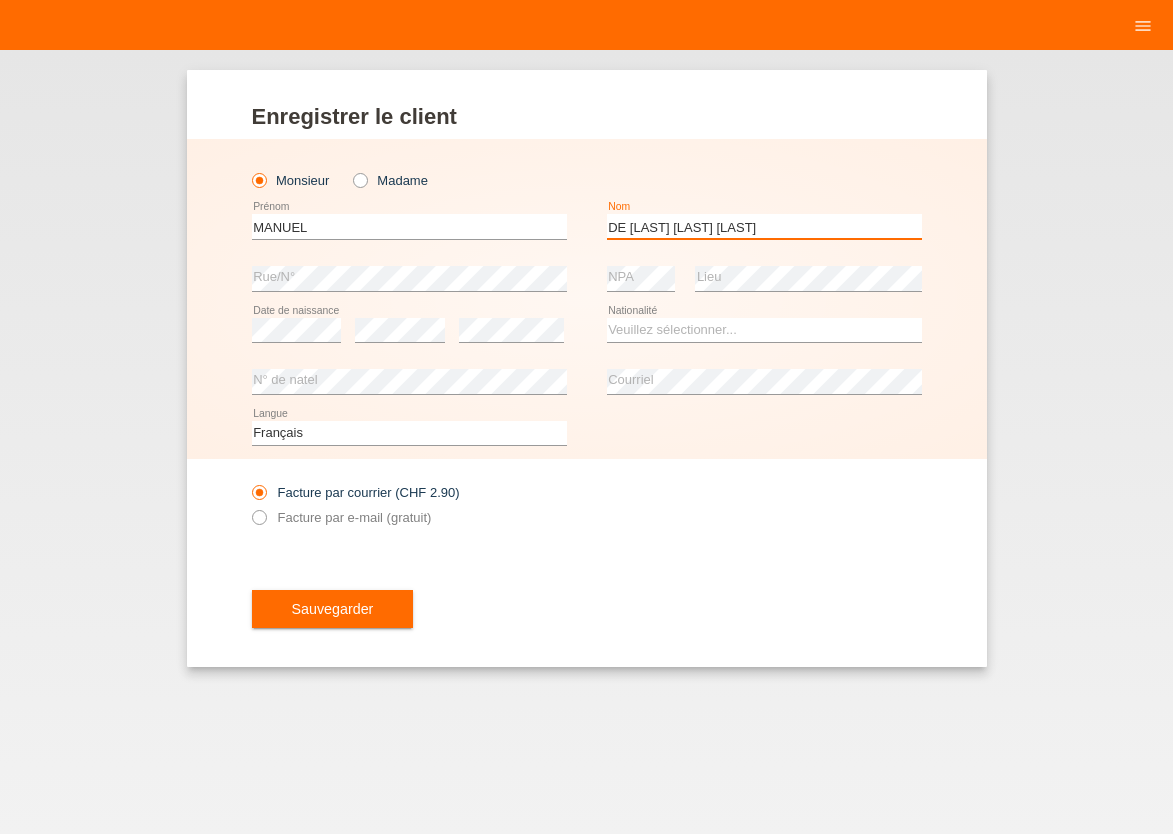 type on "[LAST]" 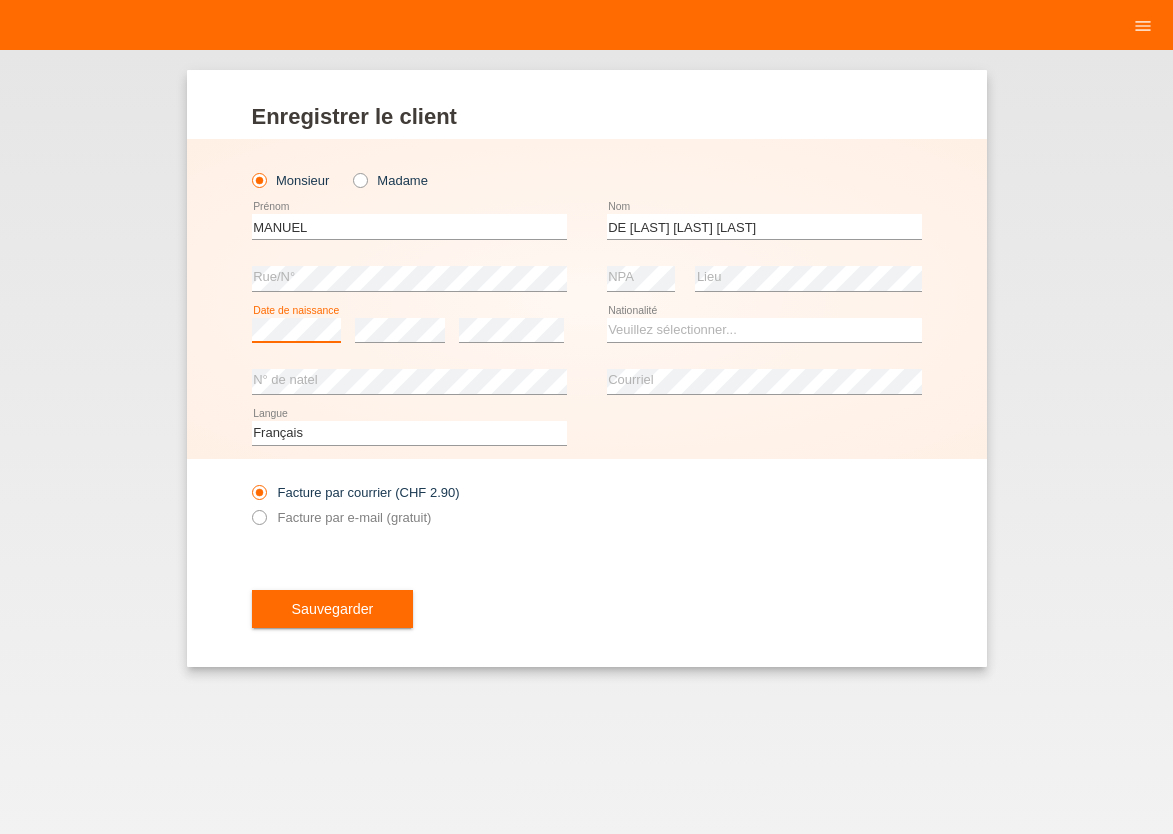 scroll, scrollTop: 0, scrollLeft: 0, axis: both 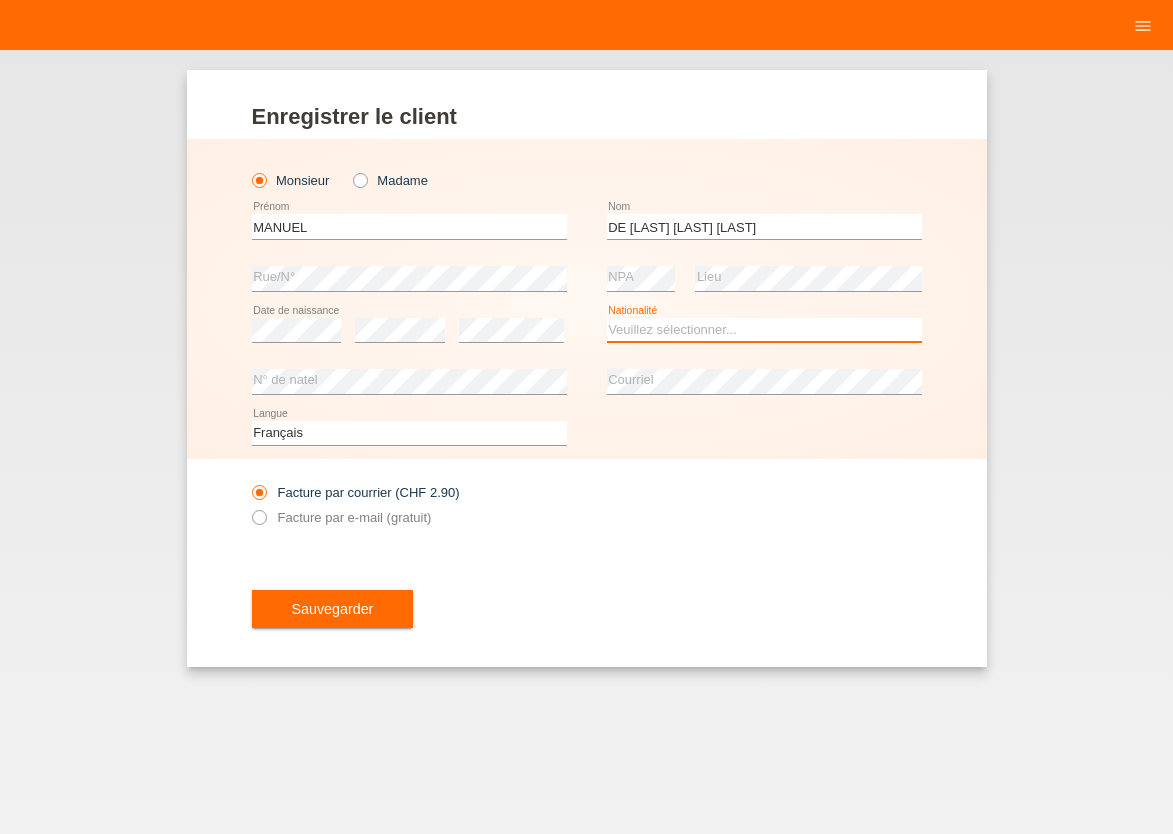 click on "Veuillez sélectionner...
Suisse
Allemagne
Autriche
Liechtenstein
------------
Afghanistan
Afrique du Sud
Åland
Albanie
Algérie Allemagne Andorre Angola Anguilla Antarctique Antigua-et-Barbuda Argentine" at bounding box center (764, 330) 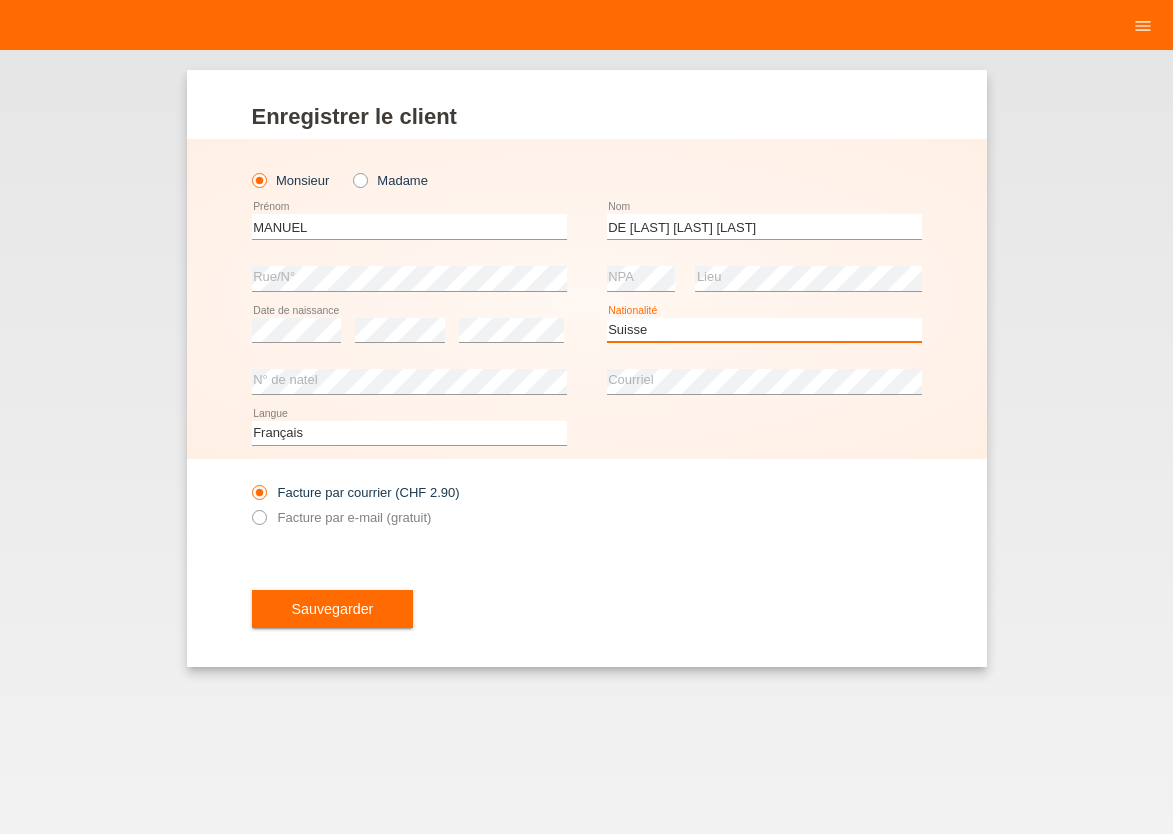 click on "Suisse" at bounding box center [0, 0] 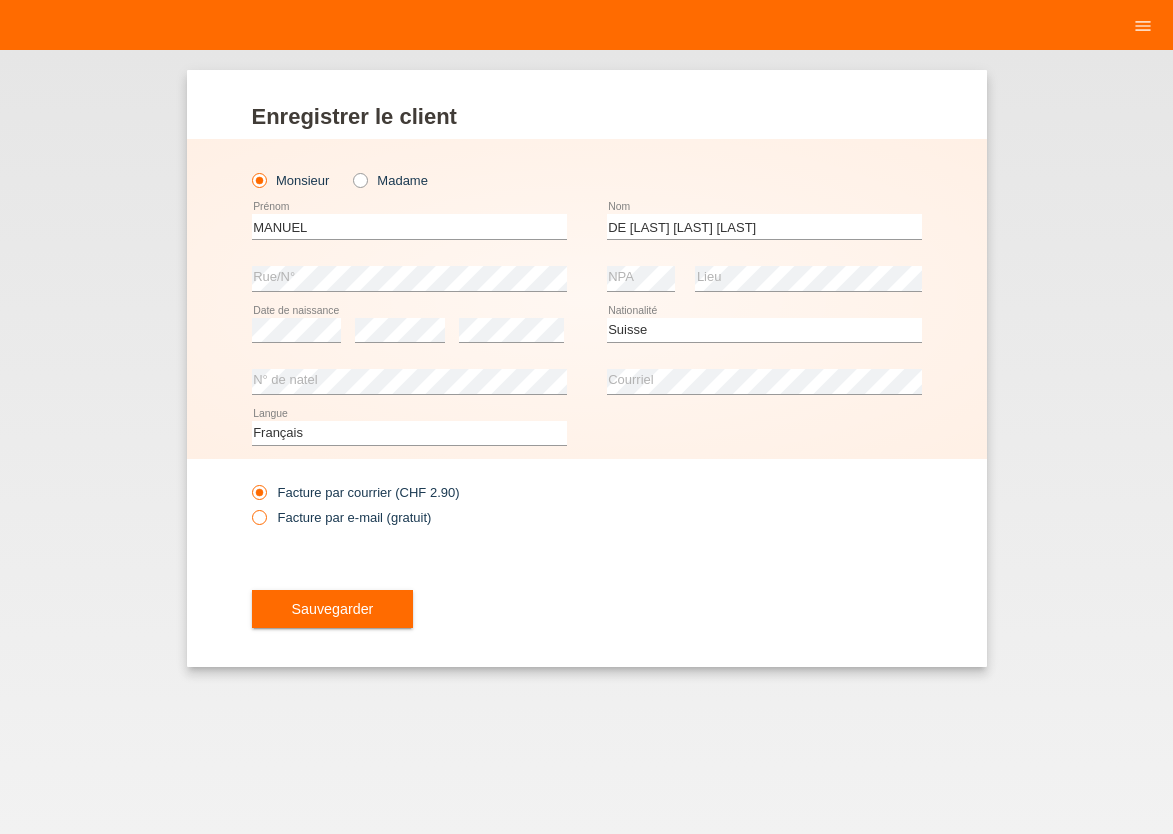 click at bounding box center (248, 507) 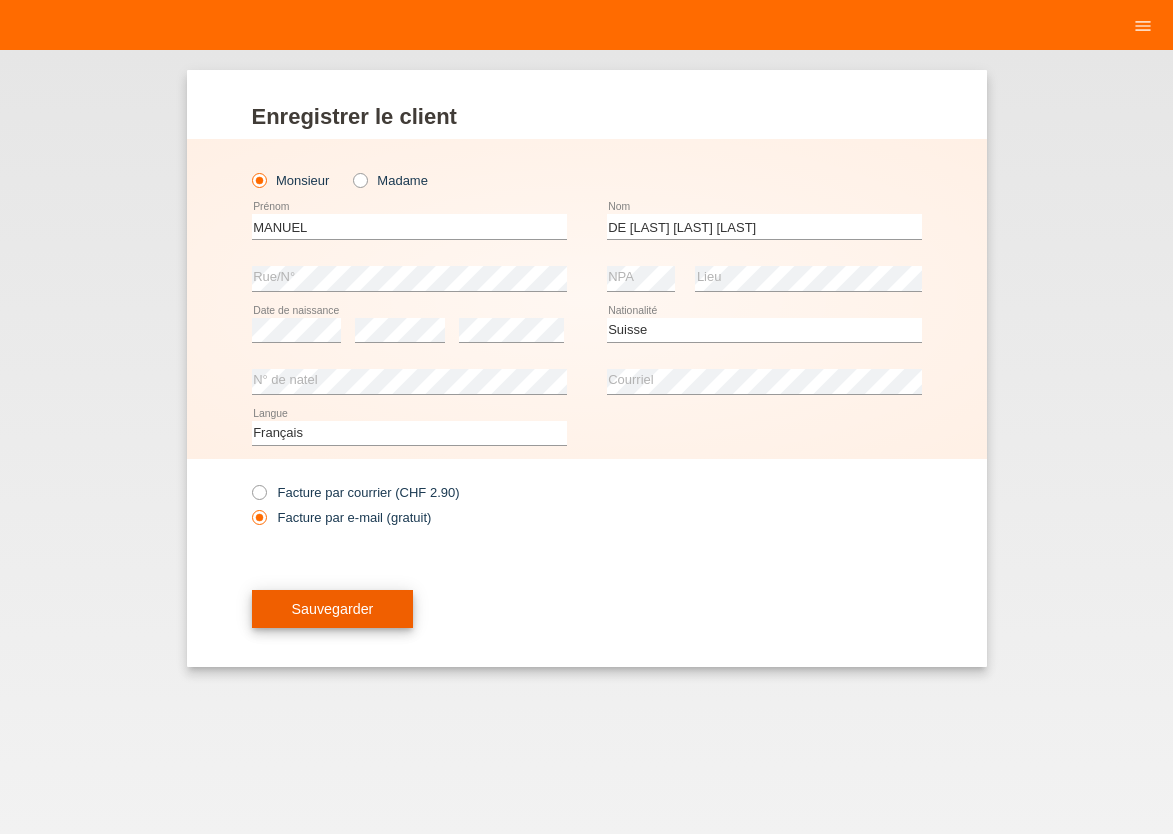 click on "Sauvegarder" at bounding box center [333, 609] 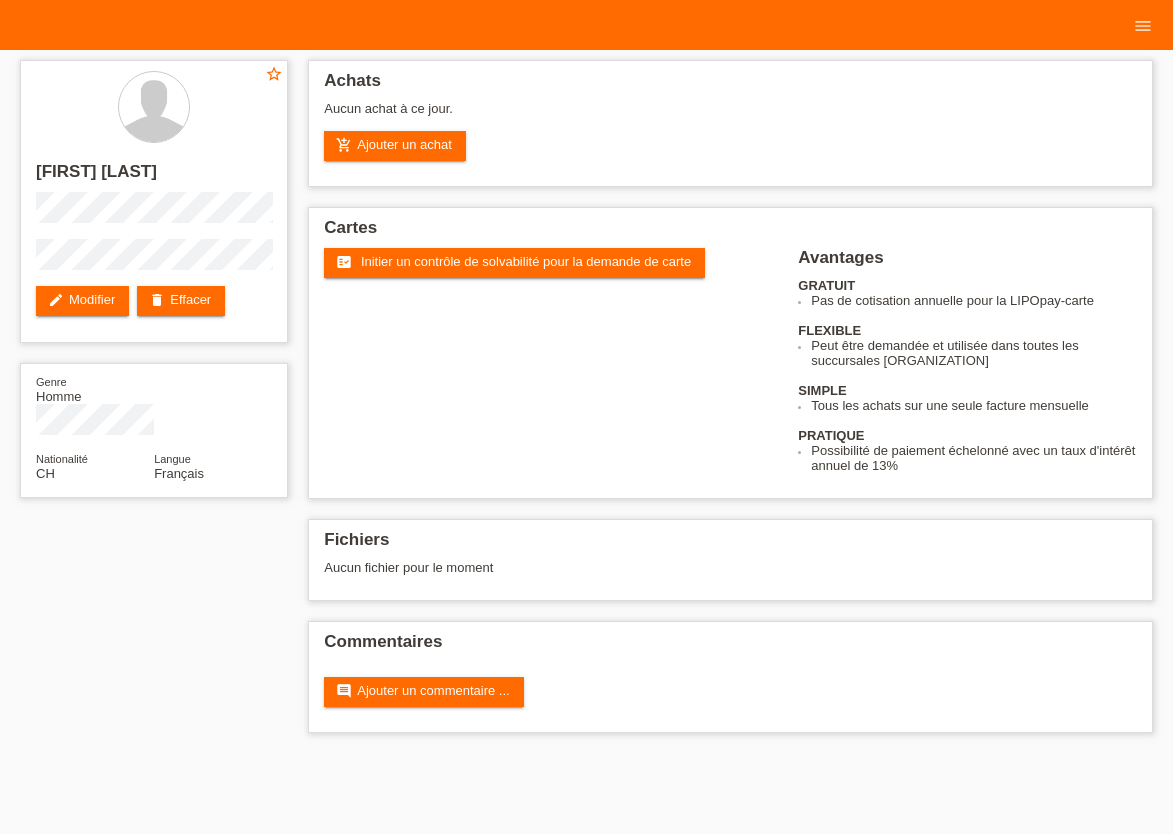 scroll, scrollTop: 0, scrollLeft: 0, axis: both 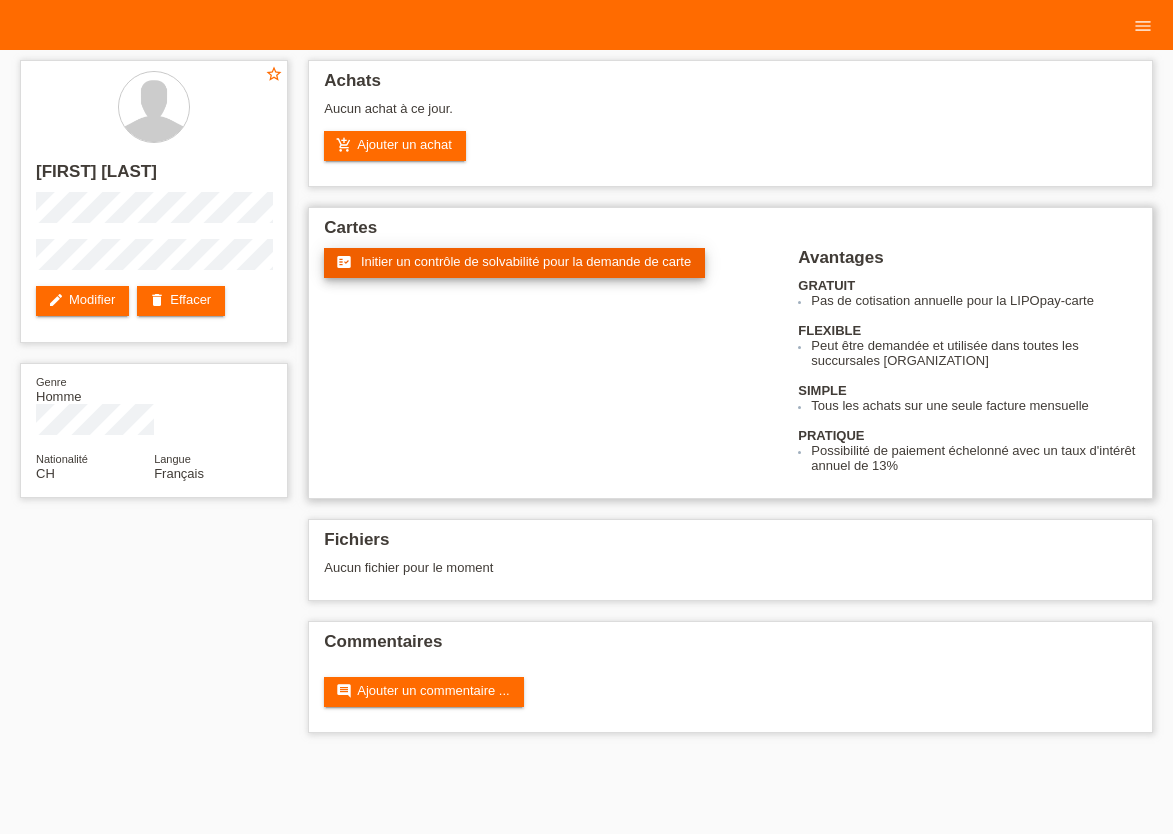 click on "Initier un contrôle de solvabilité pour la demande de carte" at bounding box center (526, 261) 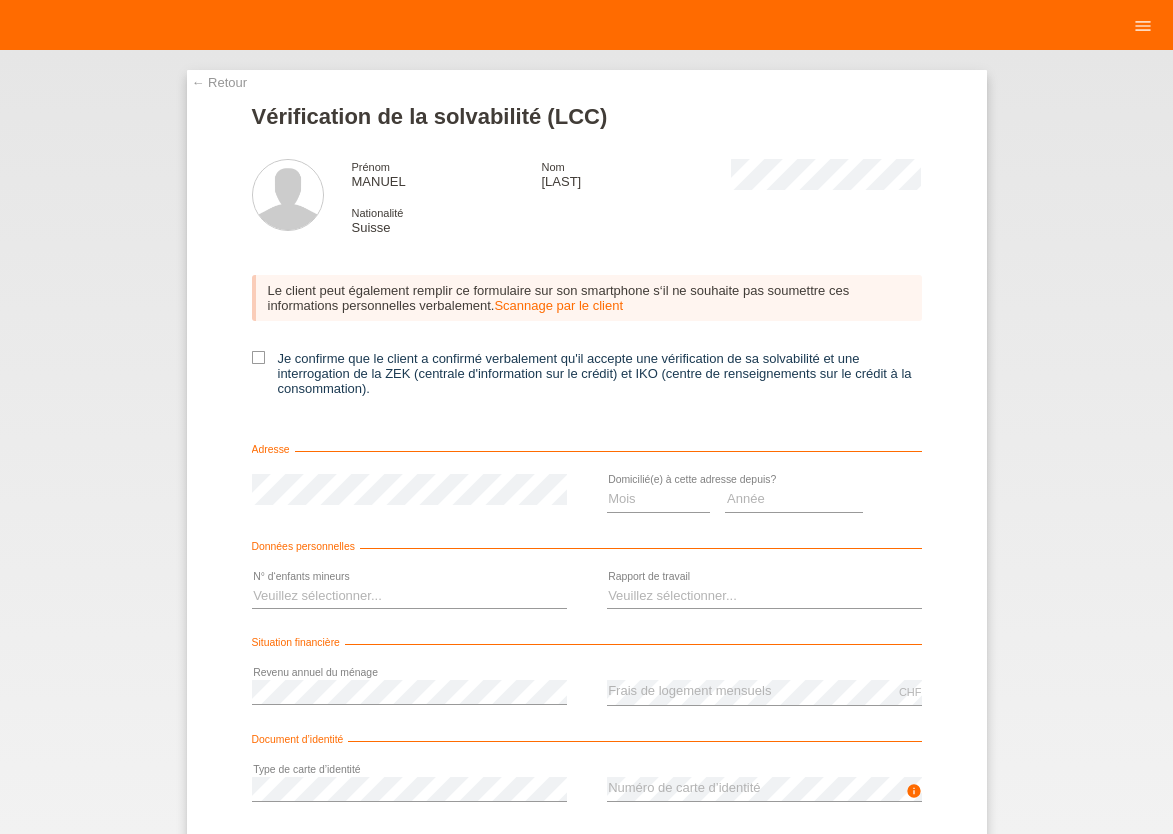scroll, scrollTop: 0, scrollLeft: 0, axis: both 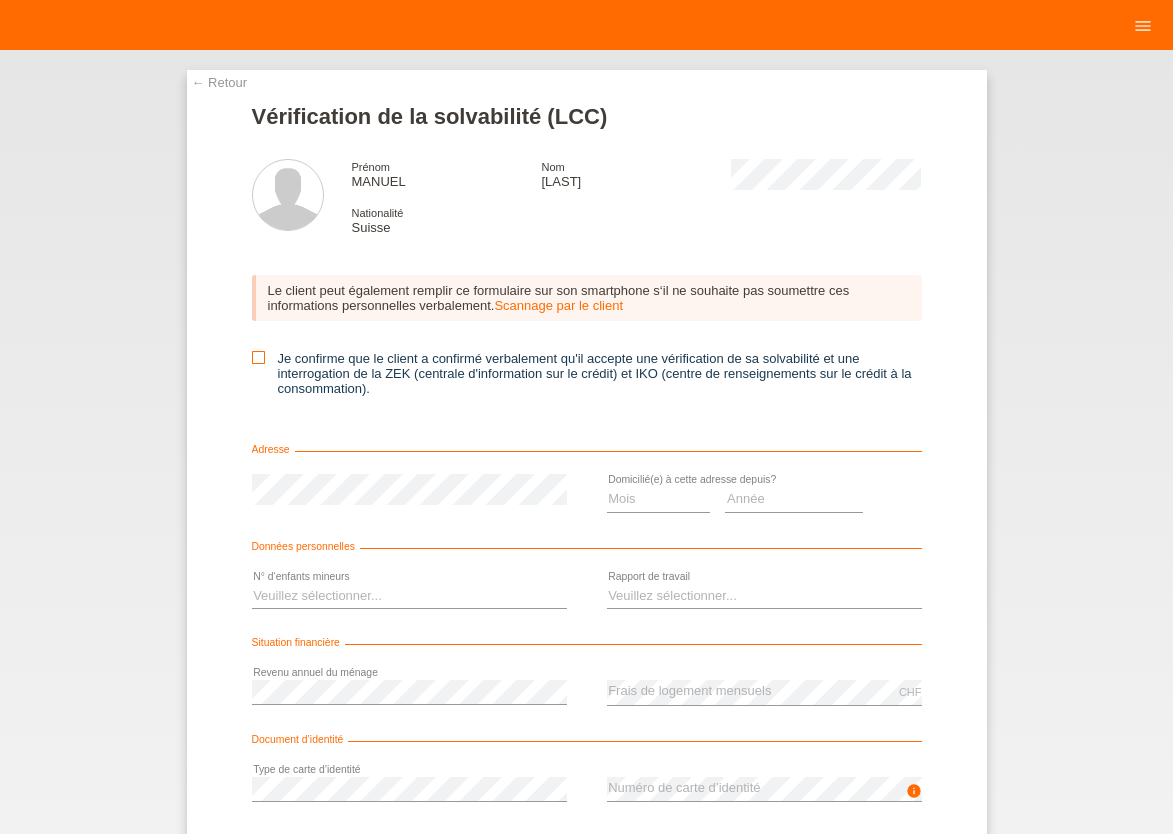 click at bounding box center [258, 357] 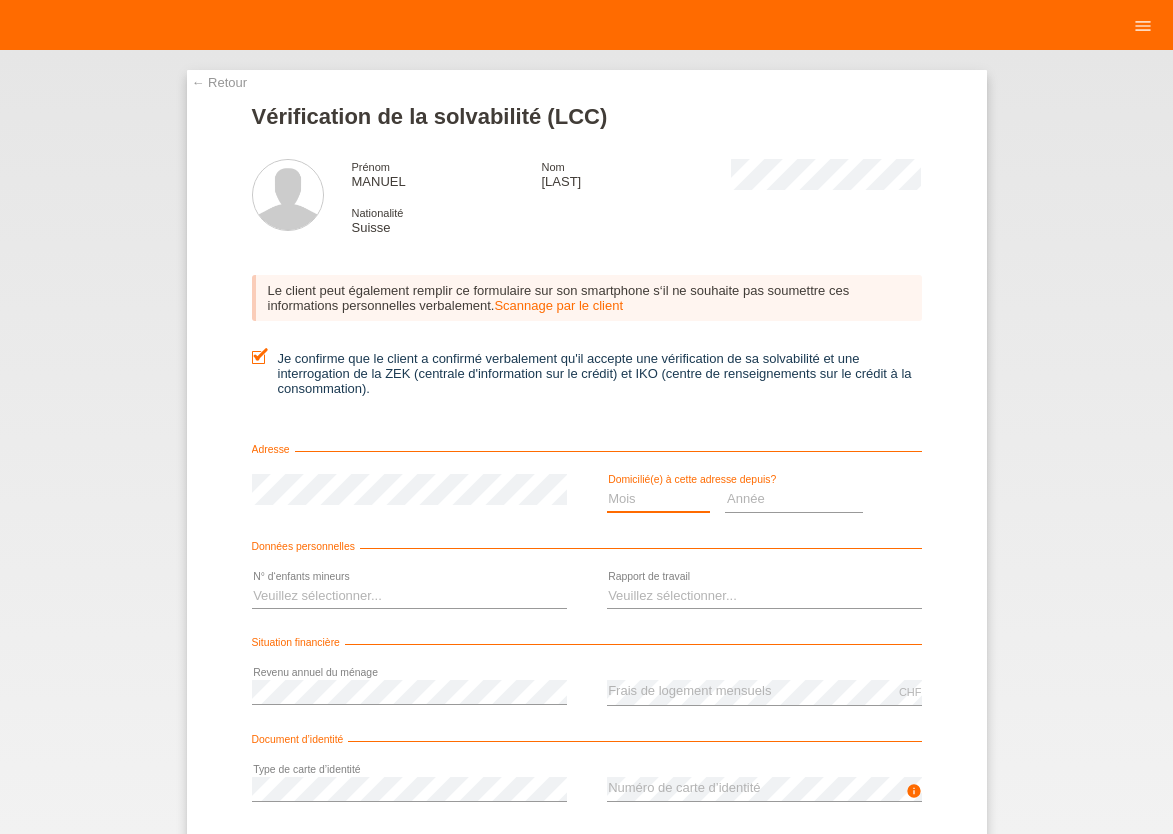 click on "Mois
01
02
03
04
05
06
07
08
09
10" at bounding box center [659, 499] 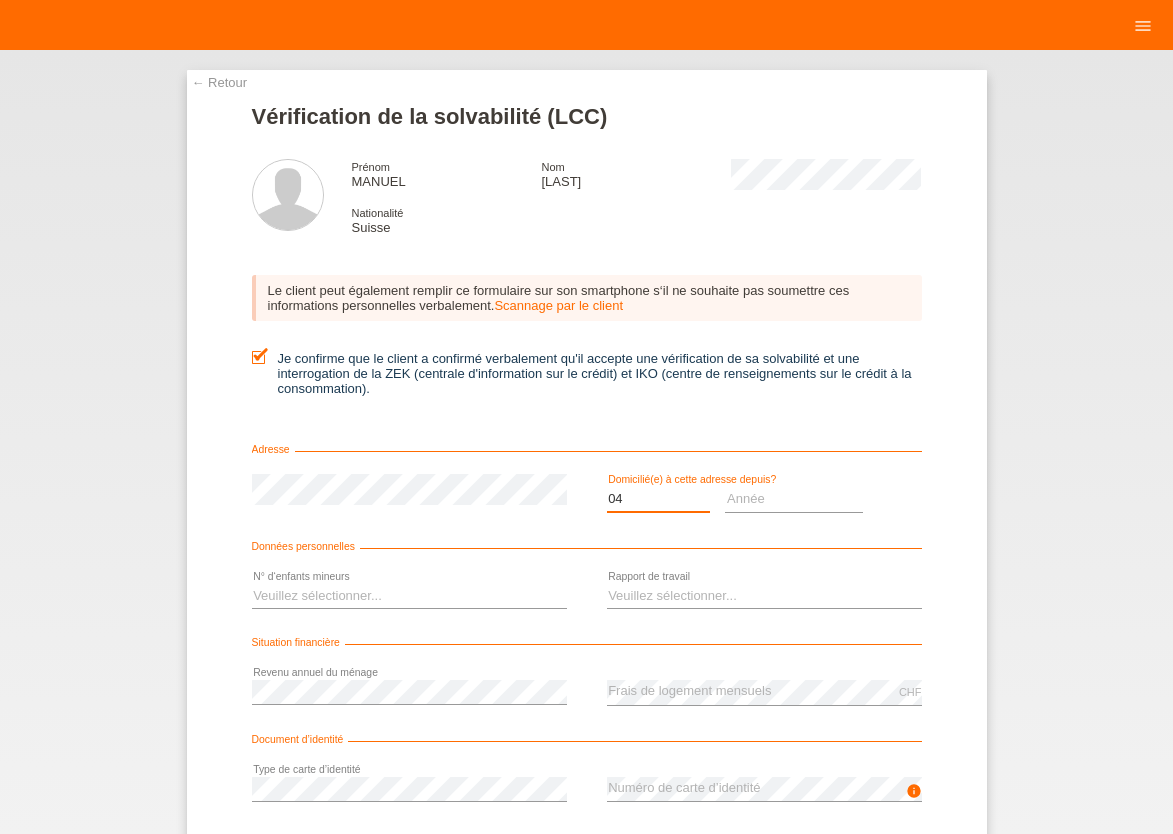 click on "04" at bounding box center (0, 0) 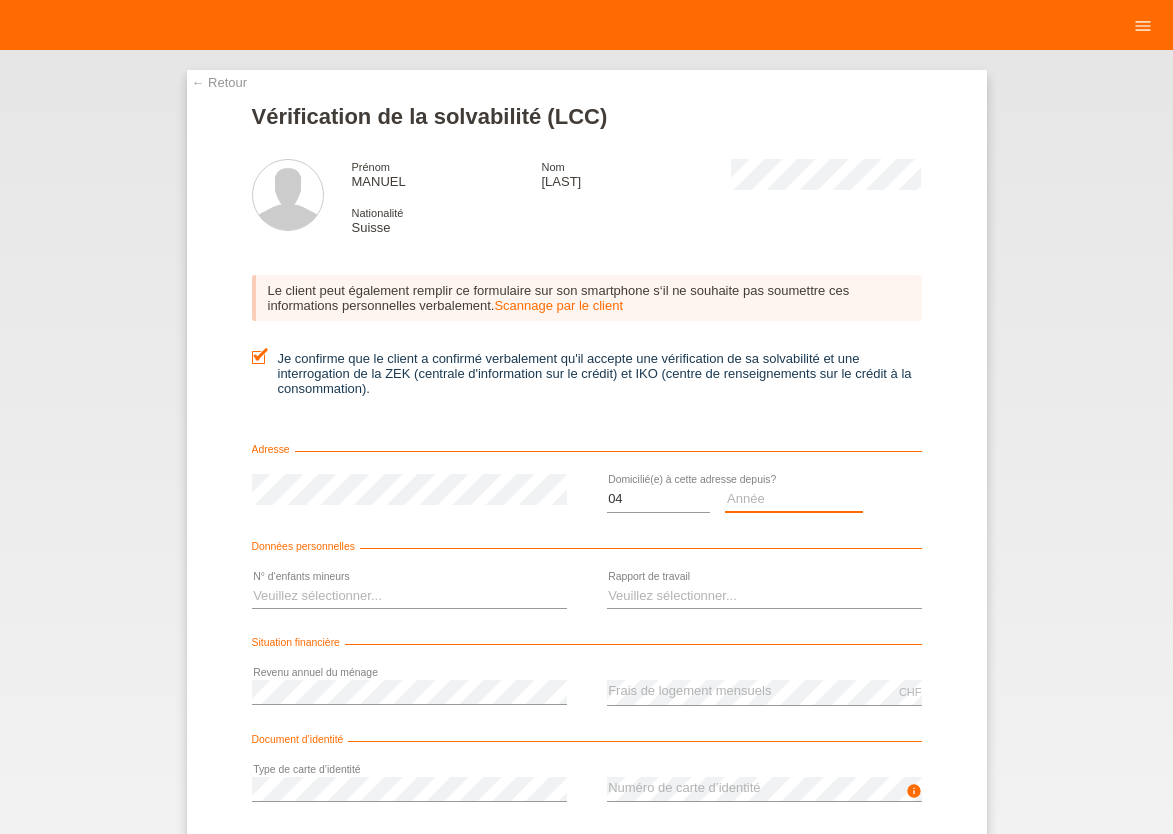 click on "Année
2025
2024
2023
2022
2021
2020
2019
2018
2017
2016 2015 2014 2013 2012 2011 2010 2009 2008 2007 2006 2005 2004 2003" at bounding box center (794, 499) 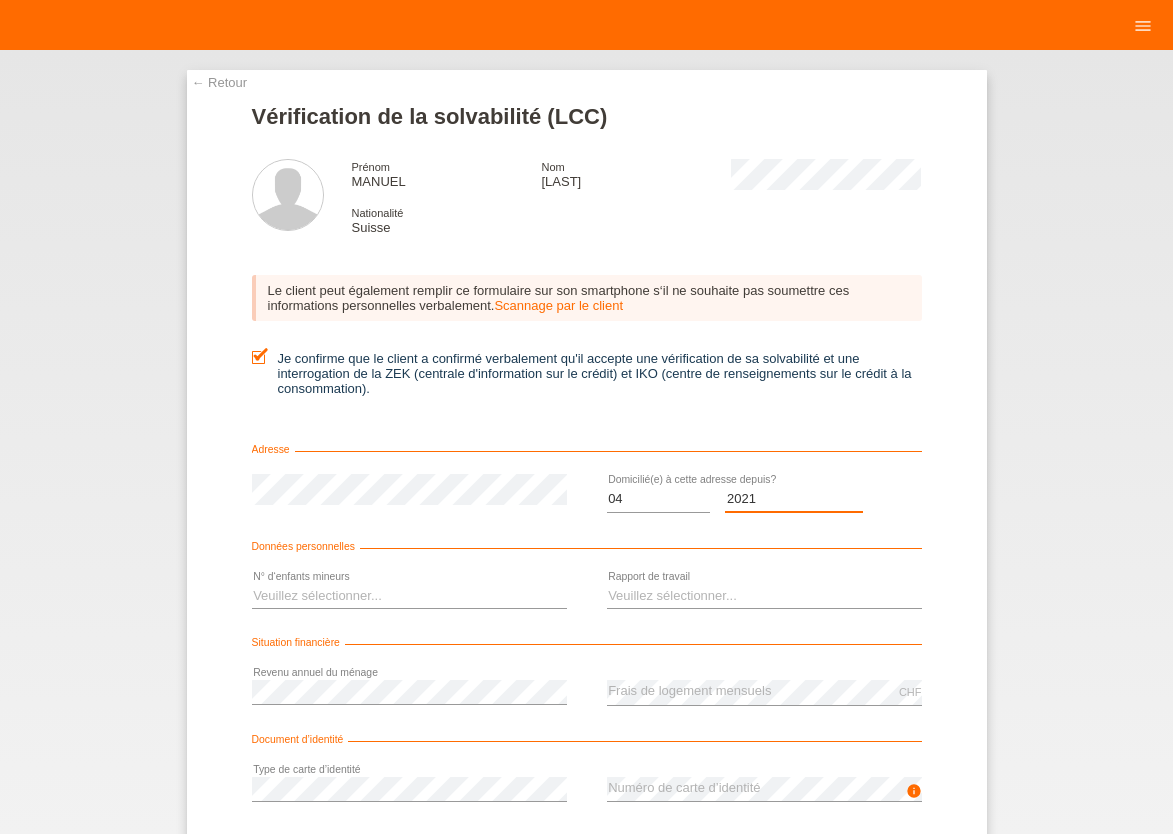 click on "2021" at bounding box center (0, 0) 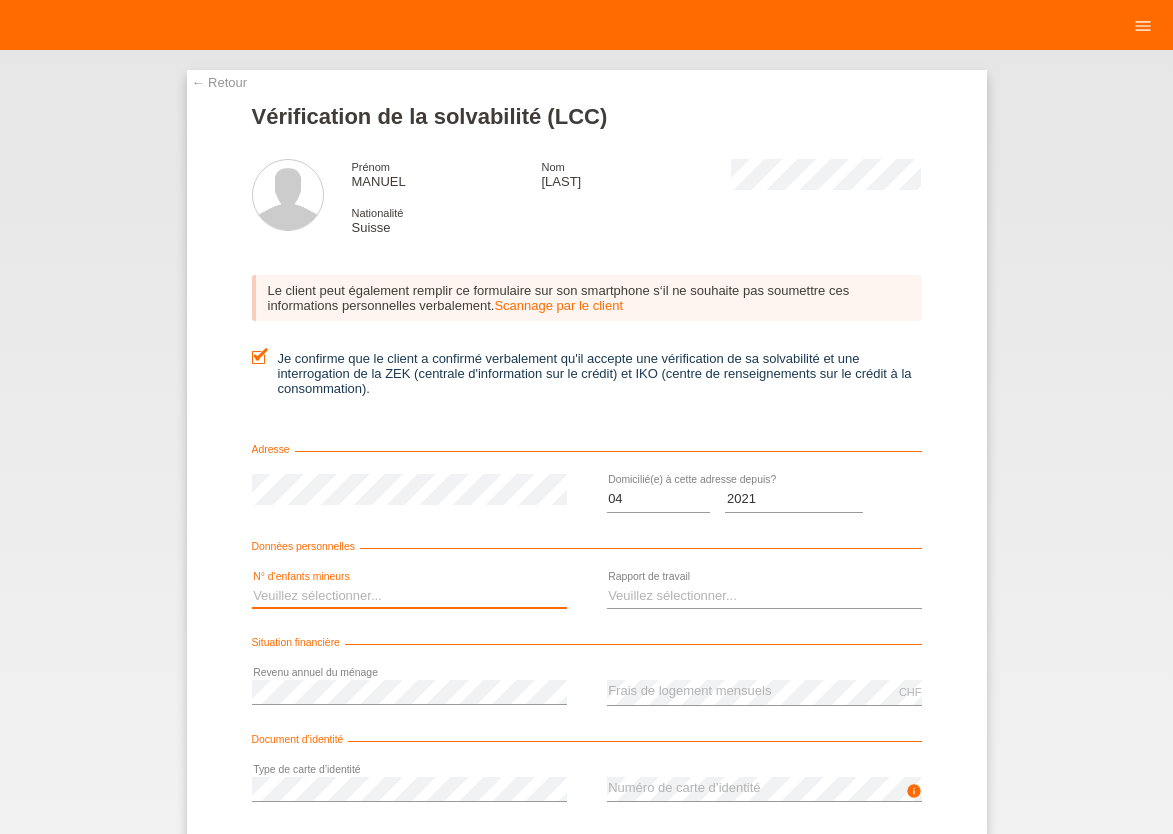 click on "Veuillez sélectionner...
0
1
2
3
4
5
6
7
8
9" at bounding box center [409, 596] 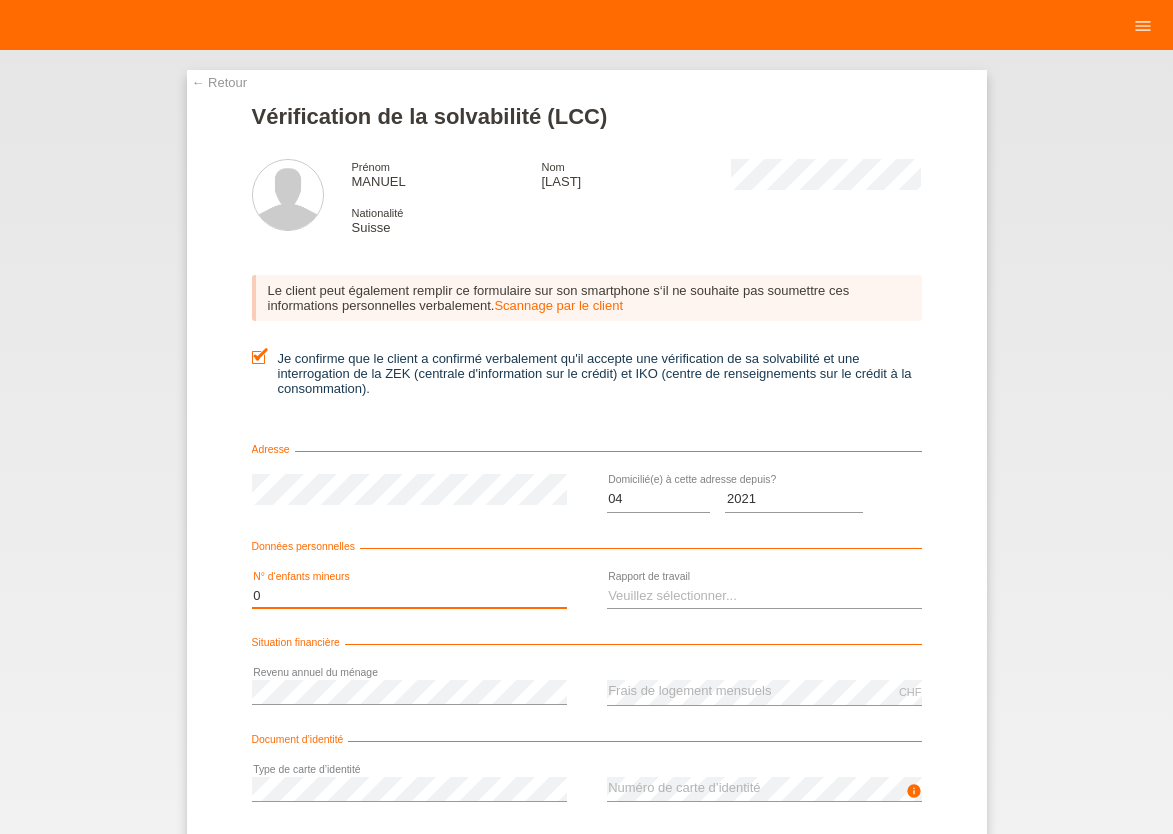 click on "0" at bounding box center (0, 0) 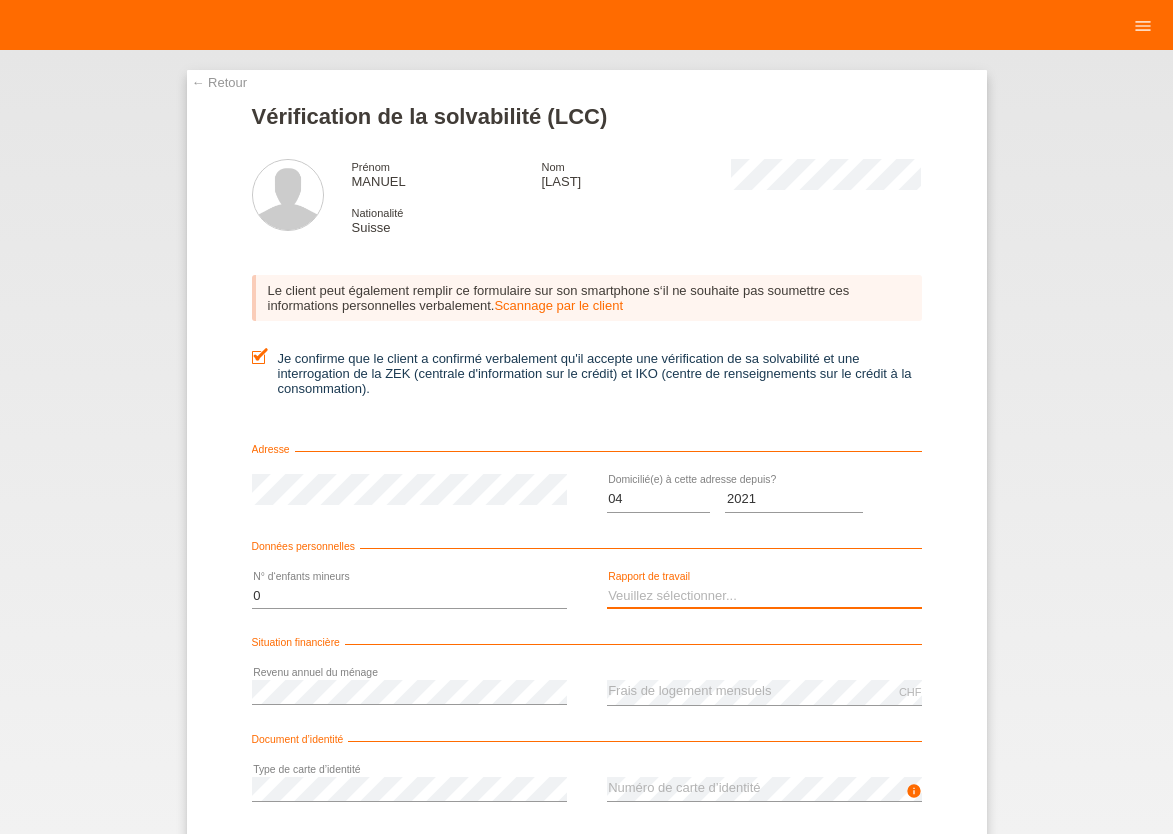 click on "Veuillez sélectionner...
A durée indéterminée
A durée déterminée
Apprenti/étudiant
Retraité(e)
Sans activité lucrative
Femme/homme au foyer
Indépendant(e)" at bounding box center (764, 596) 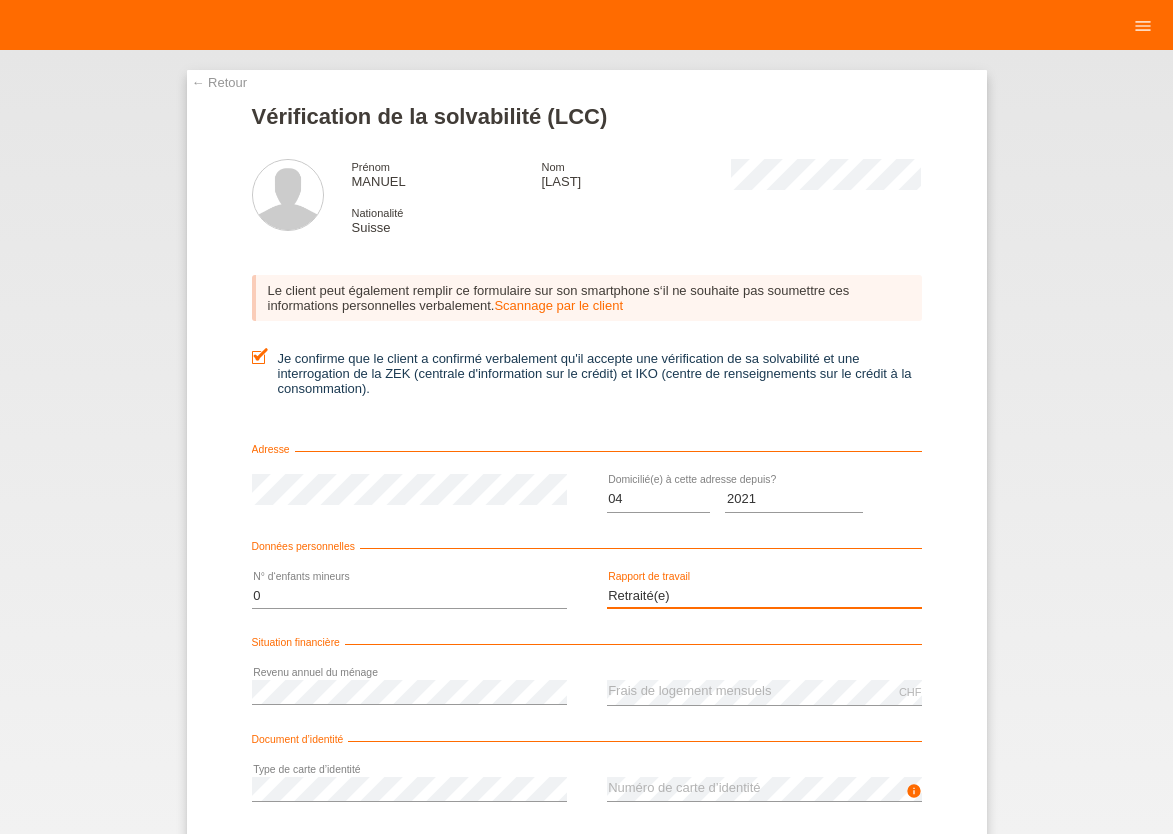 click on "Retraité(e)" at bounding box center (0, 0) 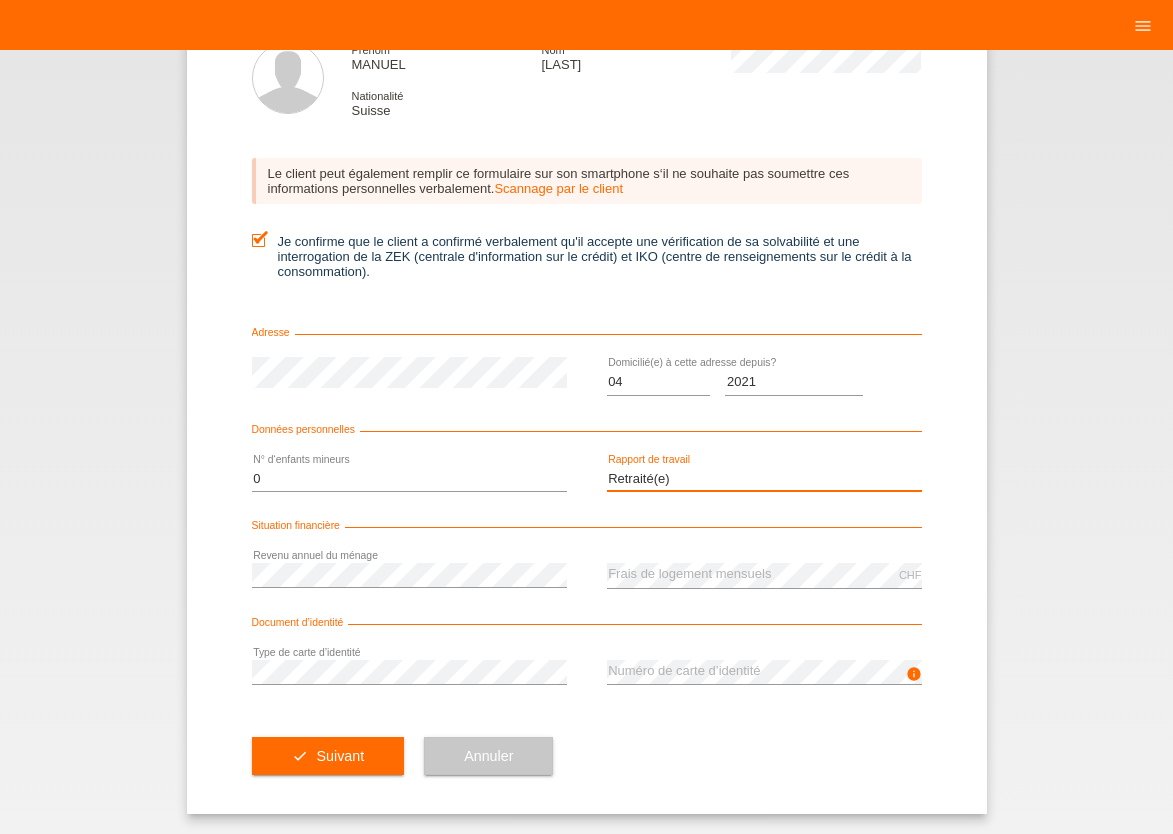 scroll, scrollTop: 123, scrollLeft: 0, axis: vertical 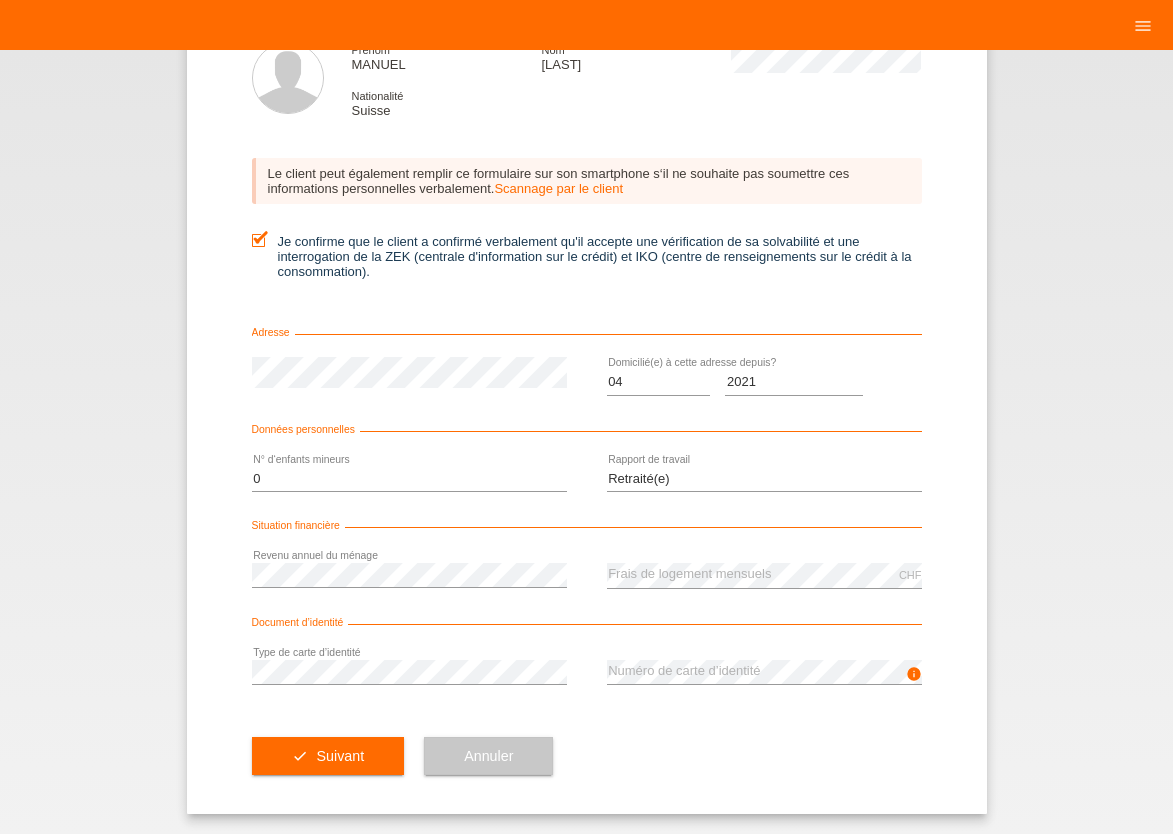 click at bounding box center [764, 588] 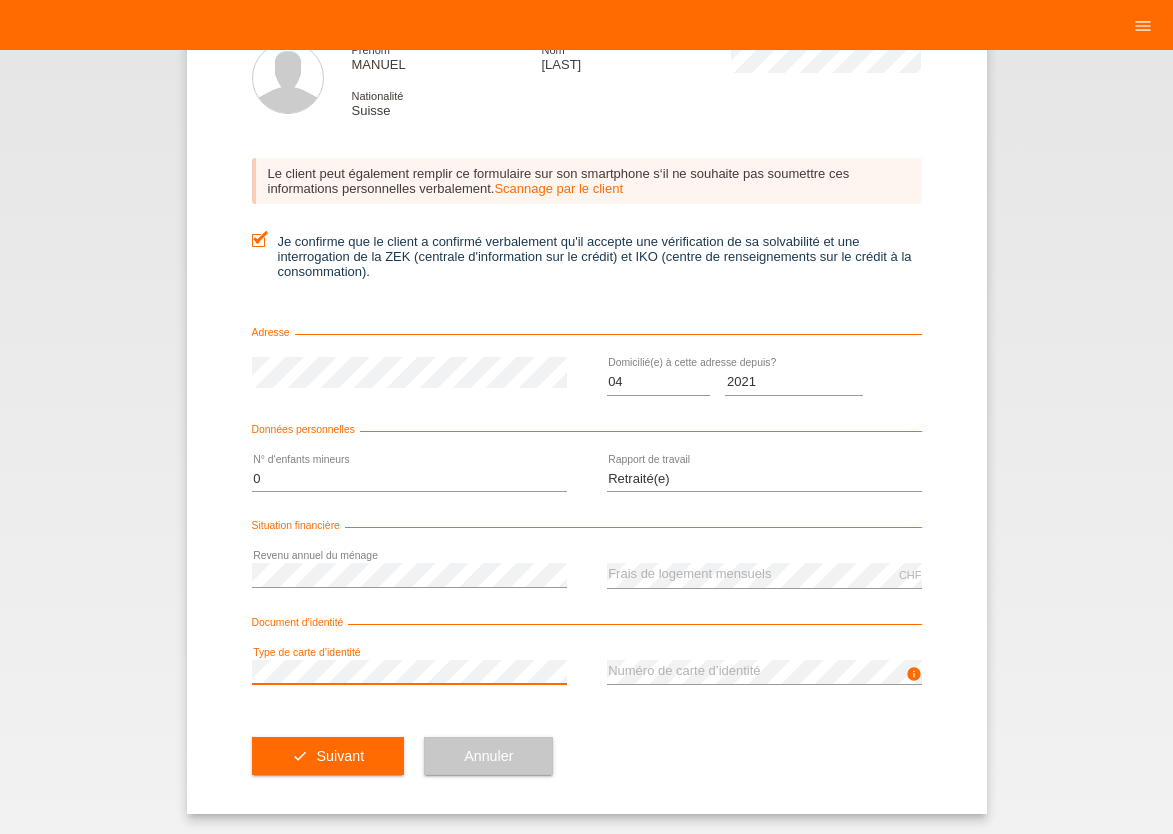 scroll, scrollTop: 0, scrollLeft: 0, axis: both 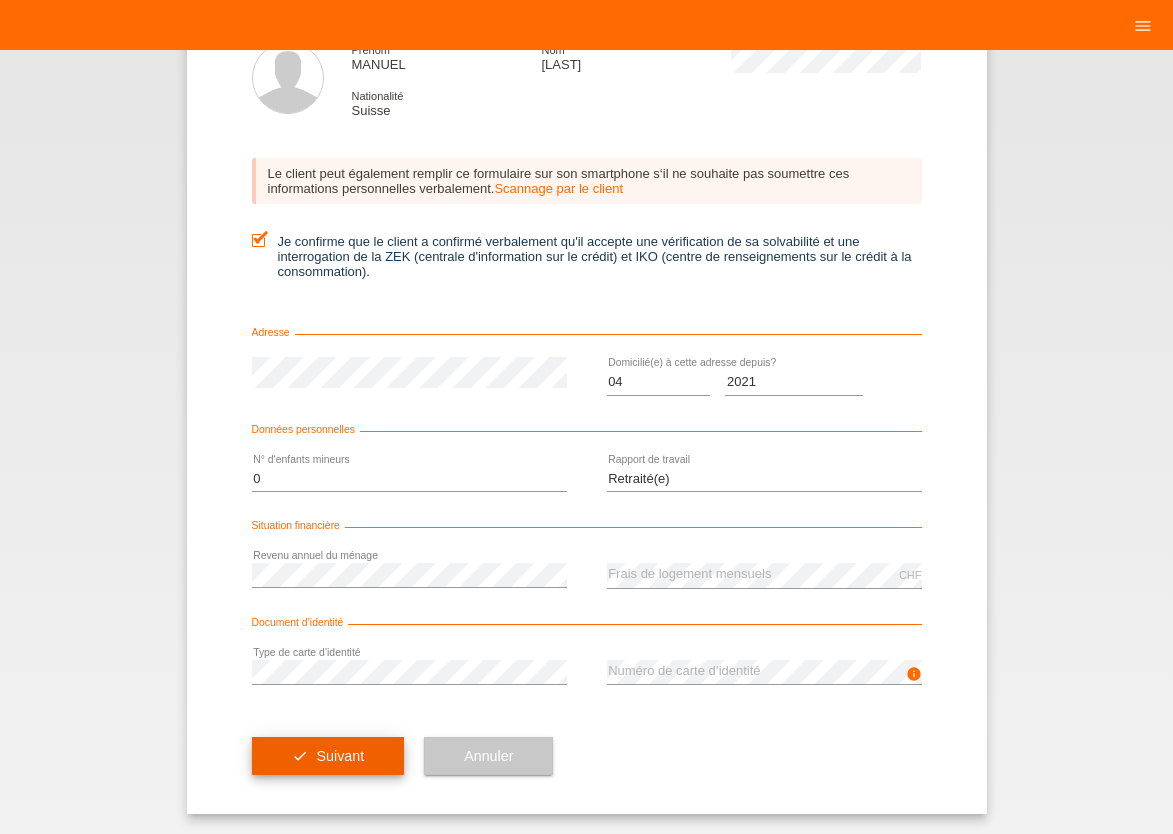 click on "Suivant" at bounding box center (340, 756) 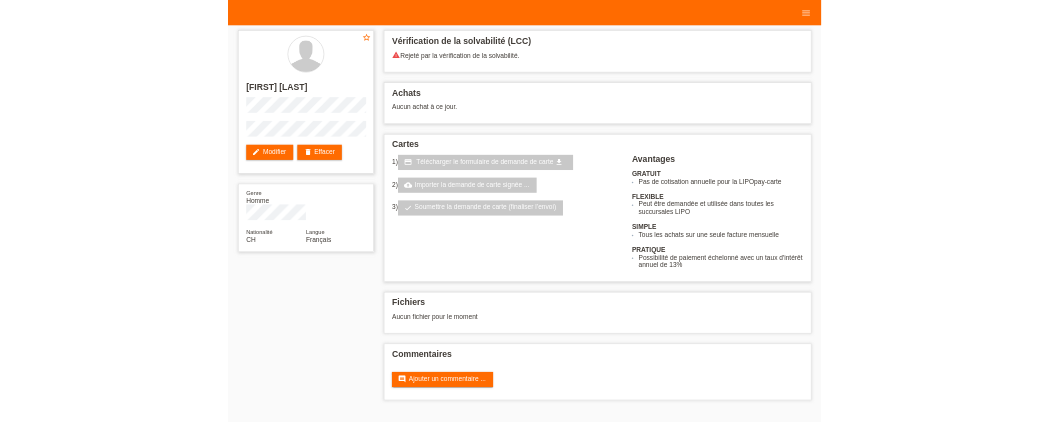scroll, scrollTop: 0, scrollLeft: 0, axis: both 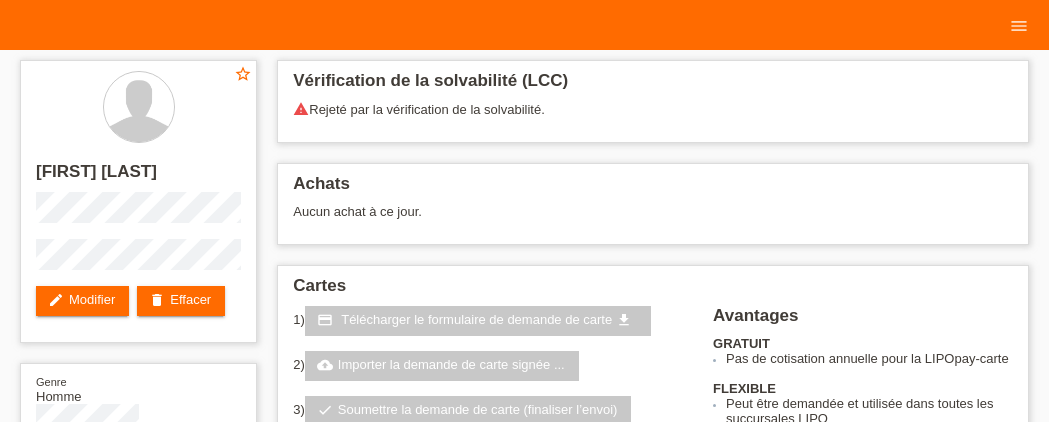 click on "Vérification de la solvabilité (LCC)
warning  Rejeté par la vérification de la solvabilité.
Achats
Aucun achat à ce jour.
Cartes
1)
credit_card
Télécharger le formulaire de demande de carte
get_app
cloud_upload check Avantages" at bounding box center [653, 430] 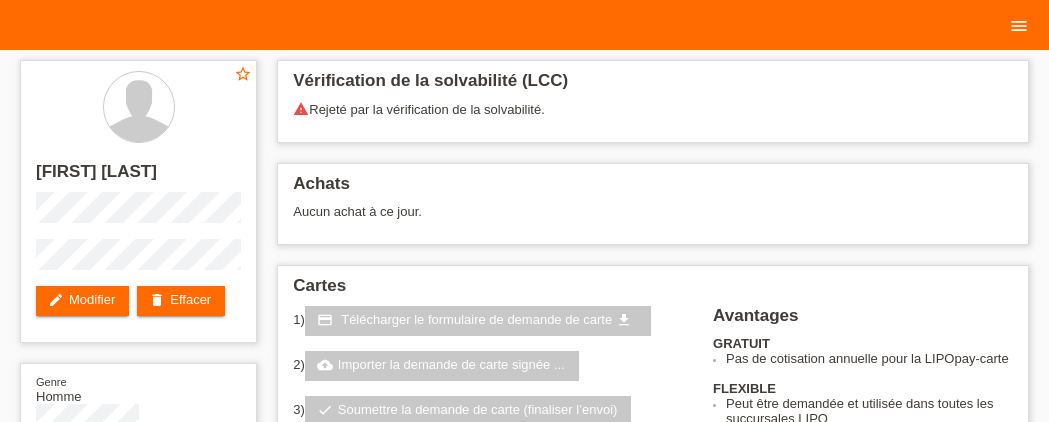 click on "menu" at bounding box center (1019, 25) 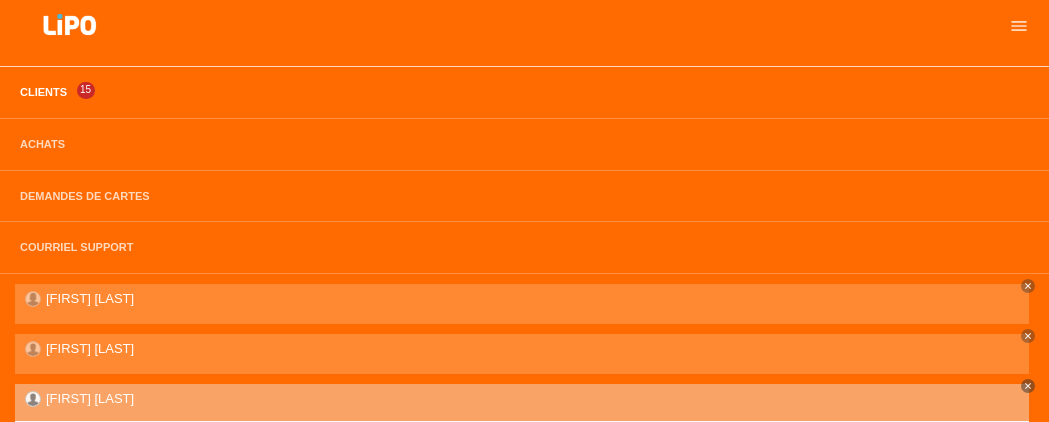 click on "Clients" at bounding box center (43, 92) 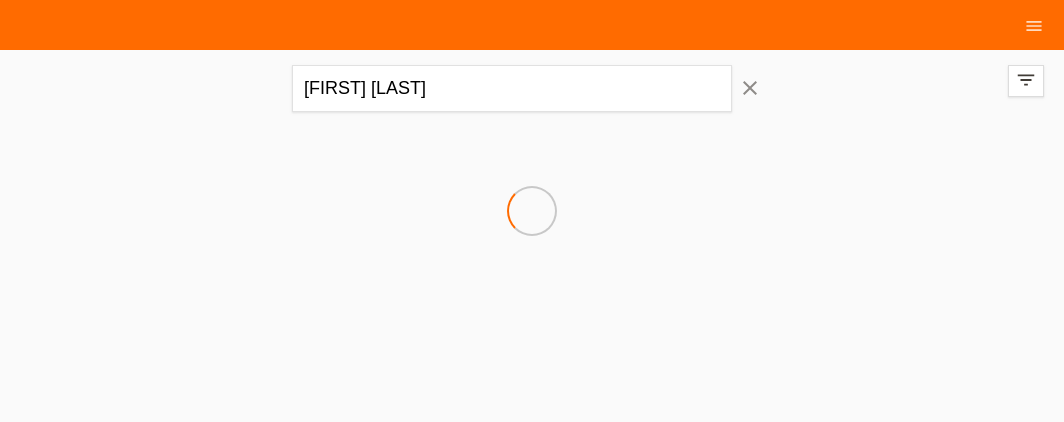 scroll, scrollTop: 0, scrollLeft: 0, axis: both 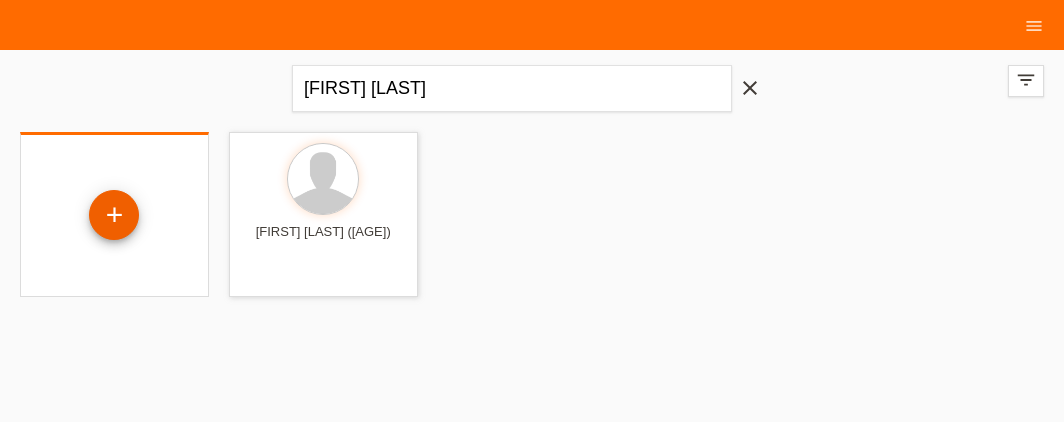 click on "+" at bounding box center [114, 215] 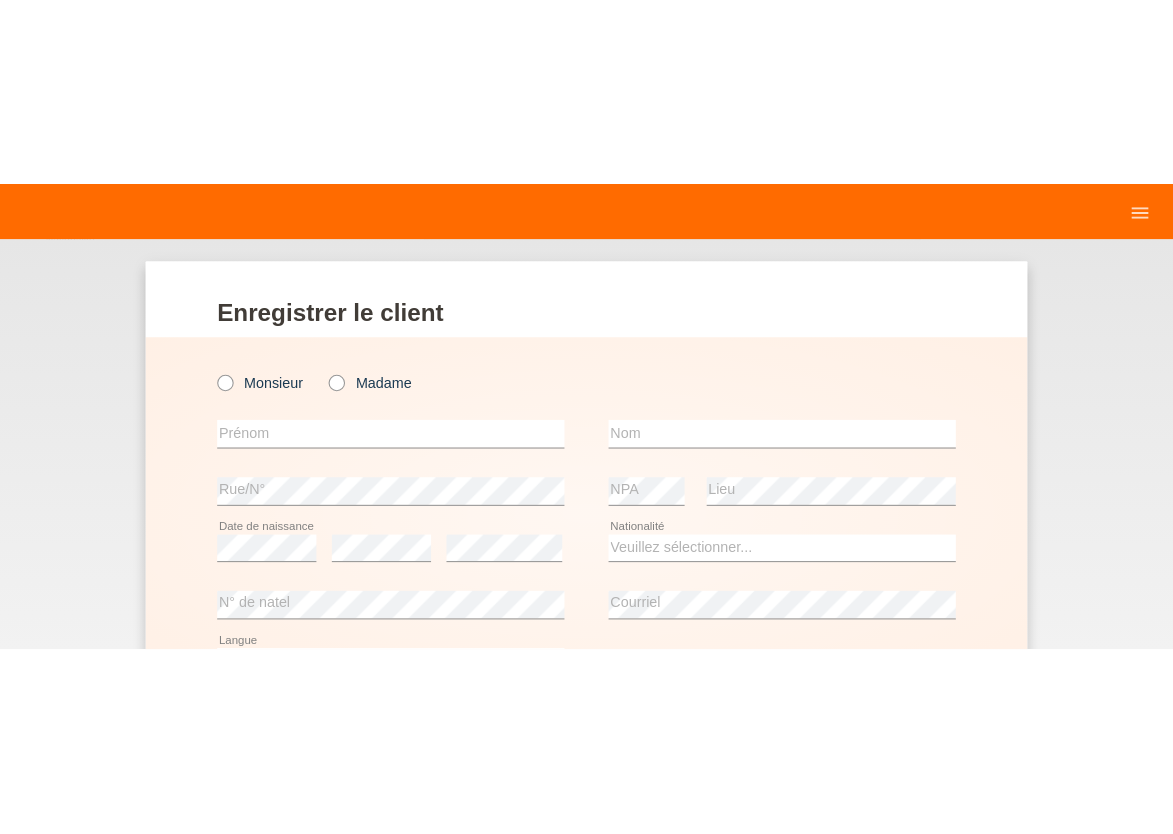 scroll, scrollTop: 0, scrollLeft: 0, axis: both 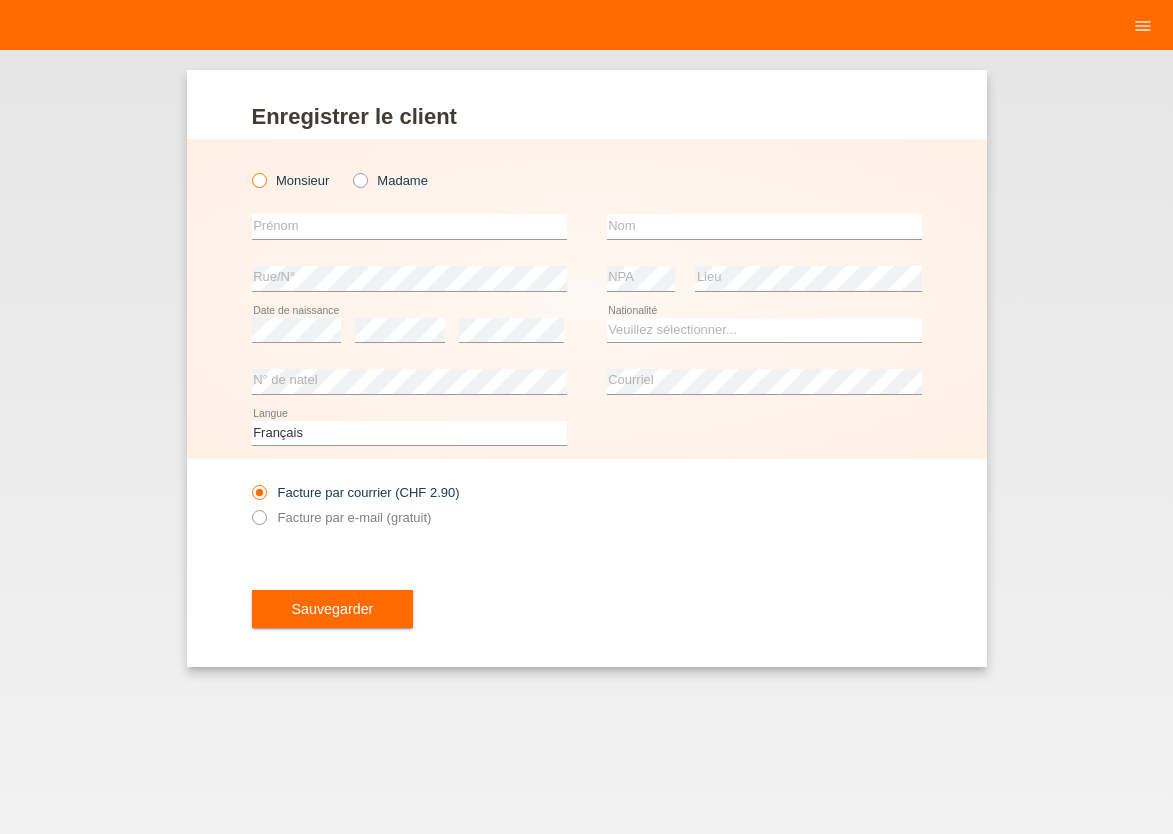 click at bounding box center [248, 170] 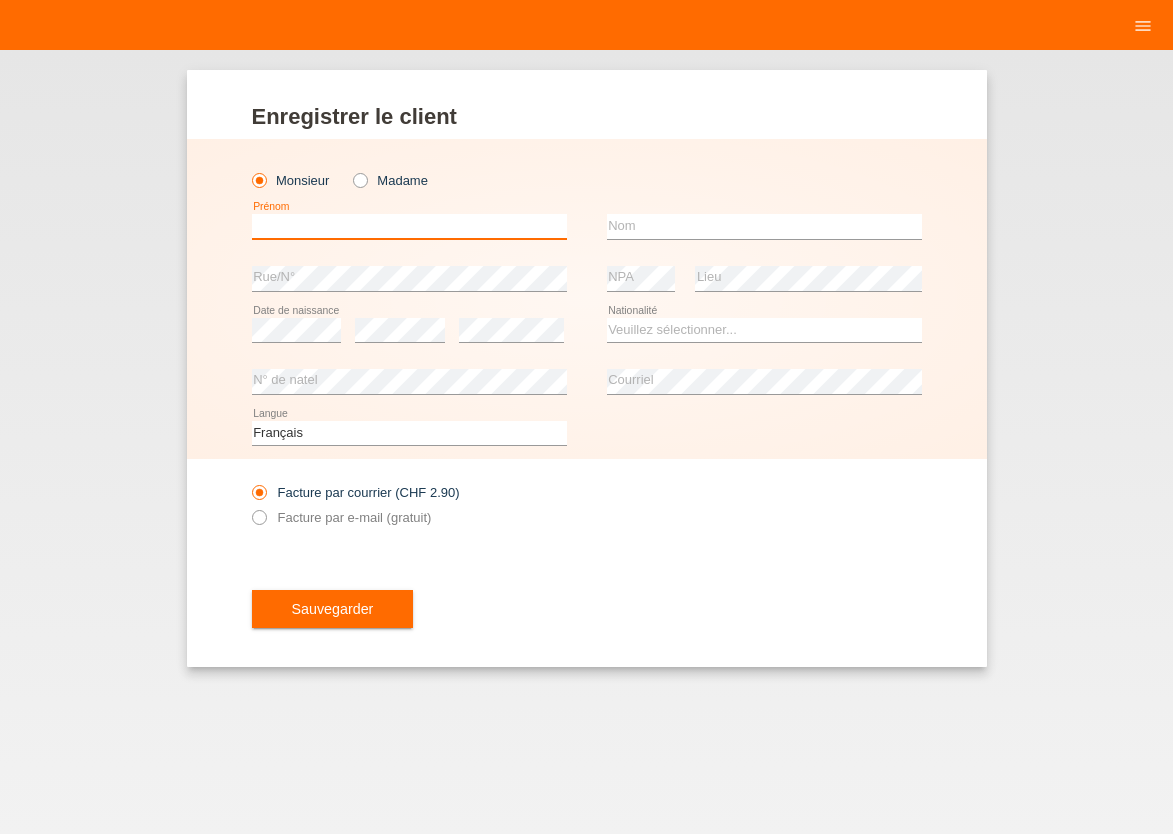 click at bounding box center (409, 226) 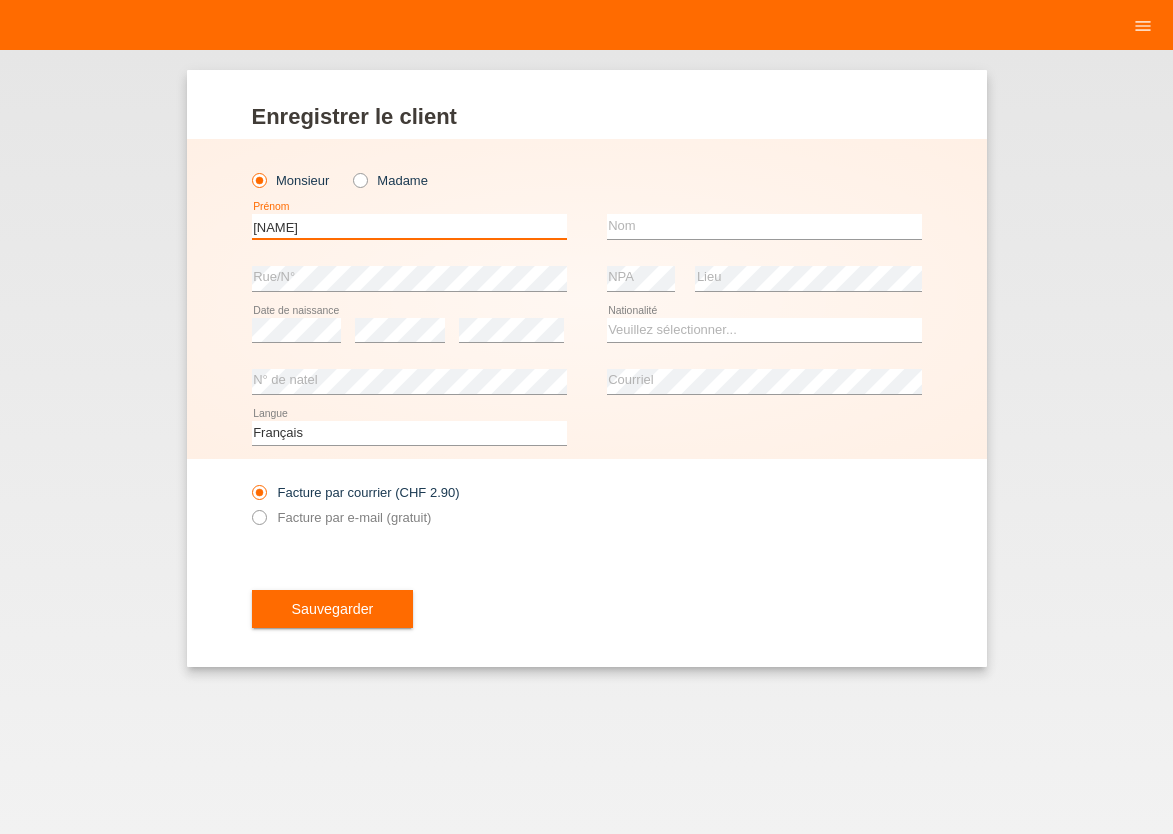 type on "[FIRST]" 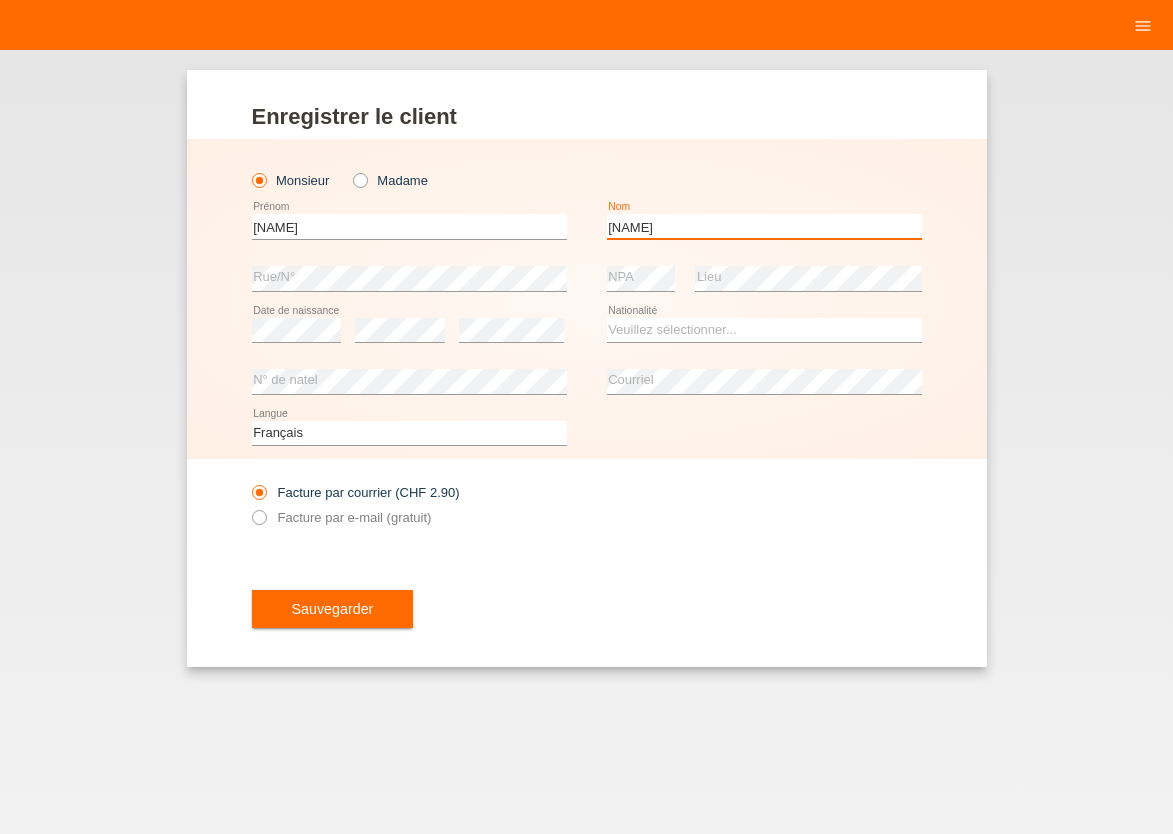 type on "[LAST]" 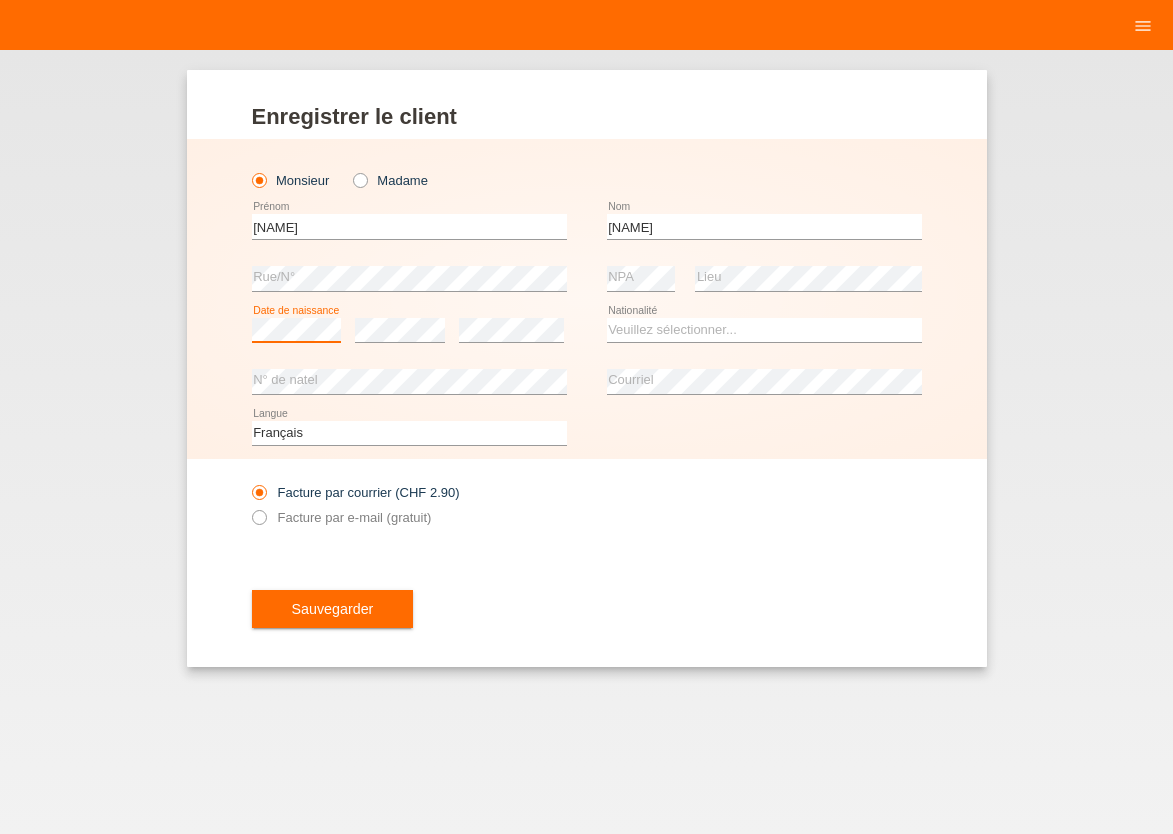 scroll, scrollTop: 0, scrollLeft: 0, axis: both 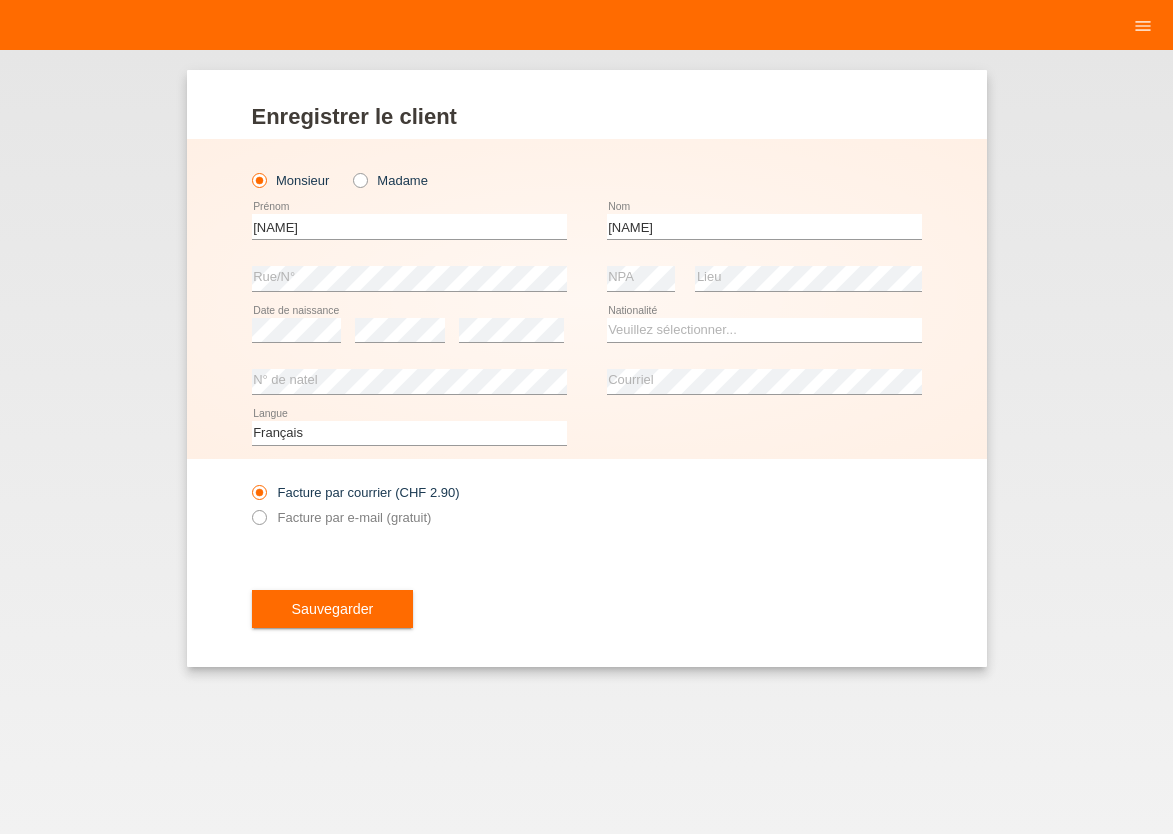 click on "Facture par courrier                                                                                                                                                (CHF 2.90)
Facture par e-mail                                                                                            (gratuit)" at bounding box center [409, 505] 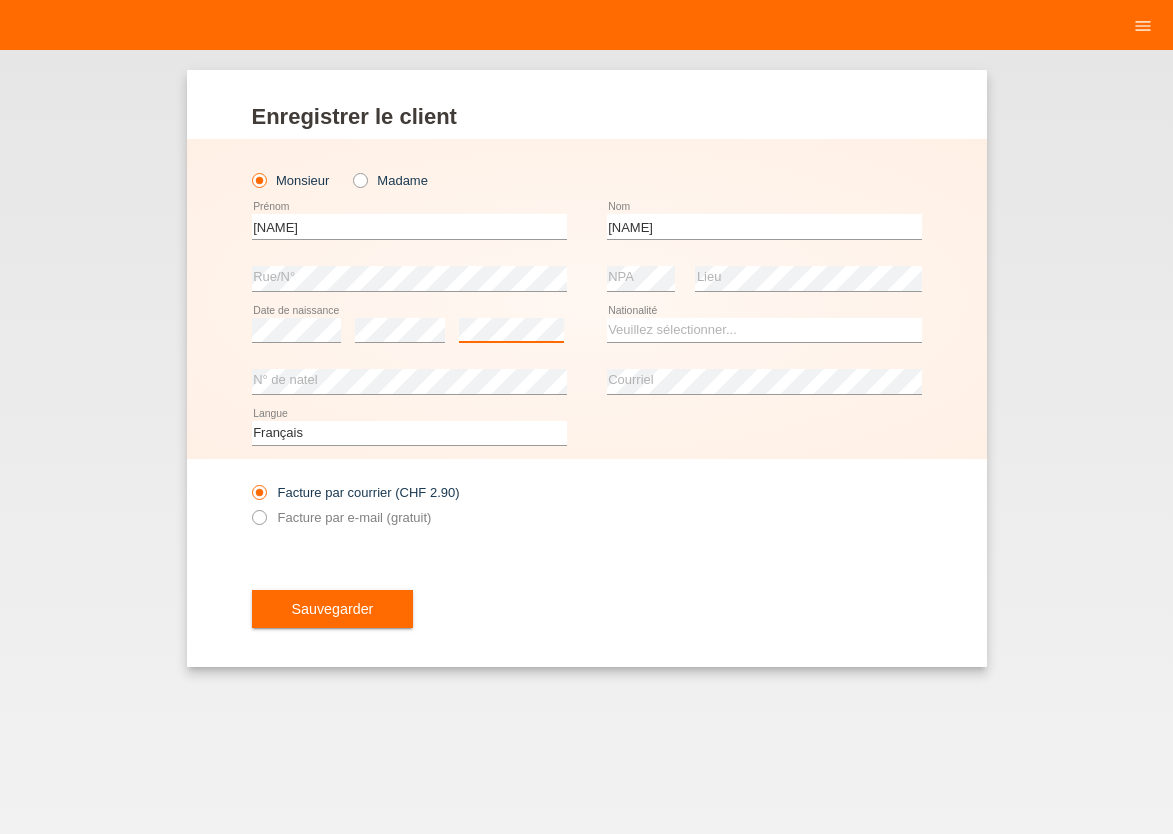 scroll, scrollTop: 0, scrollLeft: 0, axis: both 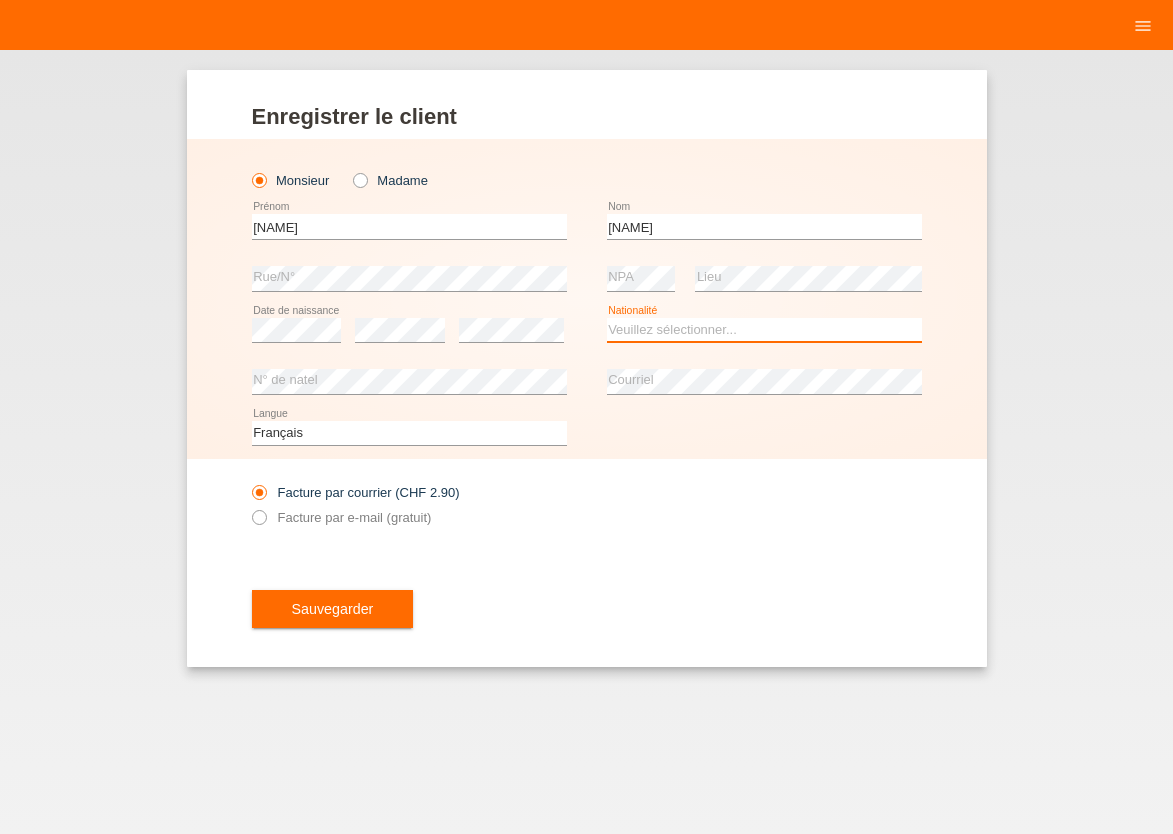click on "Veuillez sélectionner...
Suisse
Allemagne
Autriche
Liechtenstein
------------
Afghanistan
Afrique du Sud
Åland
Albanie
Algérie Allemagne Andorre Angola Anguilla Antarctique Antigua-et-Barbuda Argentine" at bounding box center [764, 330] 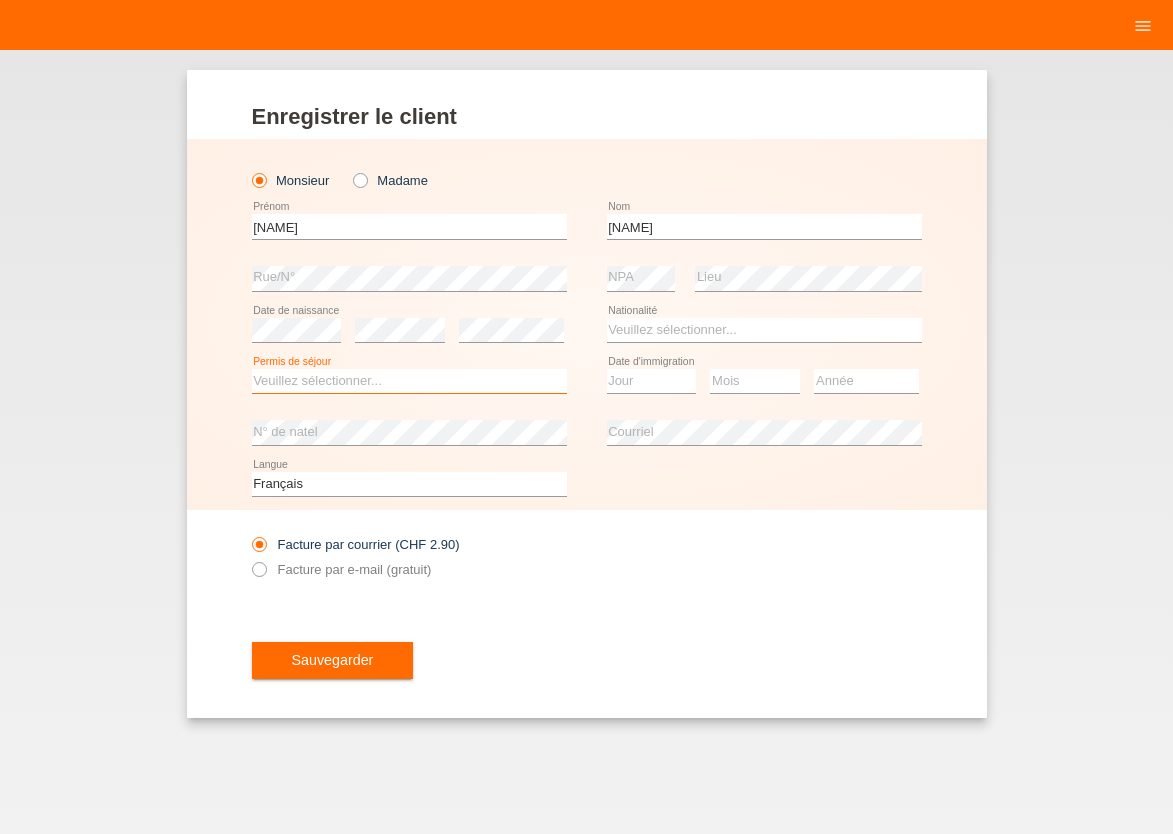 click on "Veuillez sélectionner...
C
B
B - Statut de réfugié
Autre" at bounding box center [409, 381] 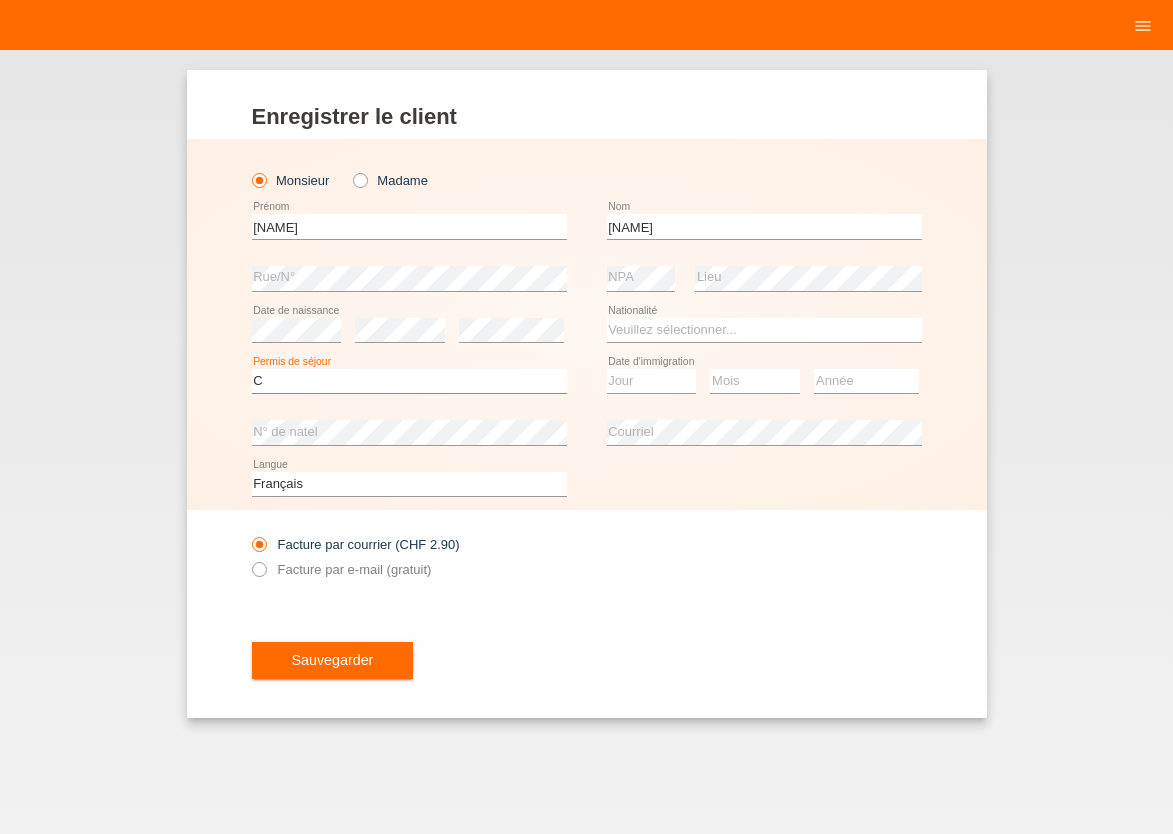click on "C" at bounding box center [0, 0] 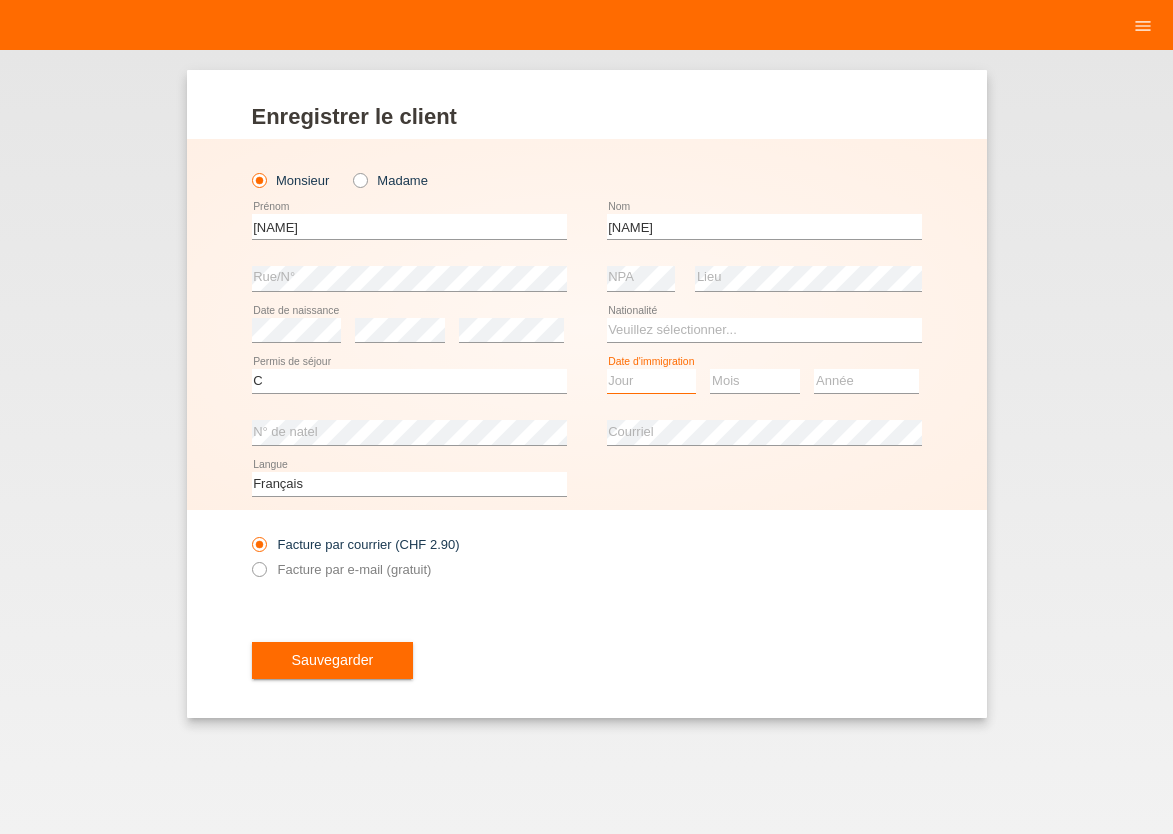 click on "Jour
01
02
03
04
05
06
07
08
09
10 11" at bounding box center (652, 381) 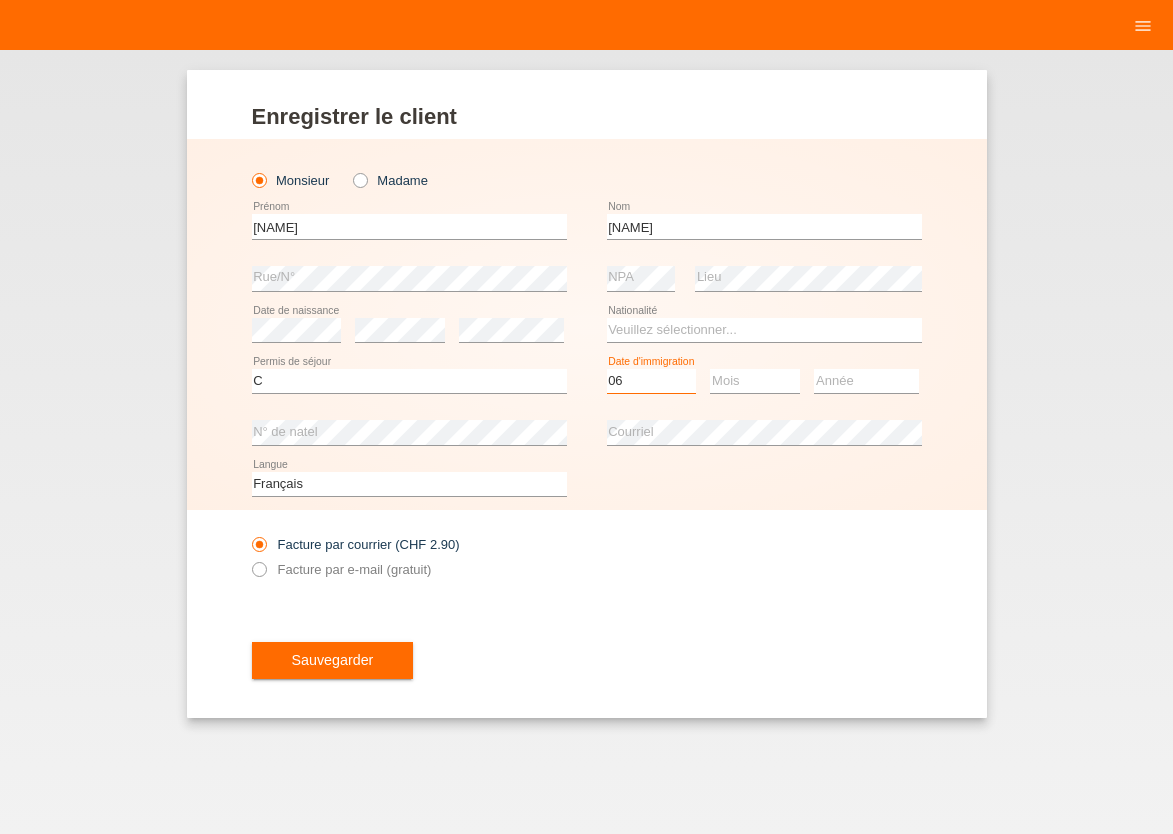click on "06" at bounding box center [0, 0] 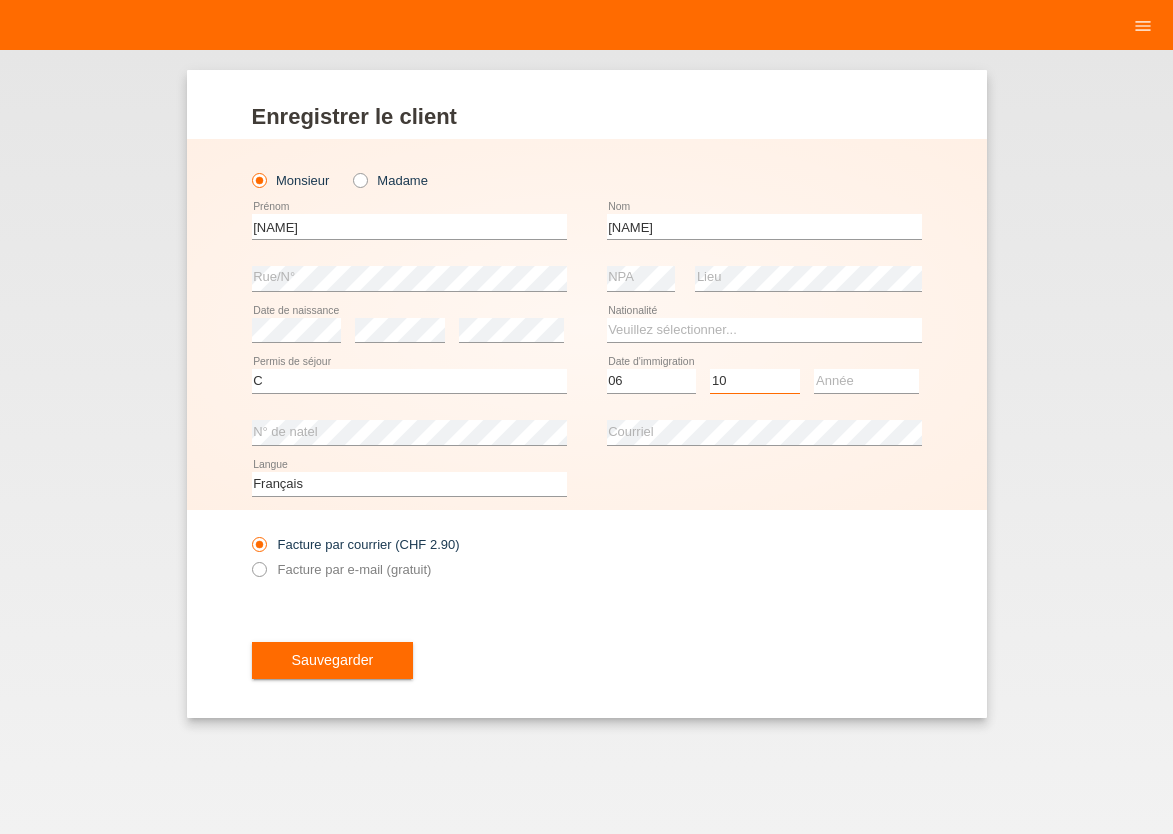 select on "11" 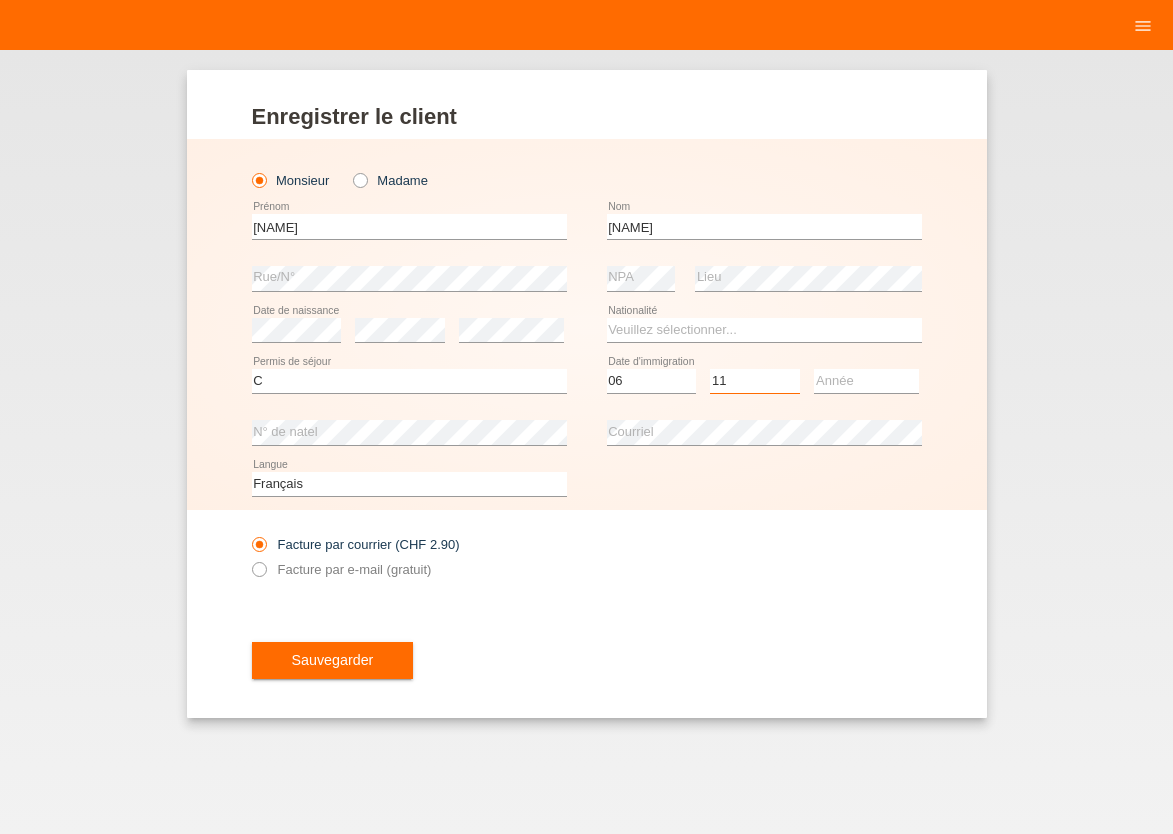 scroll, scrollTop: 0, scrollLeft: 0, axis: both 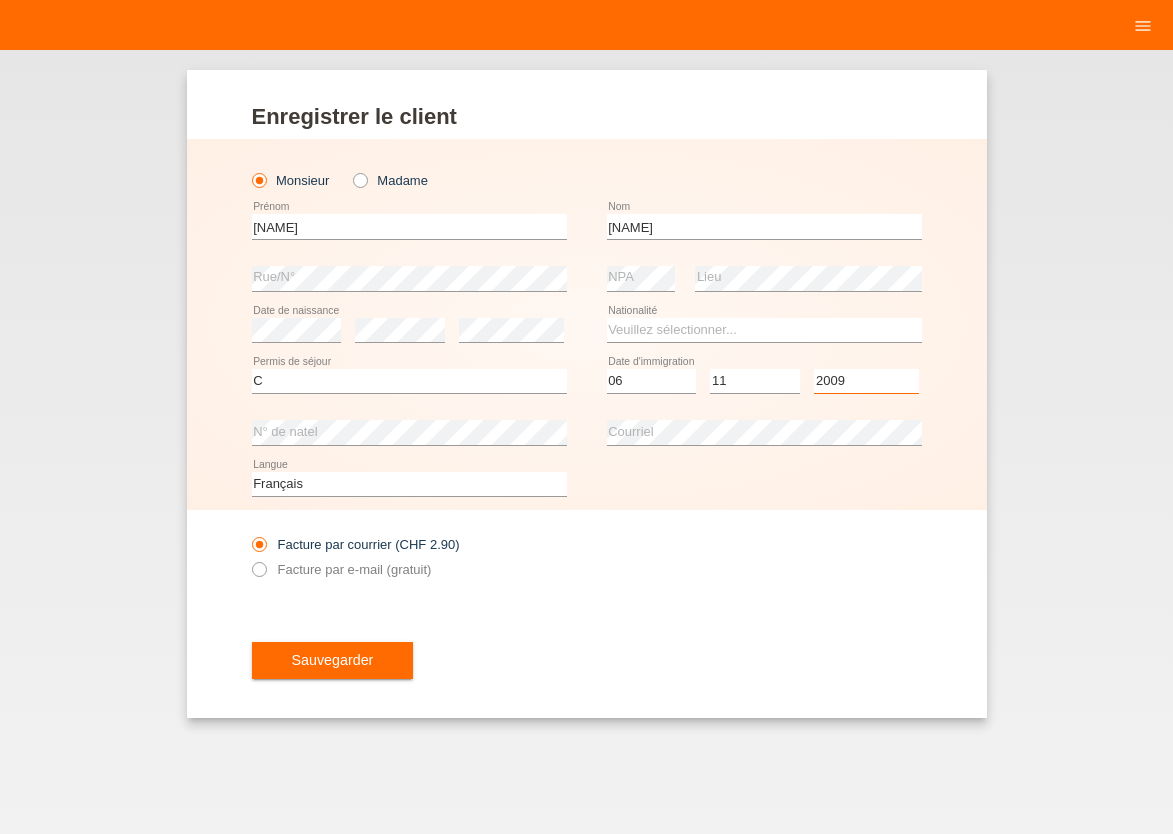 select on "2006" 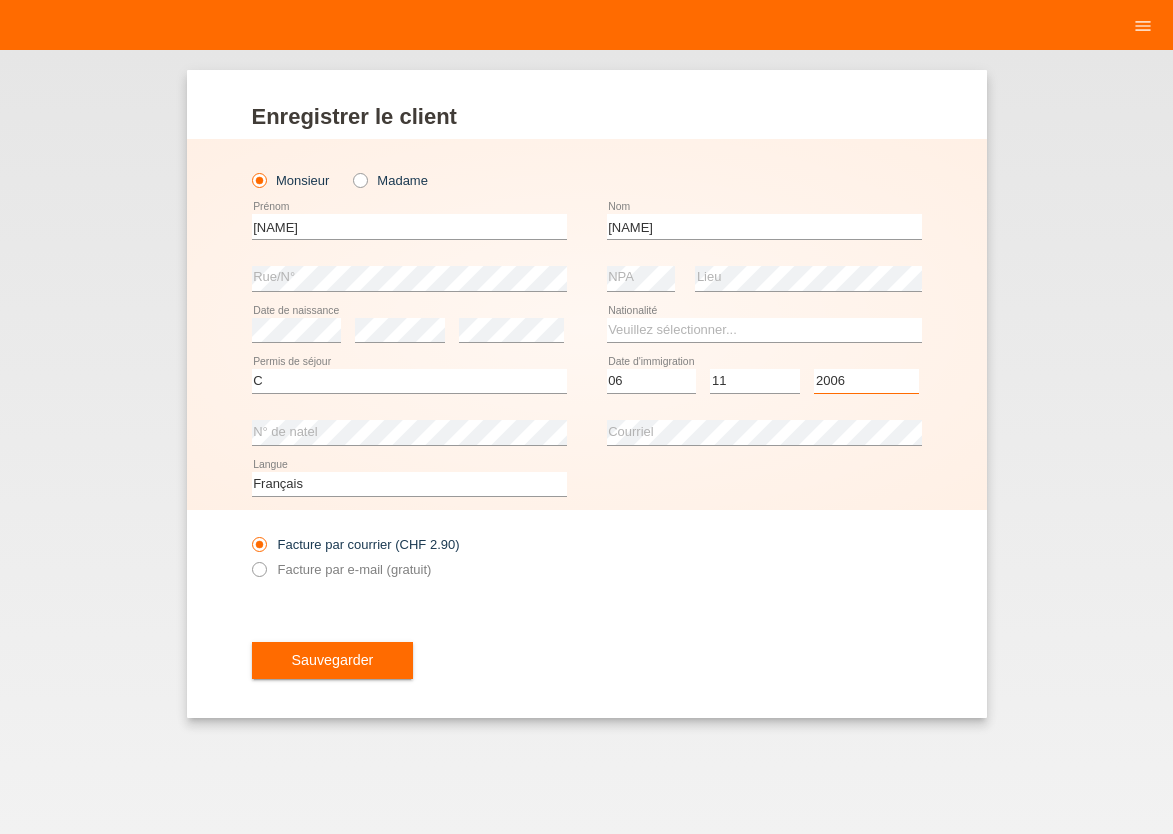 scroll, scrollTop: 0, scrollLeft: 0, axis: both 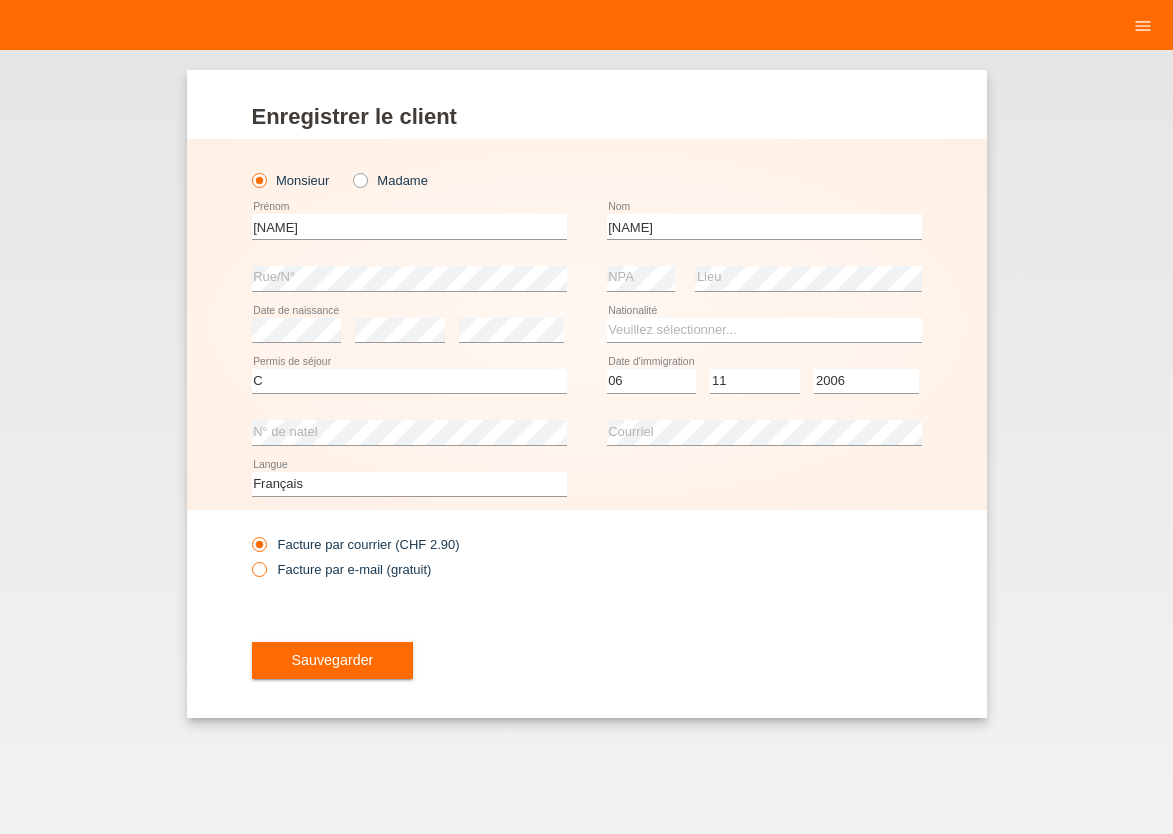 click at bounding box center (248, 558) 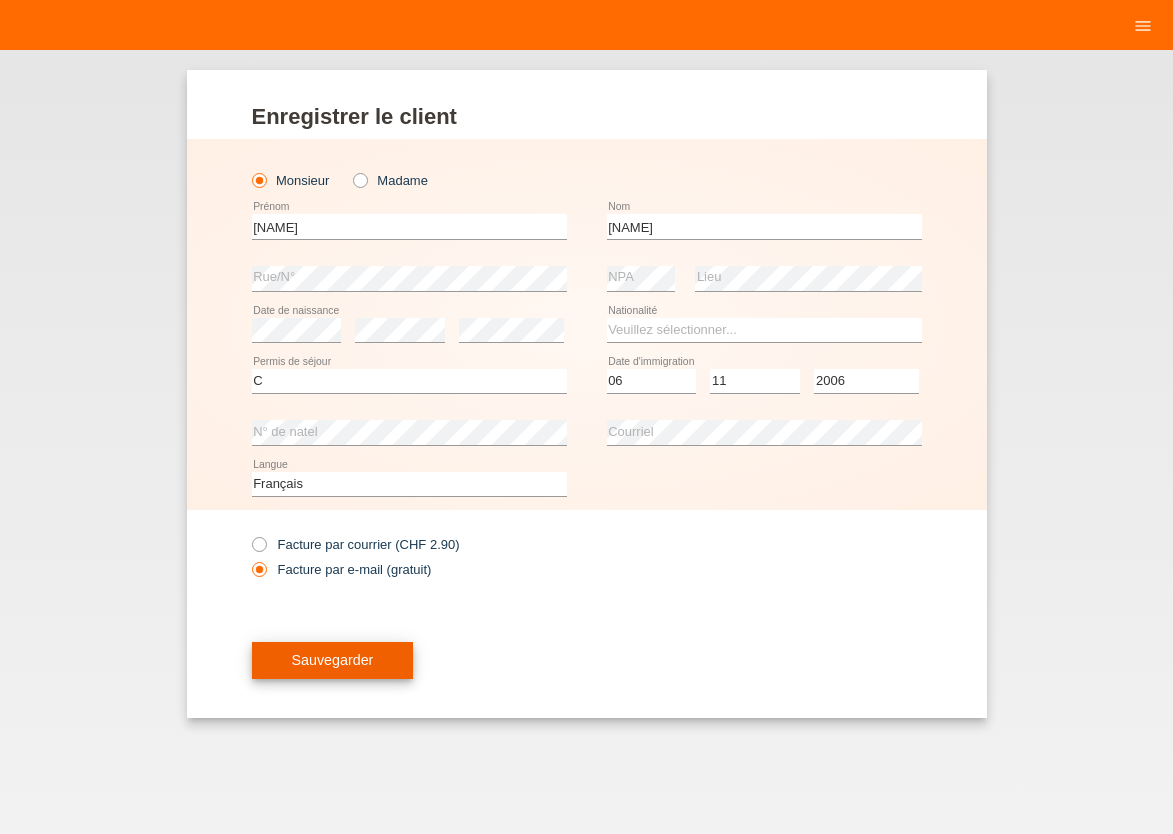 click on "Sauvegarder" at bounding box center [333, 660] 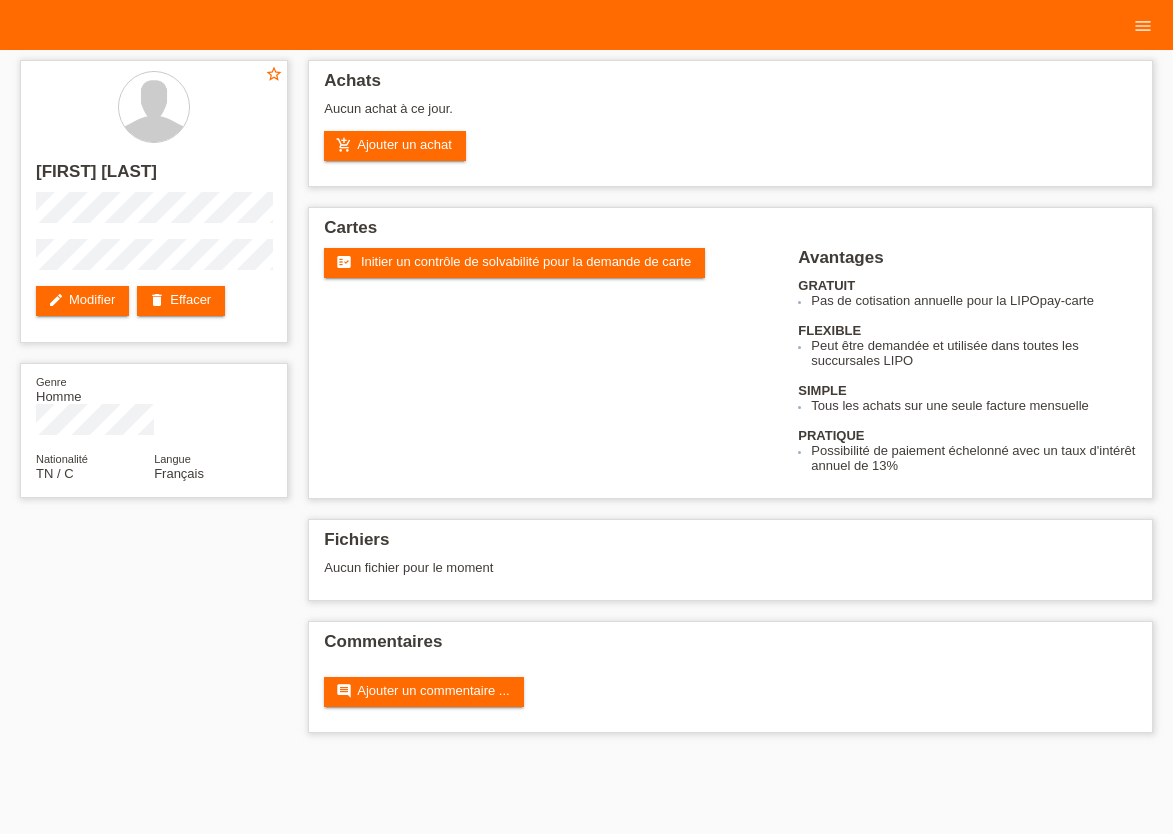 scroll, scrollTop: 0, scrollLeft: 0, axis: both 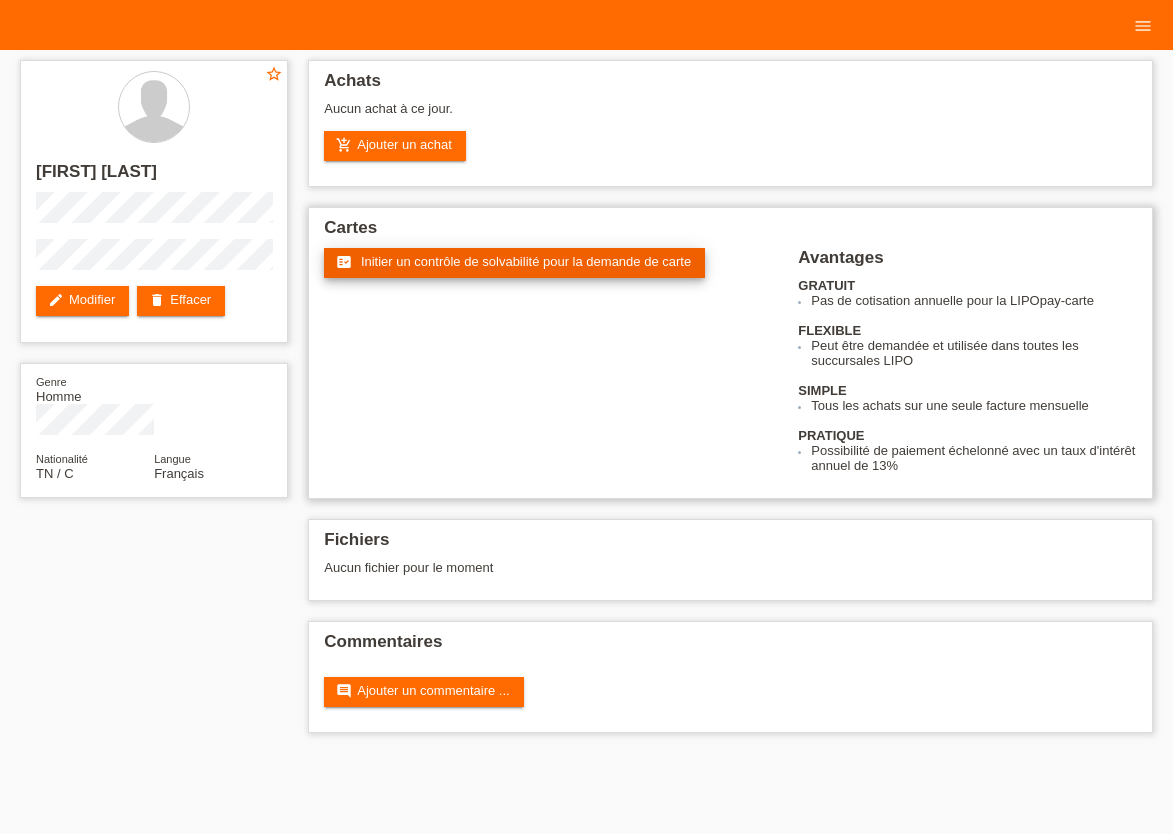 click on "Initier un contrôle de solvabilité pour la demande de carte" at bounding box center (526, 261) 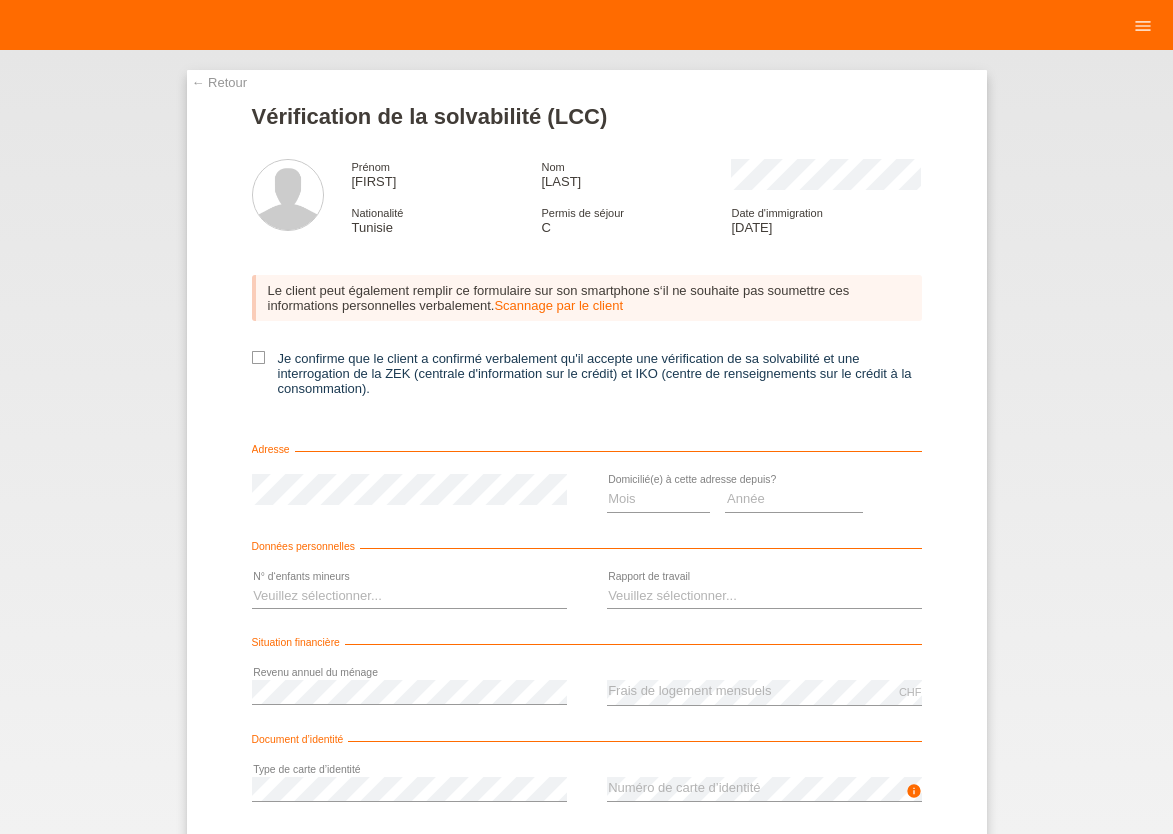 scroll, scrollTop: 0, scrollLeft: 0, axis: both 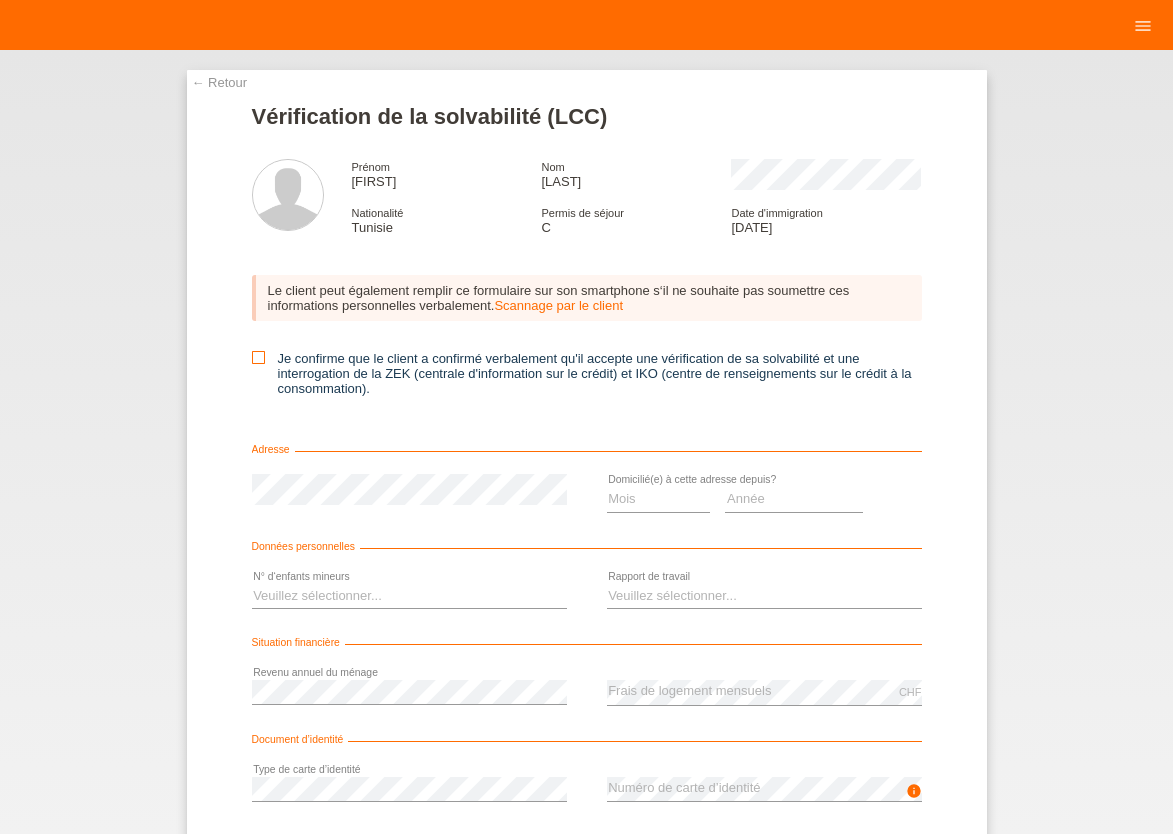click at bounding box center (258, 357) 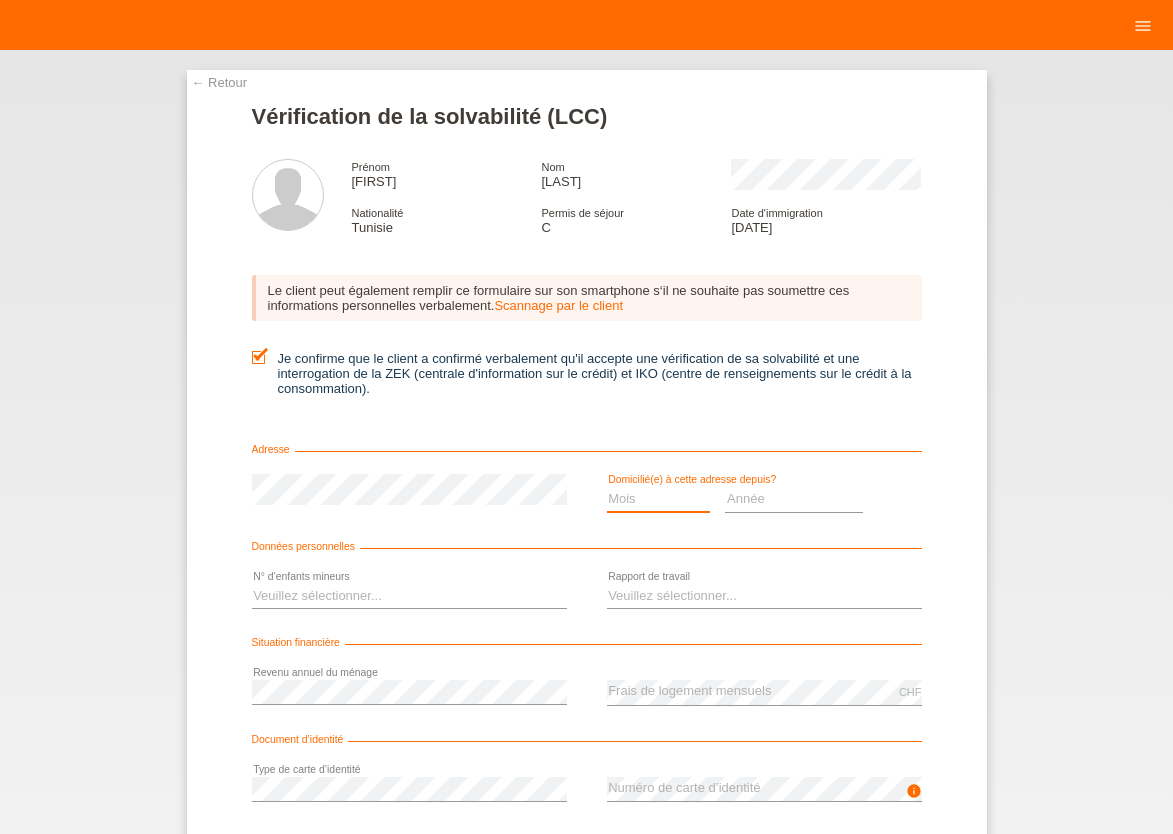 click on "Mois
01
02
03
04
05
06
07
08
09
10" at bounding box center [659, 499] 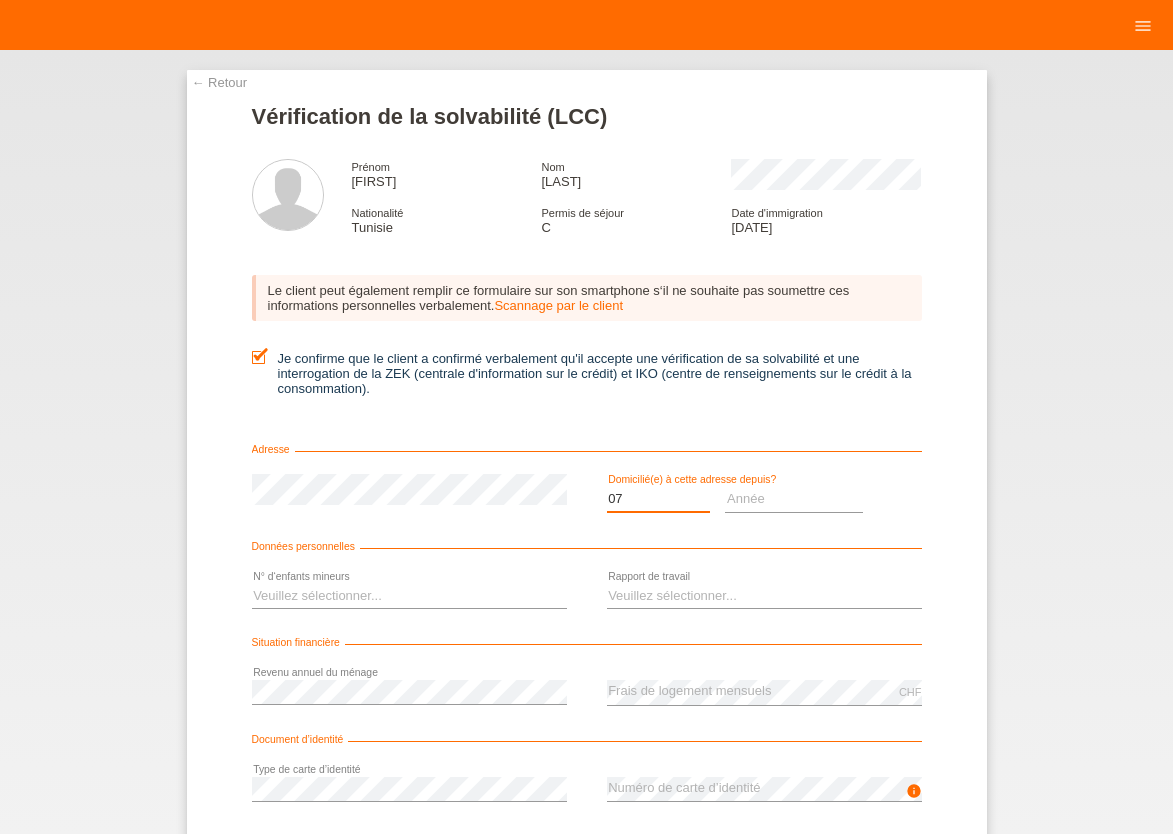 click on "07" at bounding box center (0, 0) 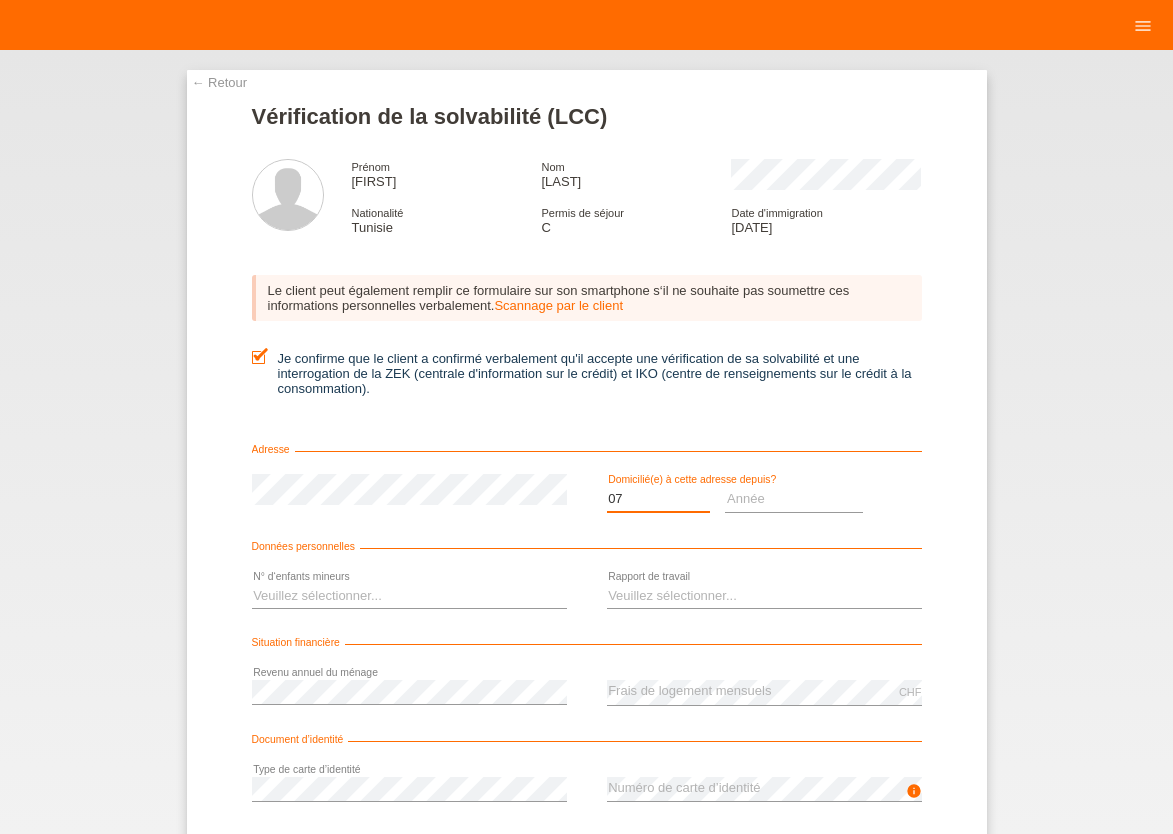 scroll, scrollTop: 0, scrollLeft: 0, axis: both 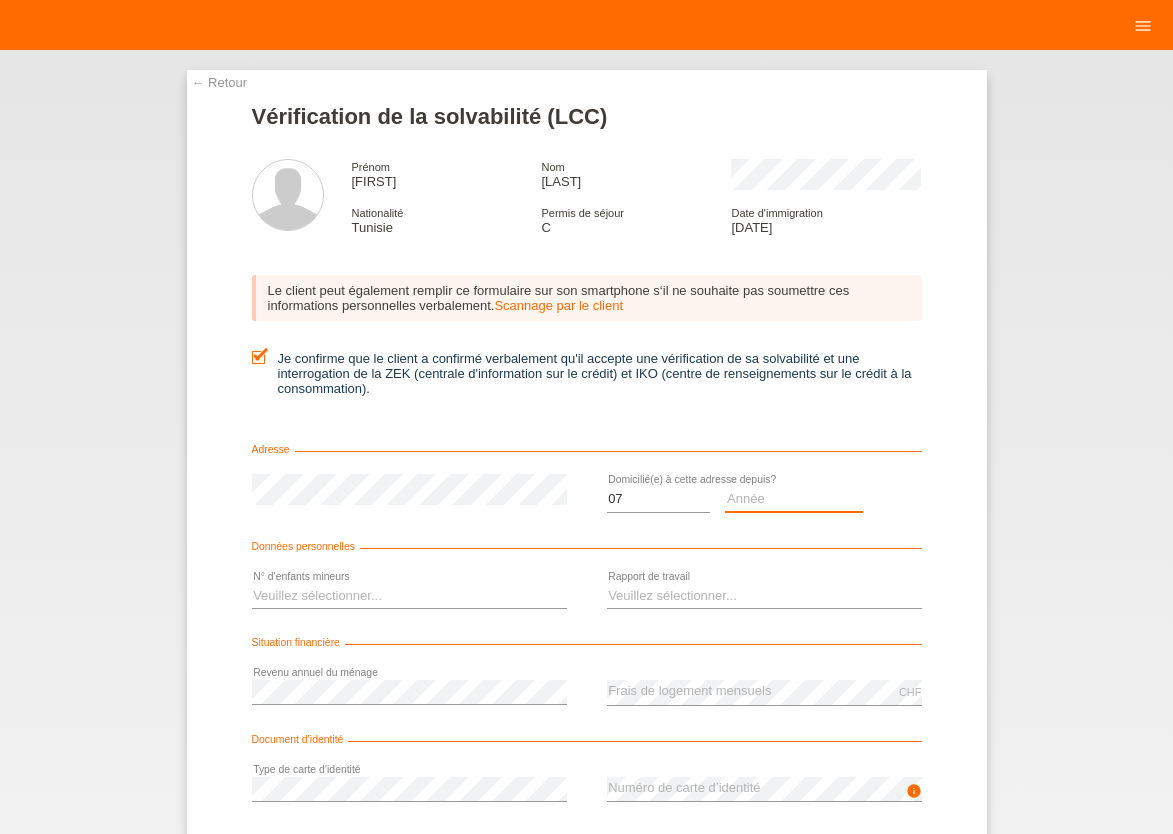click on "Année
2025
2024
2023
2022
2021
2020
2019
2018
2017
2016 2015 2014 2013 2012 2011 2010 2009 2008 2007 2006 2005 2004 2003" at bounding box center [794, 499] 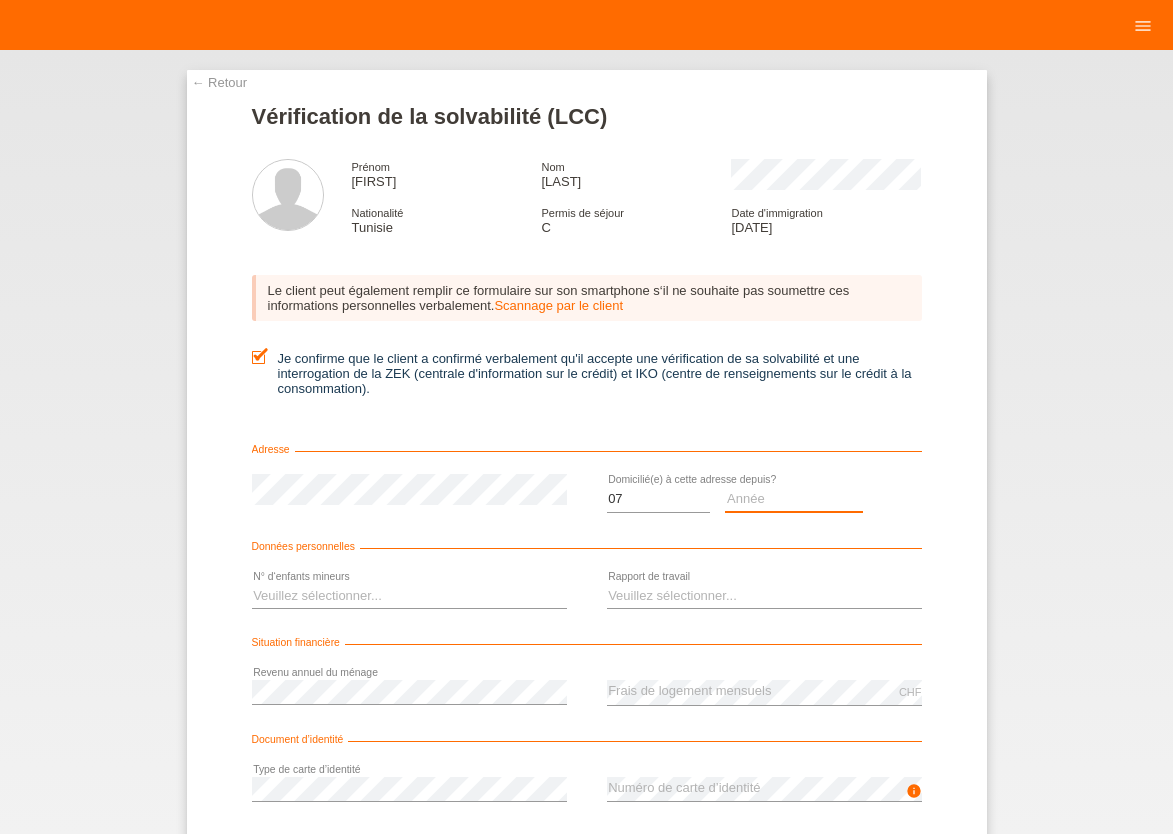 scroll, scrollTop: 0, scrollLeft: 0, axis: both 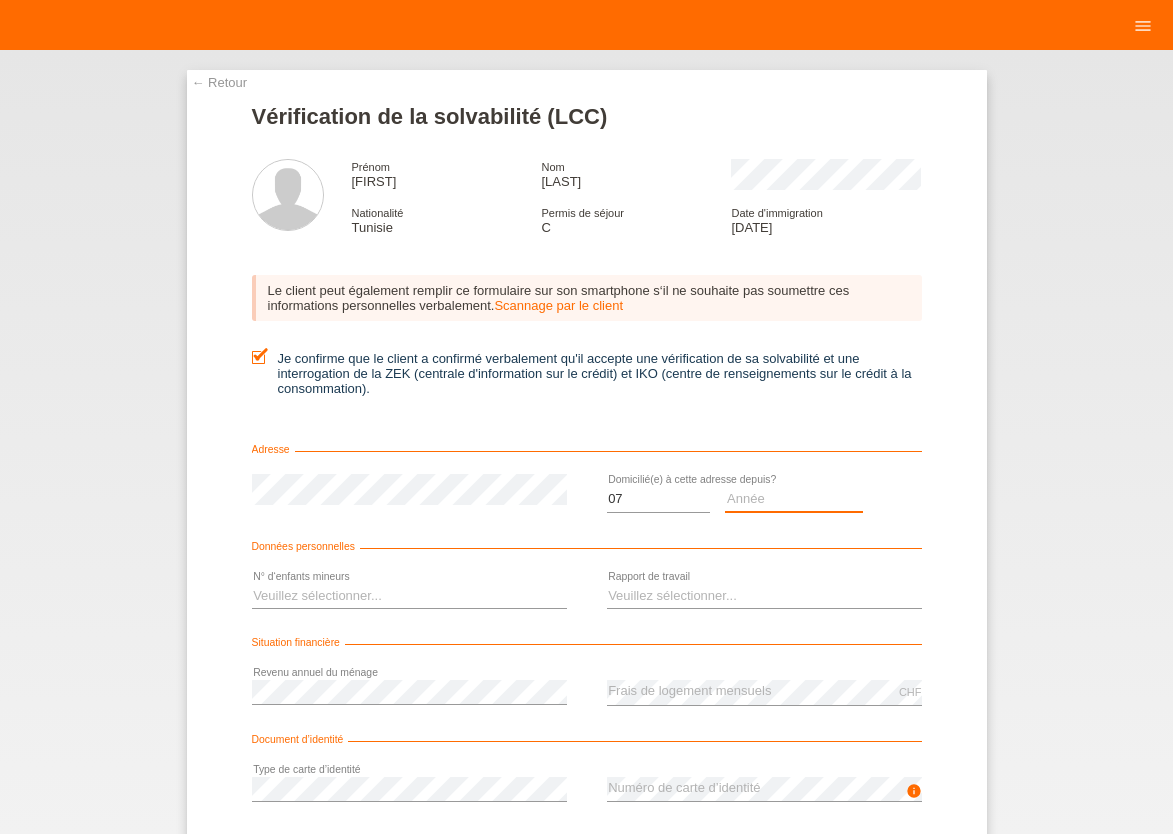 select on "2023" 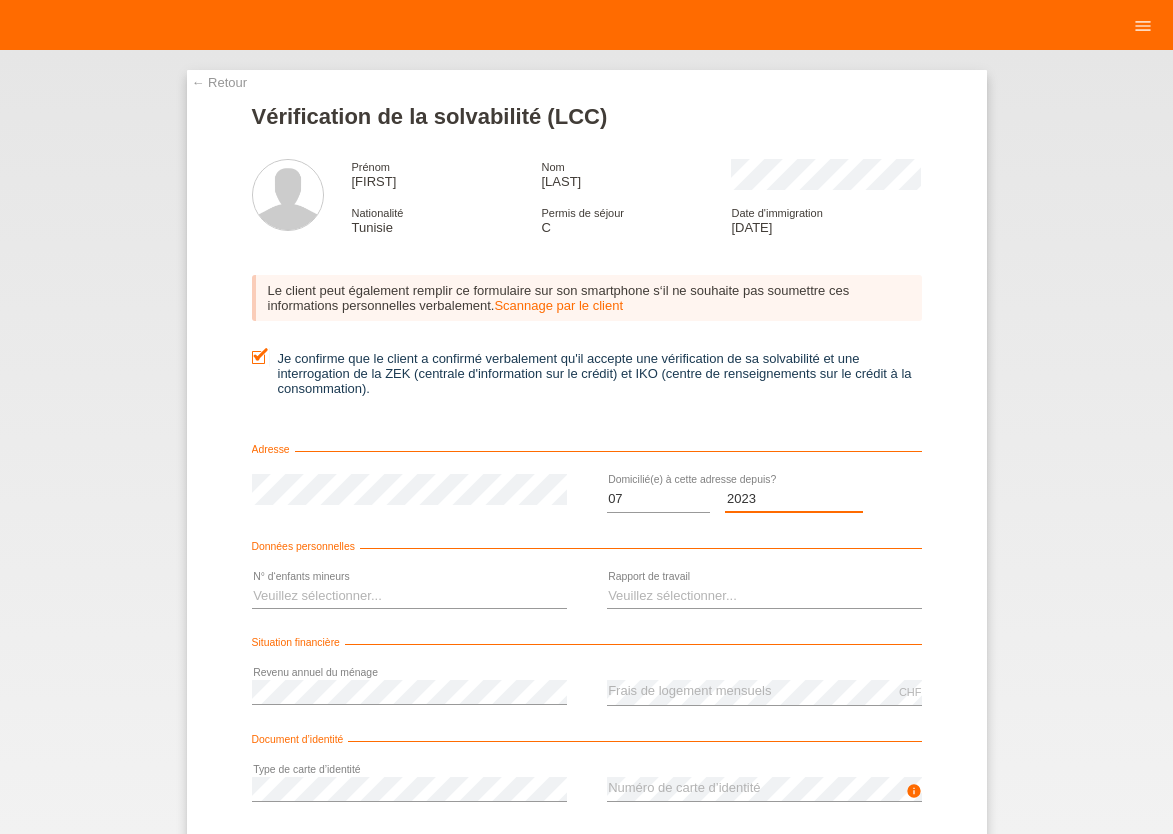 click on "2023" at bounding box center [0, 0] 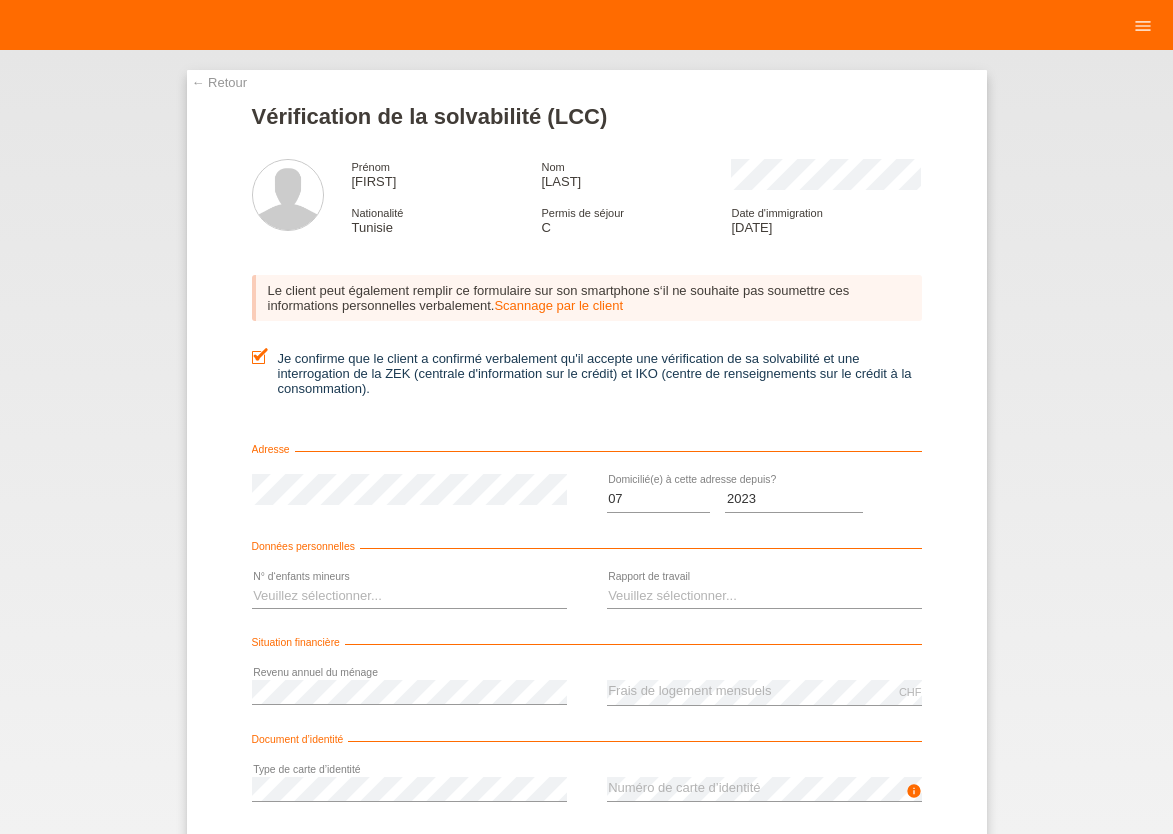 click on "← Retour
Vérification de la solvabilité (LCC)
Prénom
sedki
Nom
bannour
Nationalité
Tunisie
Permis de séjour Date d'immigration Mois" at bounding box center [586, 442] 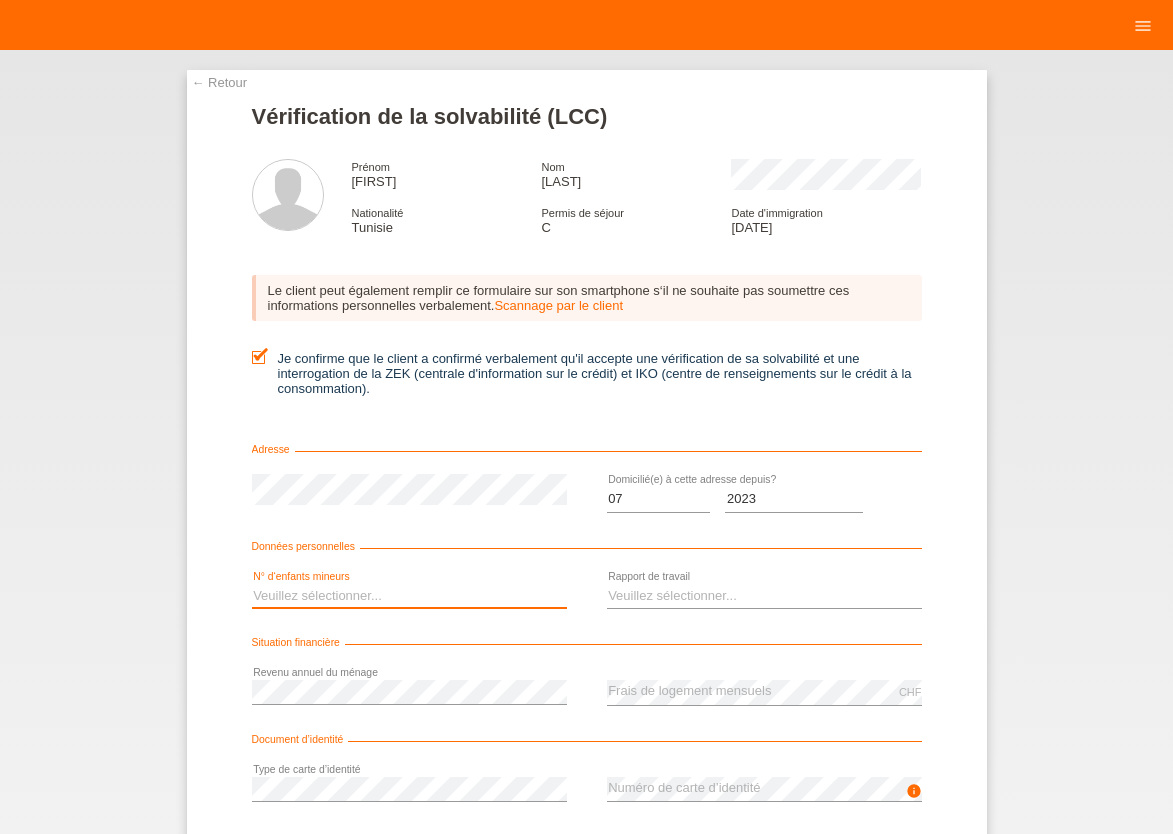 click on "Veuillez sélectionner...
0
1
2
3
4
5
6
7
8
9" at bounding box center [409, 596] 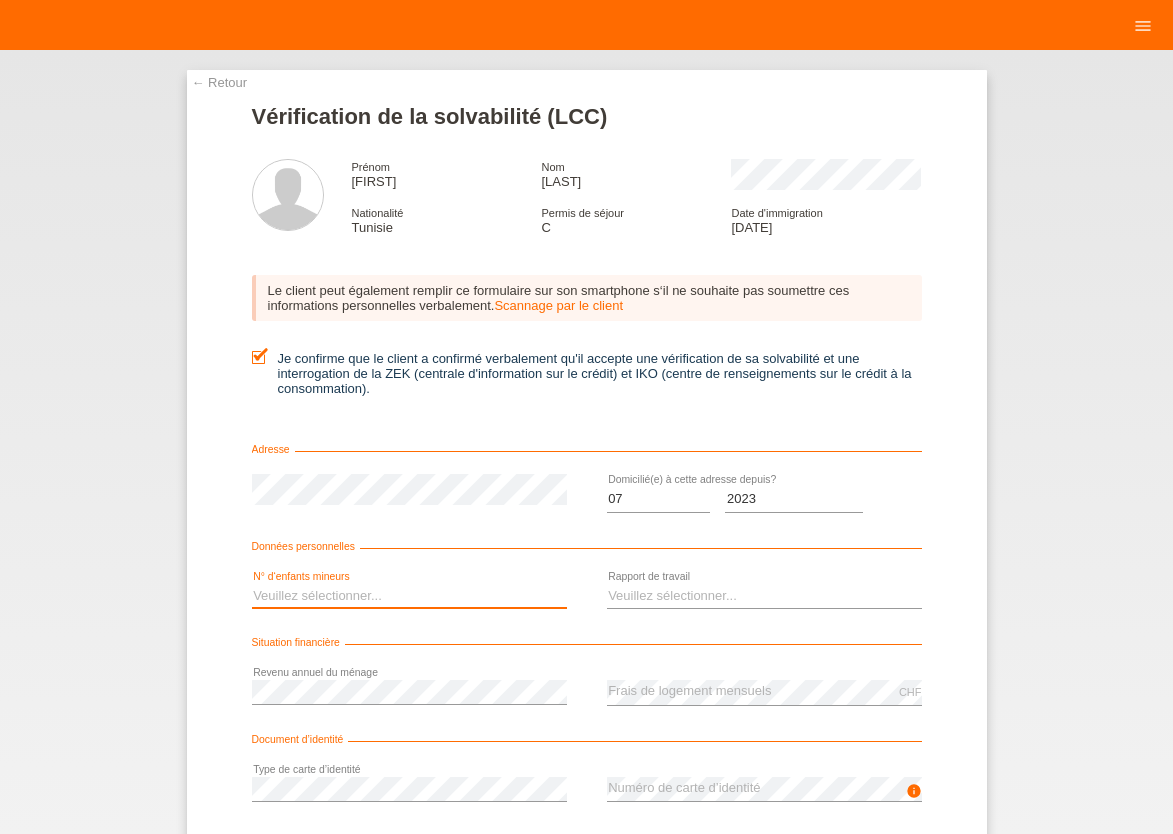 select on "1" 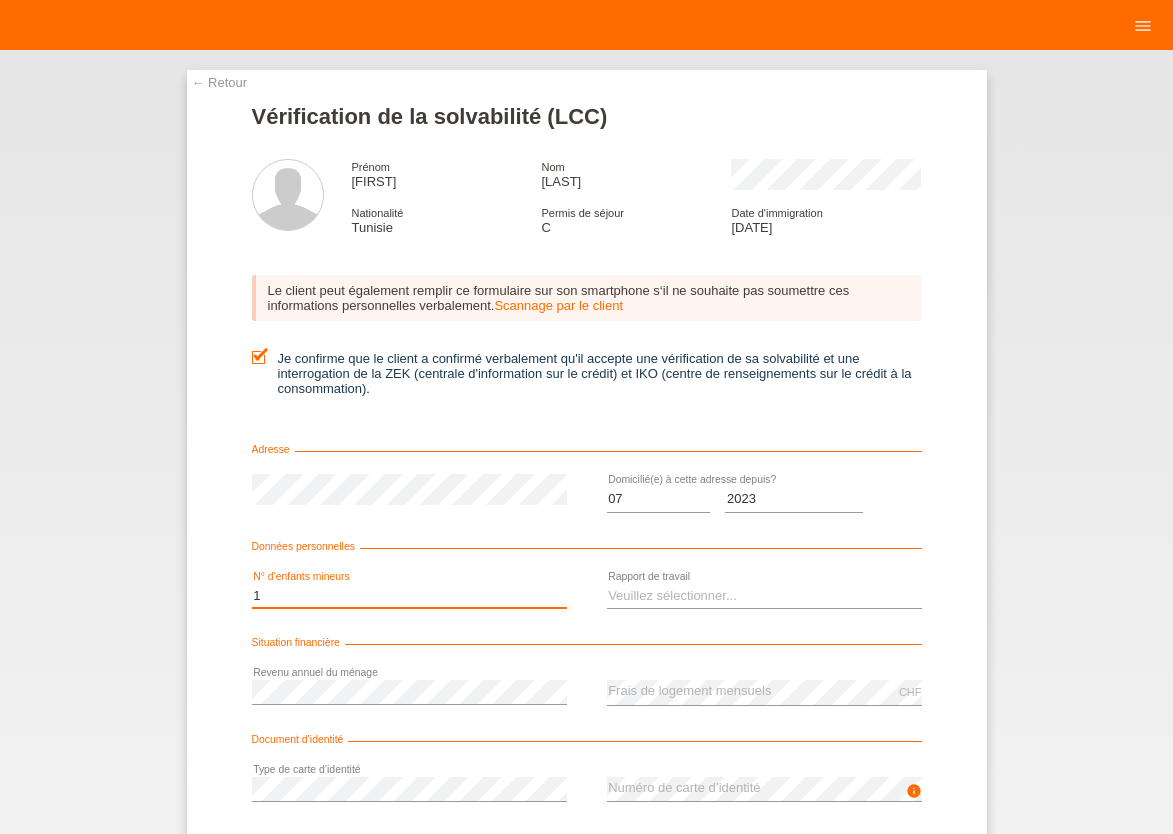 click on "1" at bounding box center (0, 0) 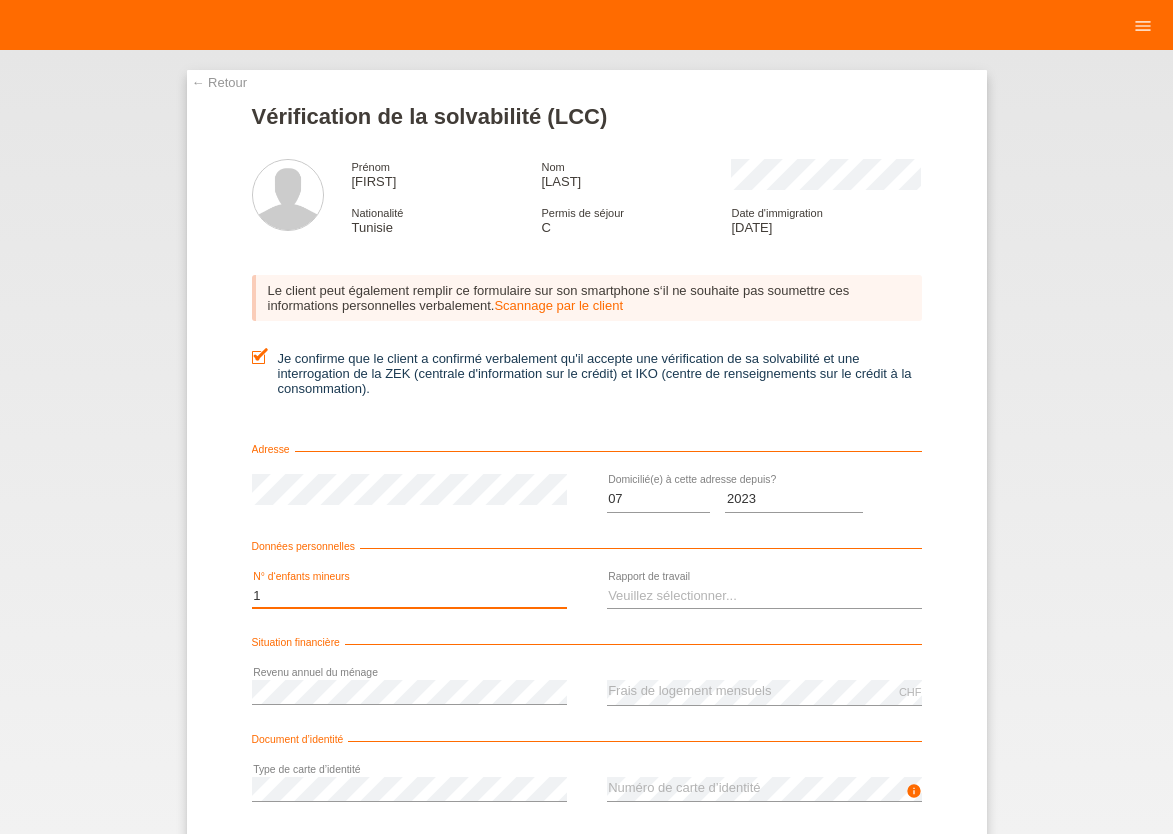 scroll, scrollTop: 0, scrollLeft: 0, axis: both 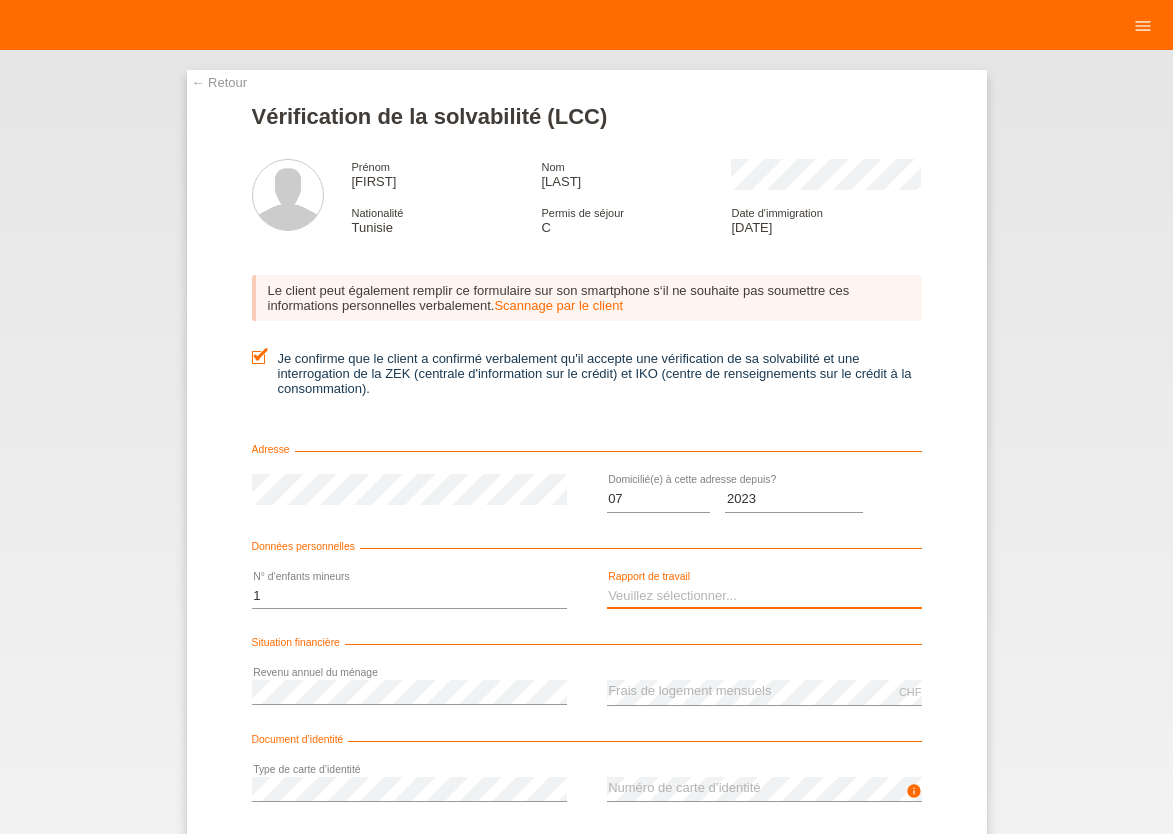 click on "Veuillez sélectionner...
A durée indéterminée
A durée déterminée
Apprenti/étudiant
Retraité(e)
Sans activité lucrative
Femme/homme au foyer
Indépendant(e)" at bounding box center (764, 596) 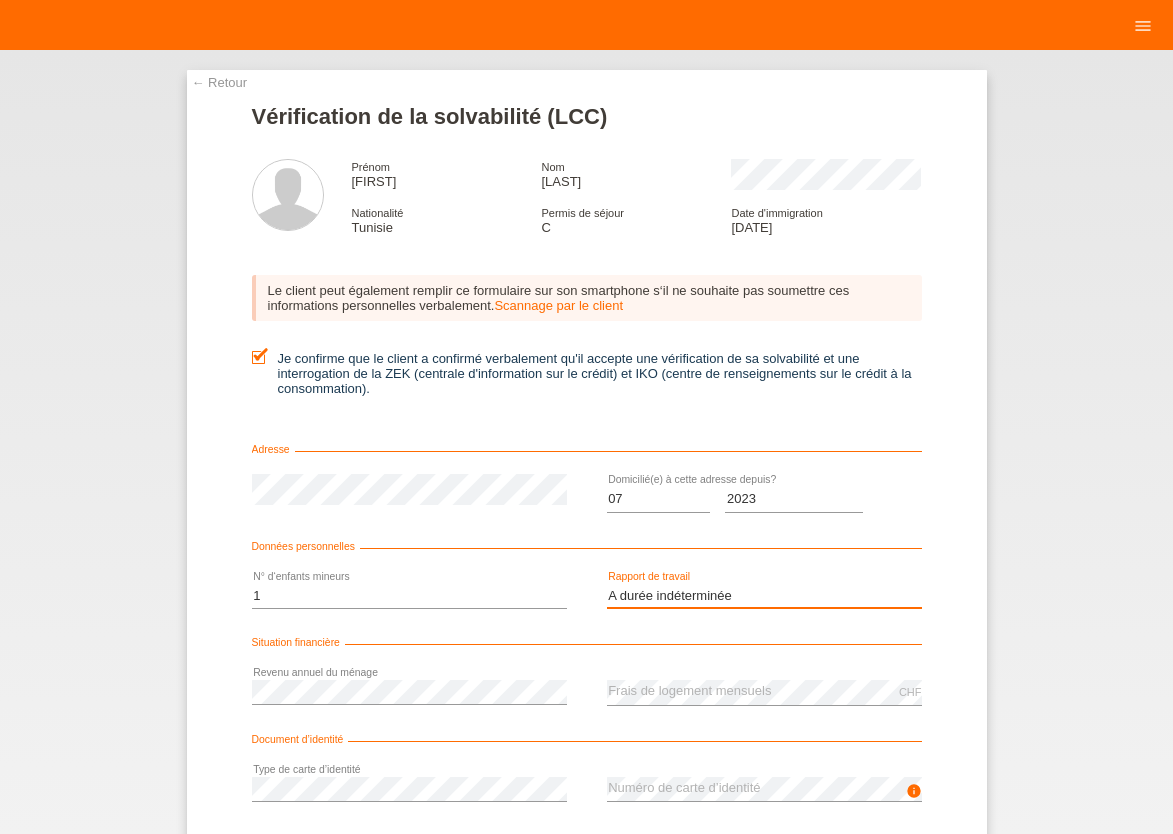 click on "A durée indéterminée" at bounding box center (0, 0) 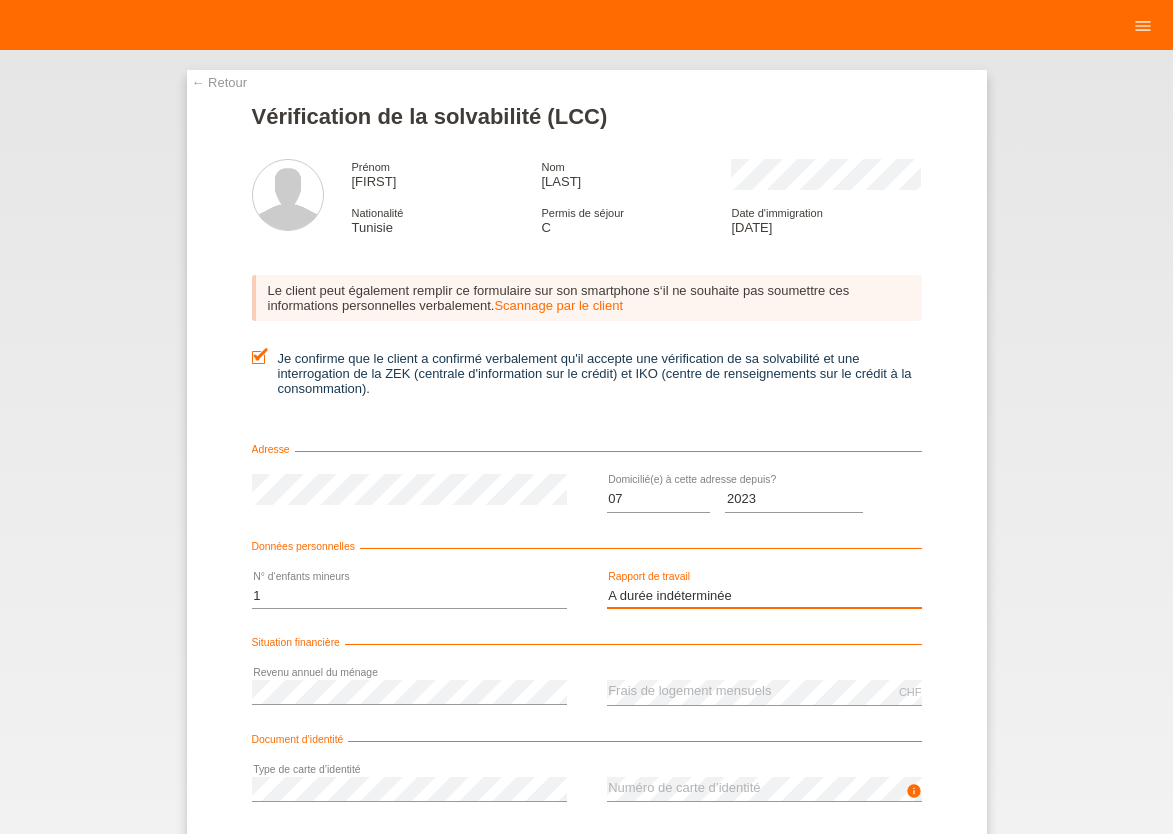 scroll, scrollTop: 0, scrollLeft: 0, axis: both 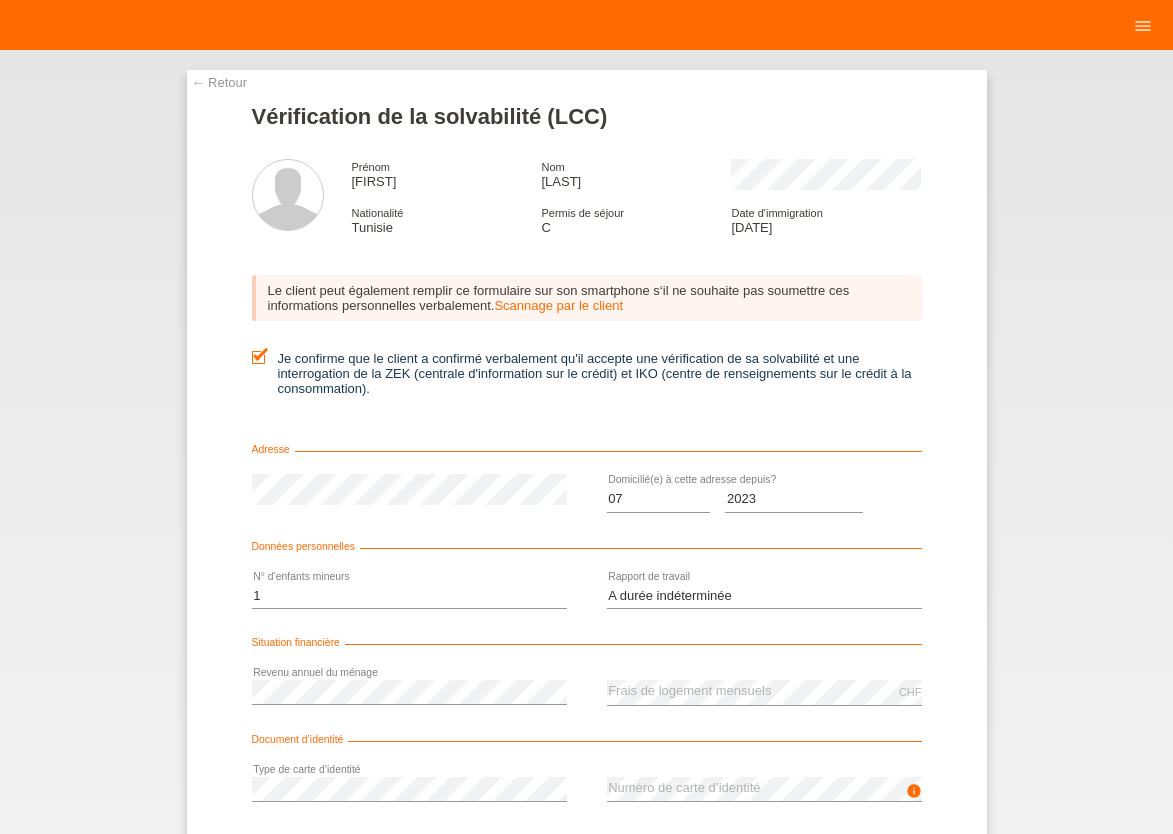 click on "error
Revenu annuel du ménage" at bounding box center (409, 692) 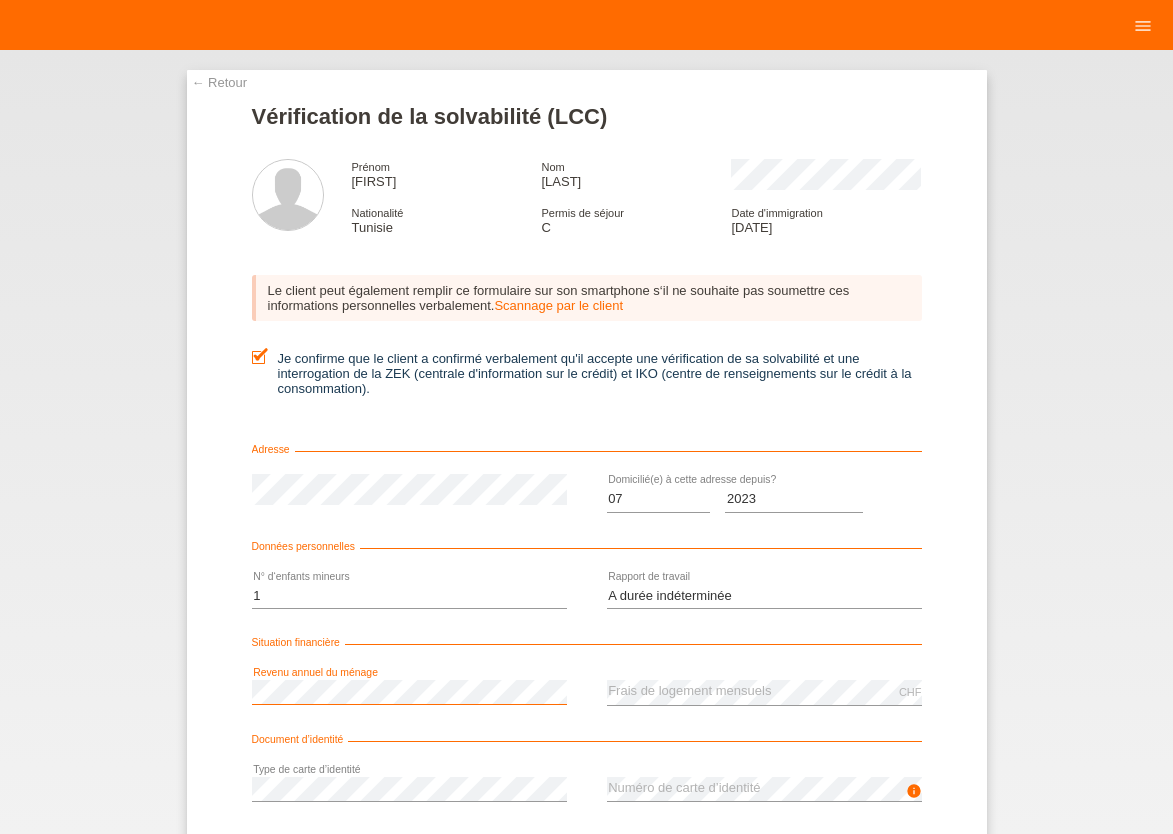 scroll, scrollTop: 0, scrollLeft: 0, axis: both 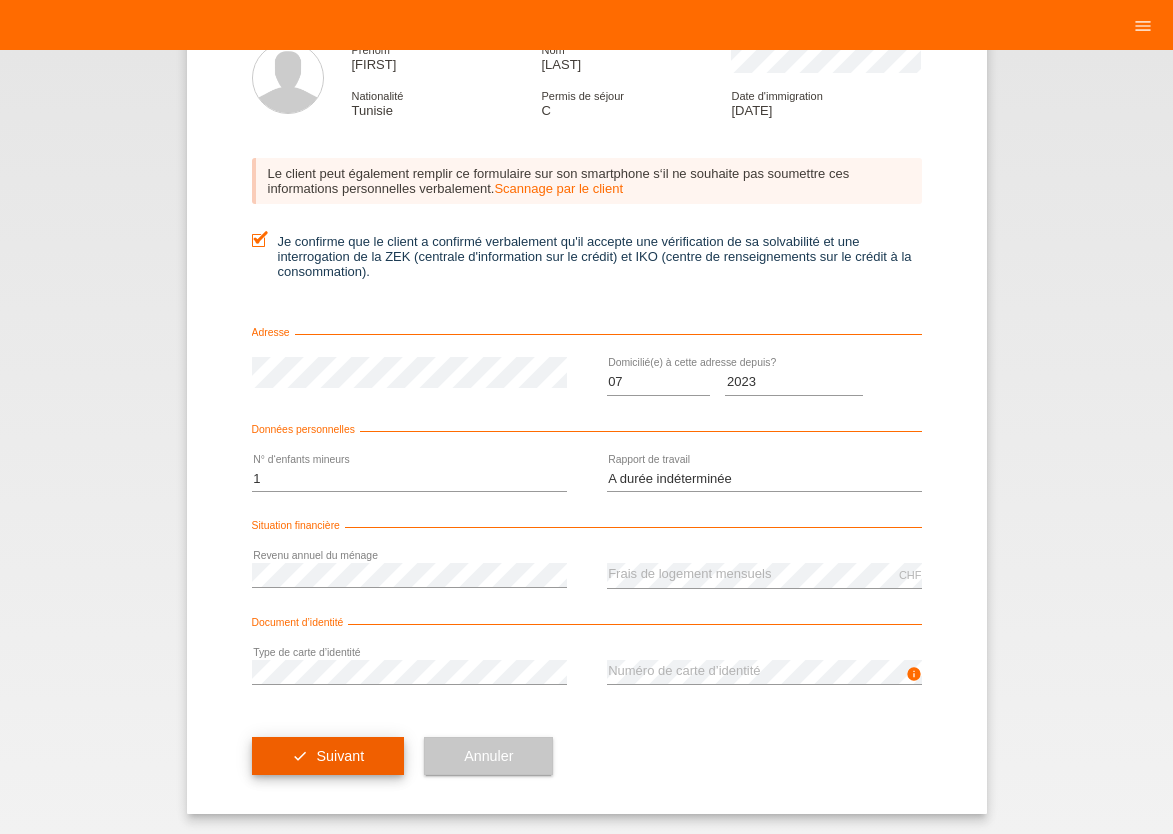 click on "check   Suivant" at bounding box center [328, 756] 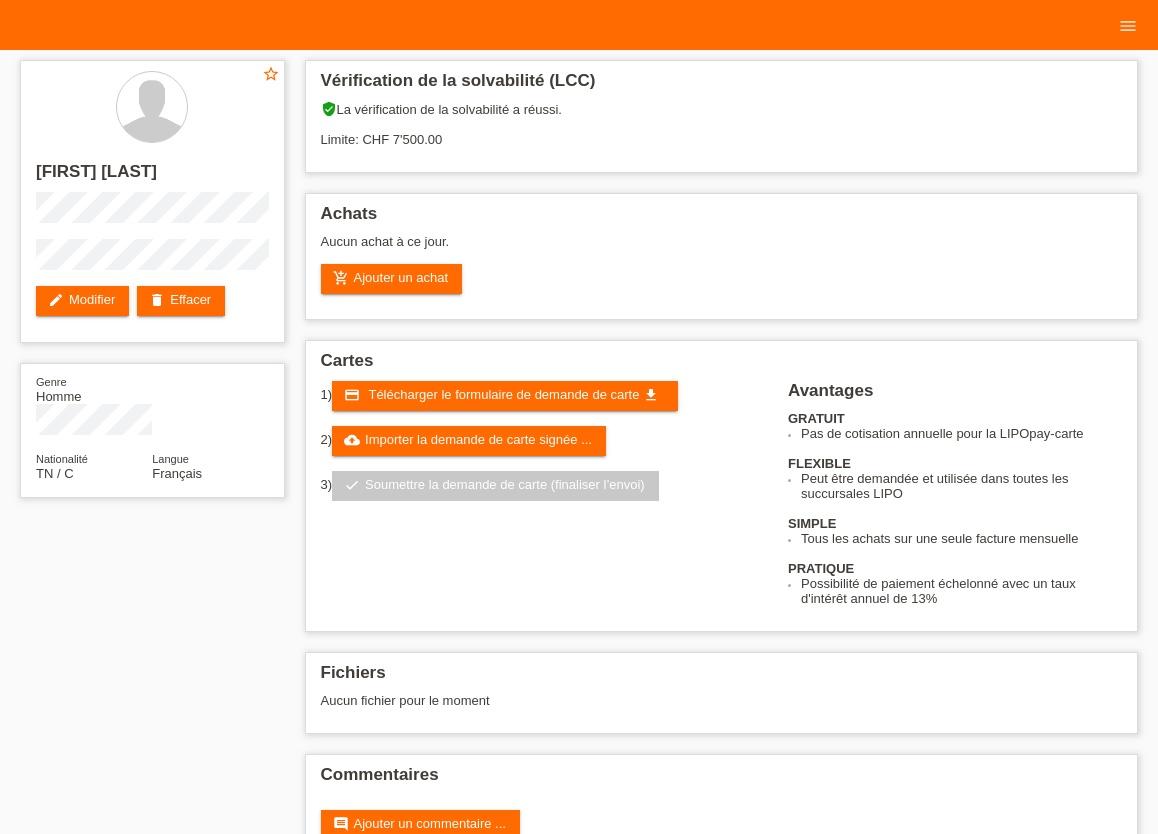 scroll, scrollTop: 0, scrollLeft: 0, axis: both 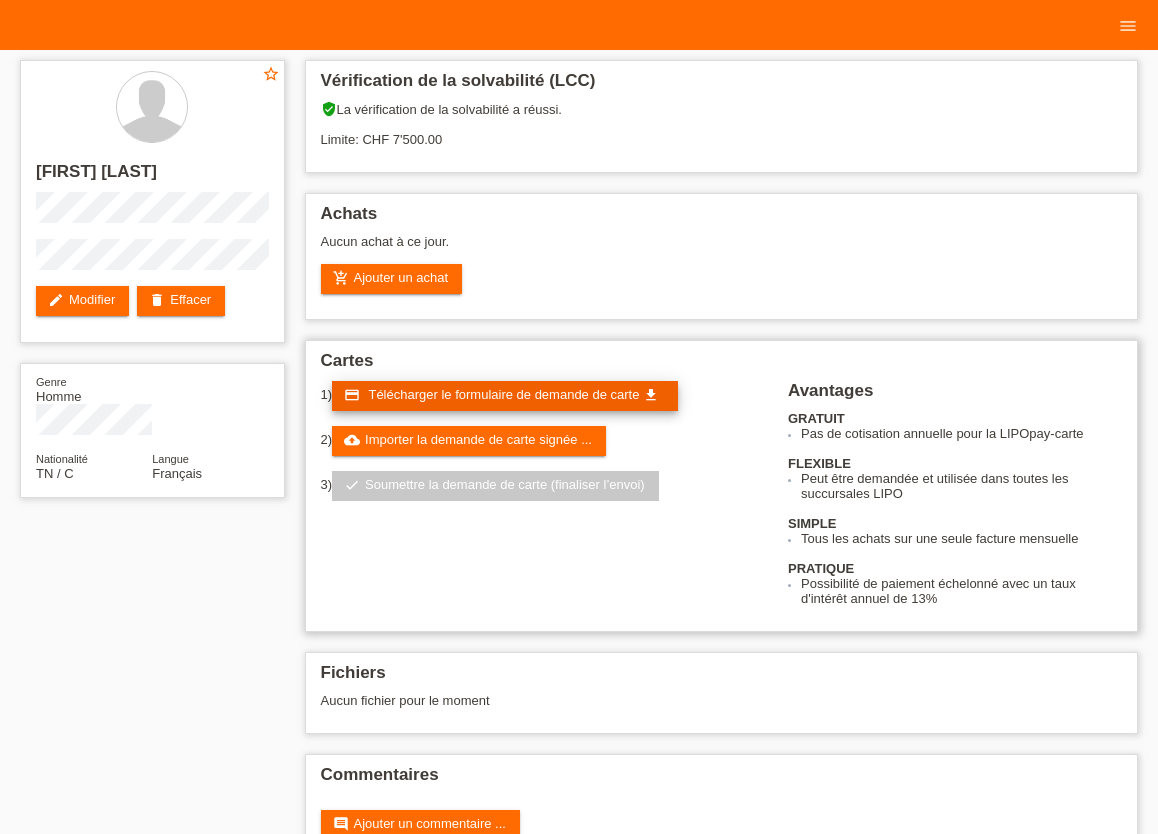 click on "Télécharger le formulaire de demande de carte" at bounding box center (503, 394) 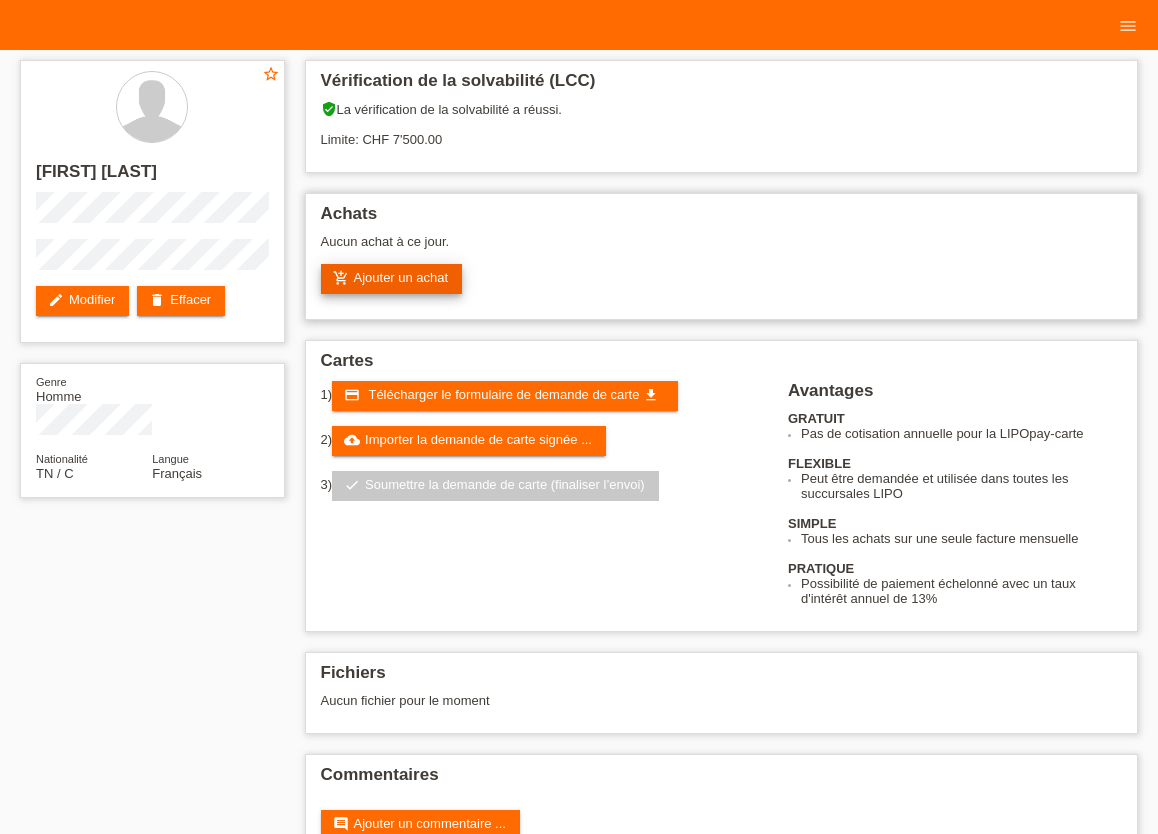 click on "add_shopping_cart  Ajouter un achat" at bounding box center [392, 279] 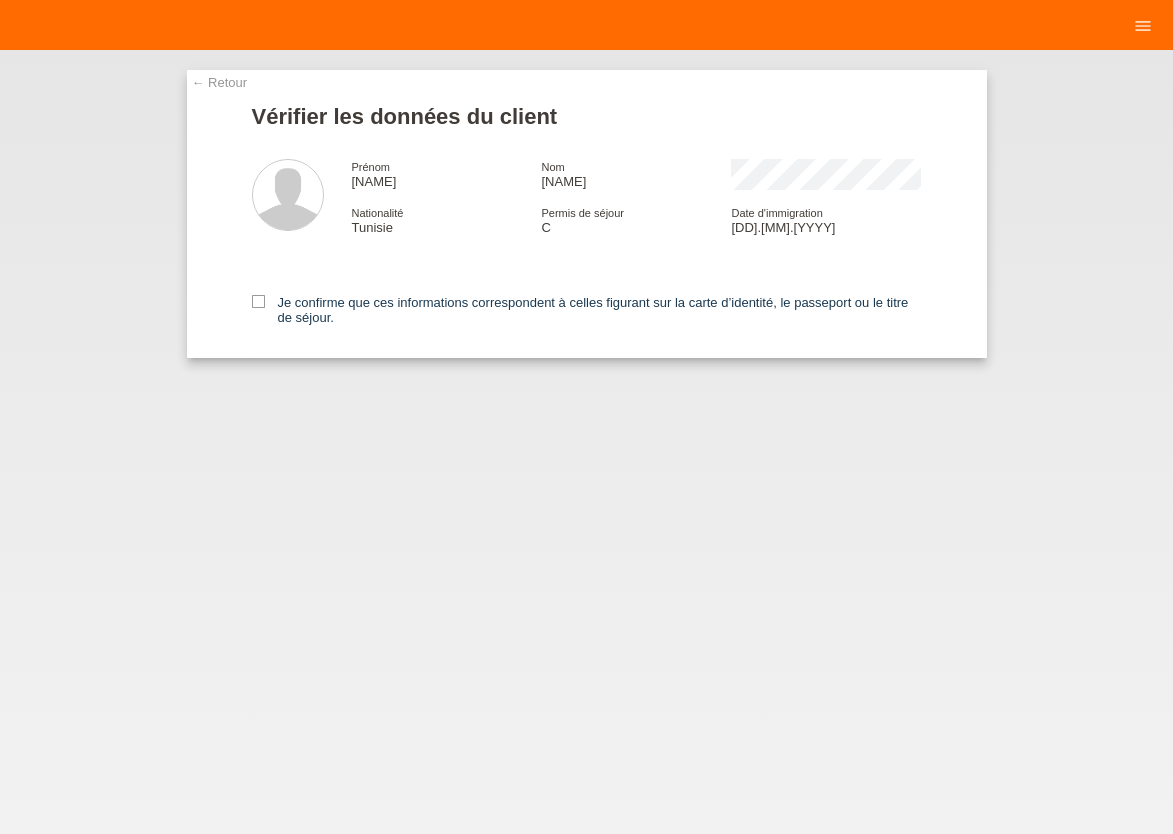 scroll, scrollTop: 0, scrollLeft: 0, axis: both 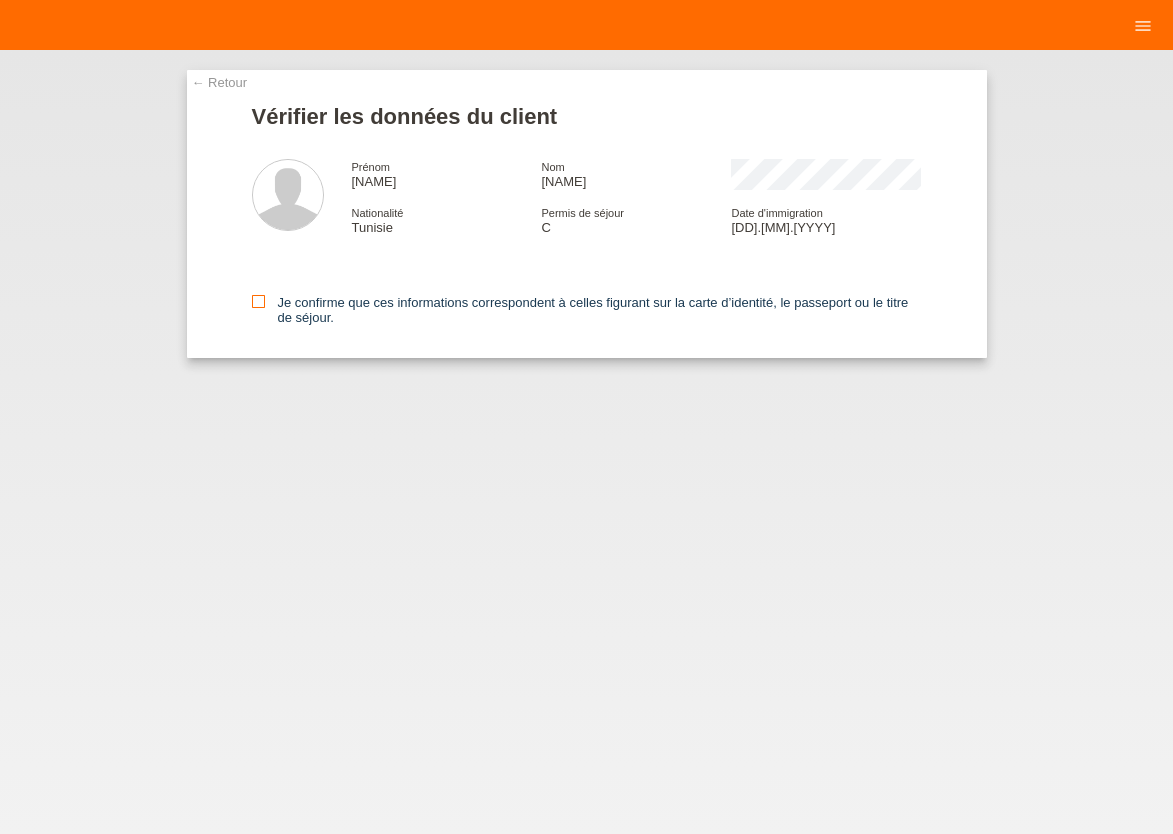 click at bounding box center (258, 301) 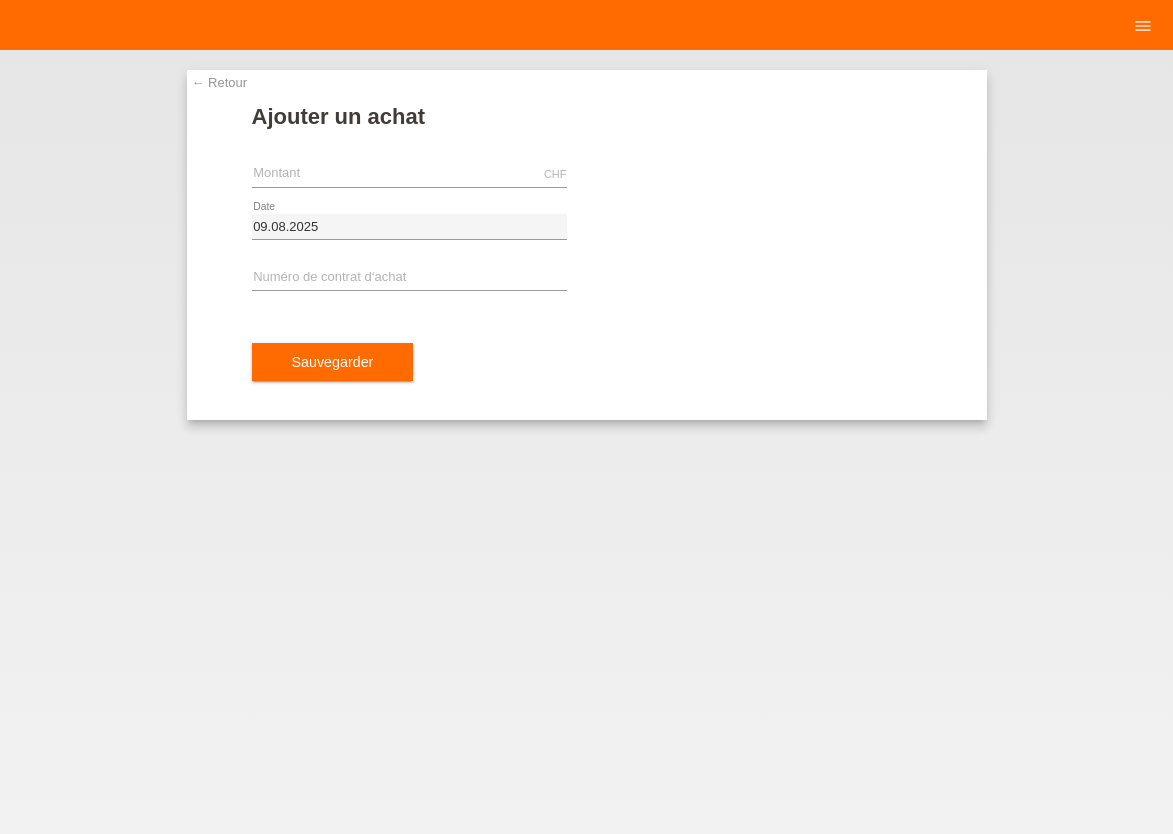 scroll, scrollTop: 0, scrollLeft: 0, axis: both 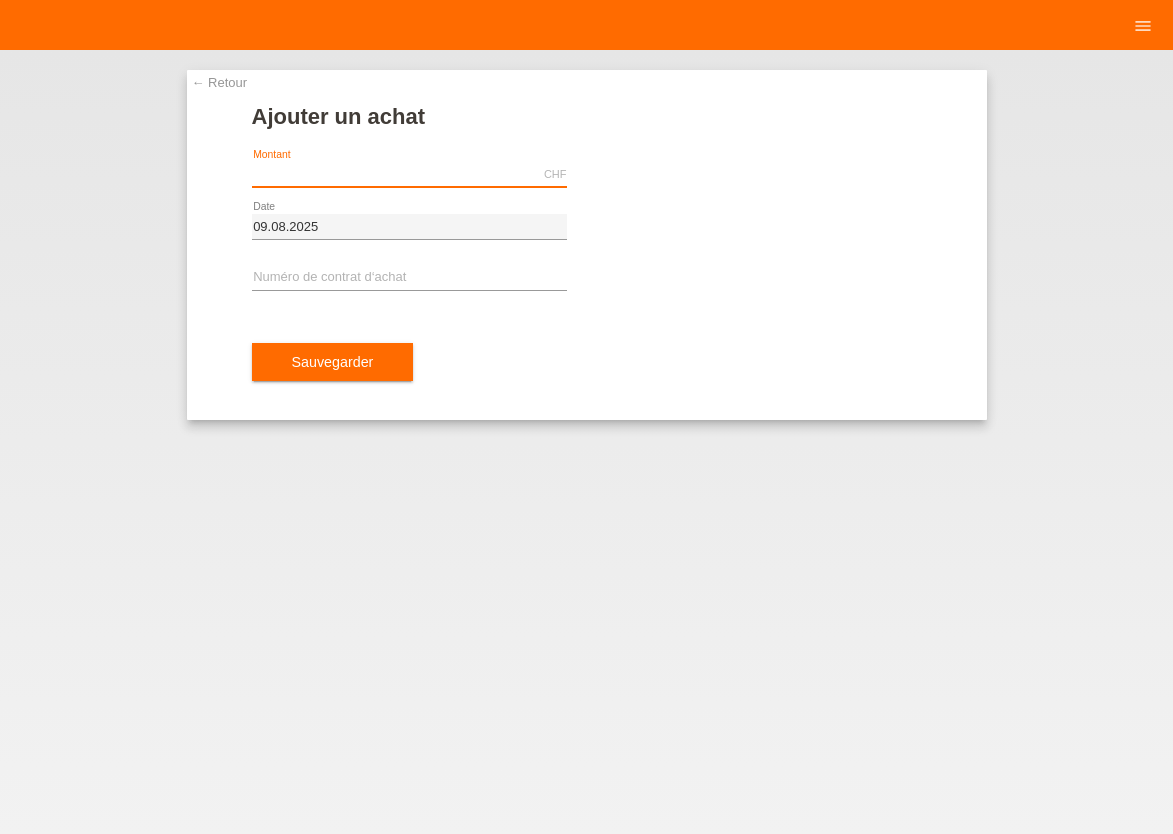 click at bounding box center [409, 174] 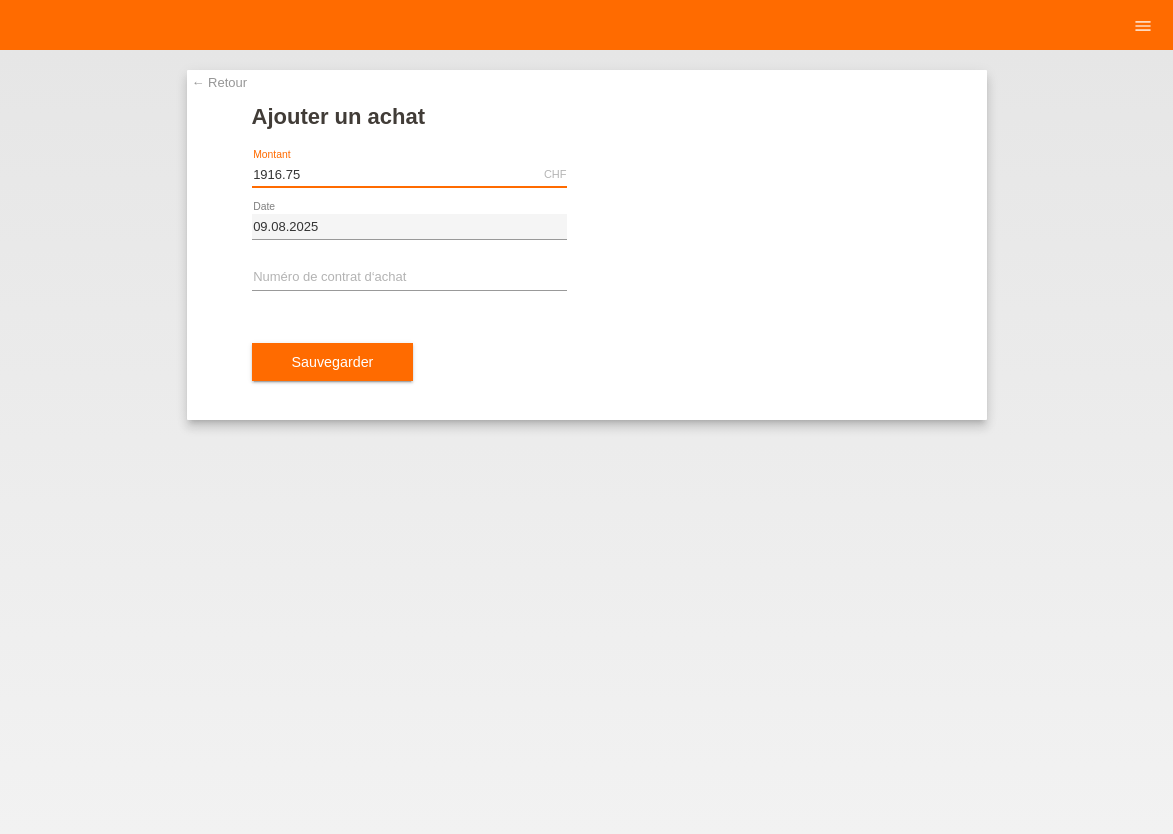 type on "1916.75" 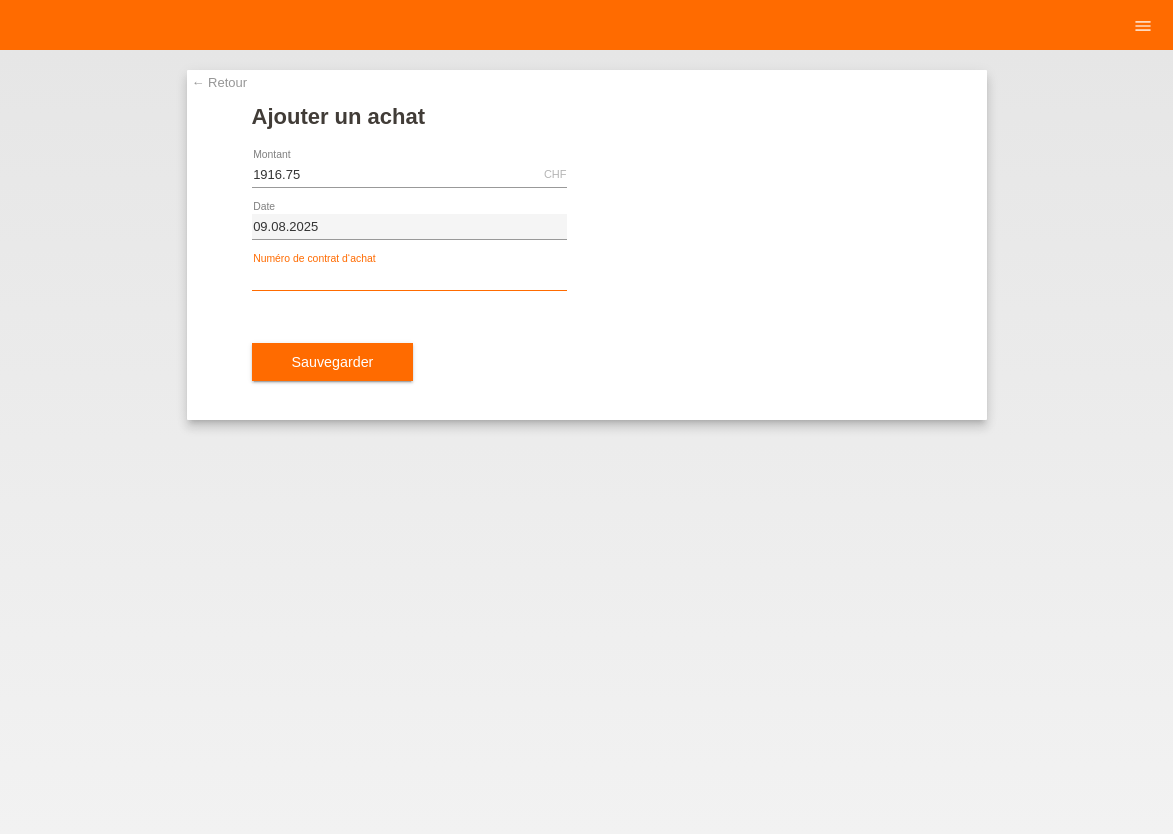 click at bounding box center (409, 278) 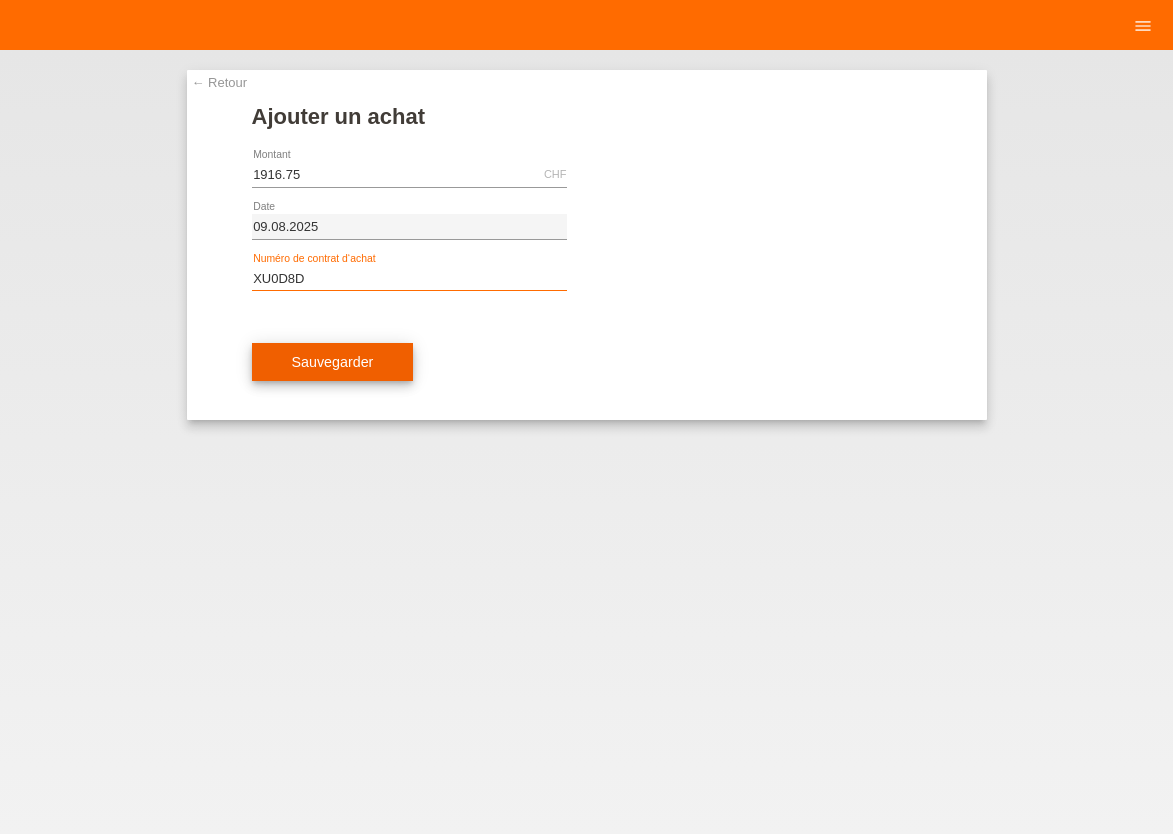 type on "XU0D8D" 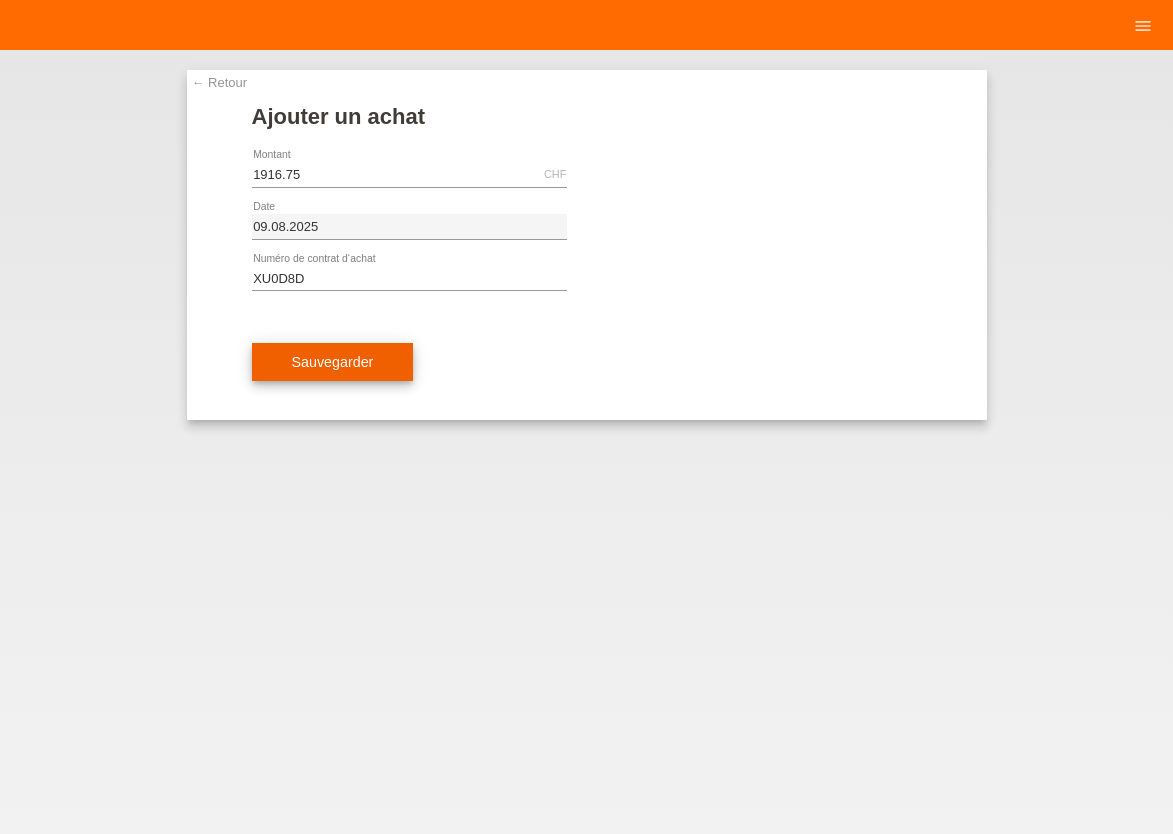 click on "Sauvegarder" at bounding box center [333, 362] 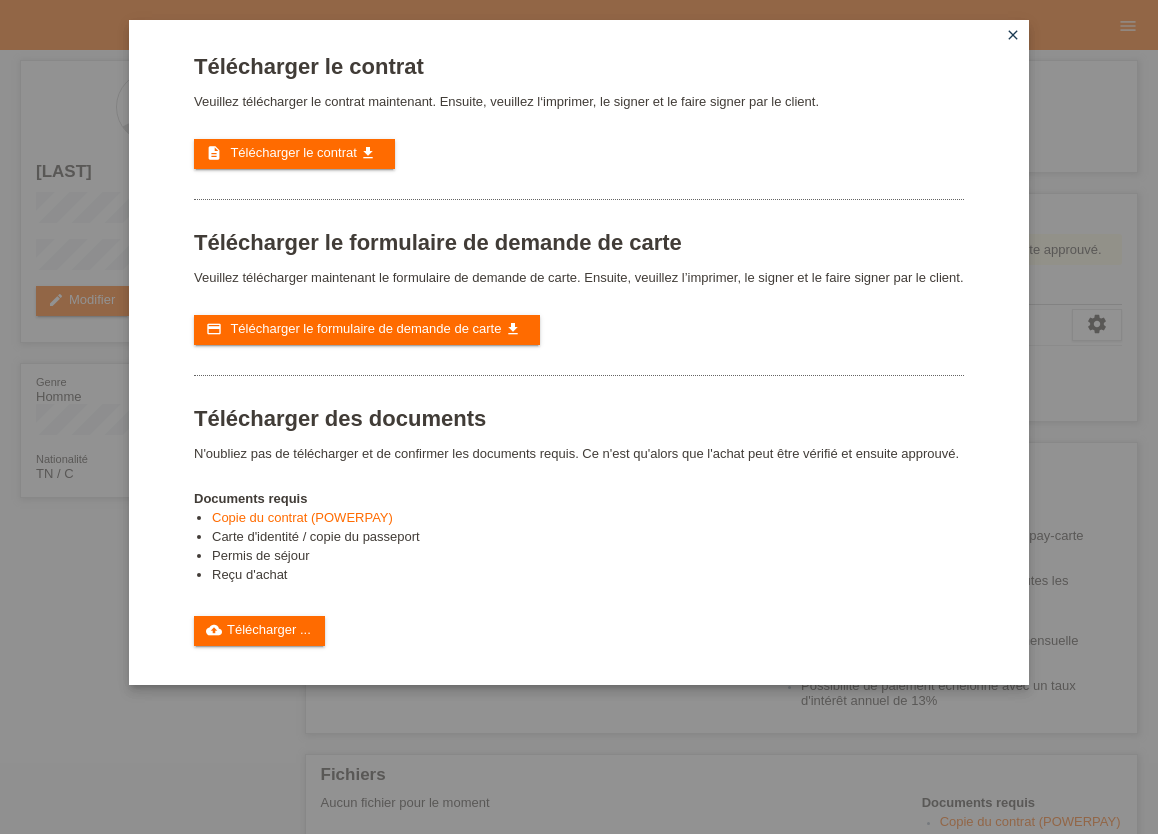 scroll, scrollTop: 0, scrollLeft: 0, axis: both 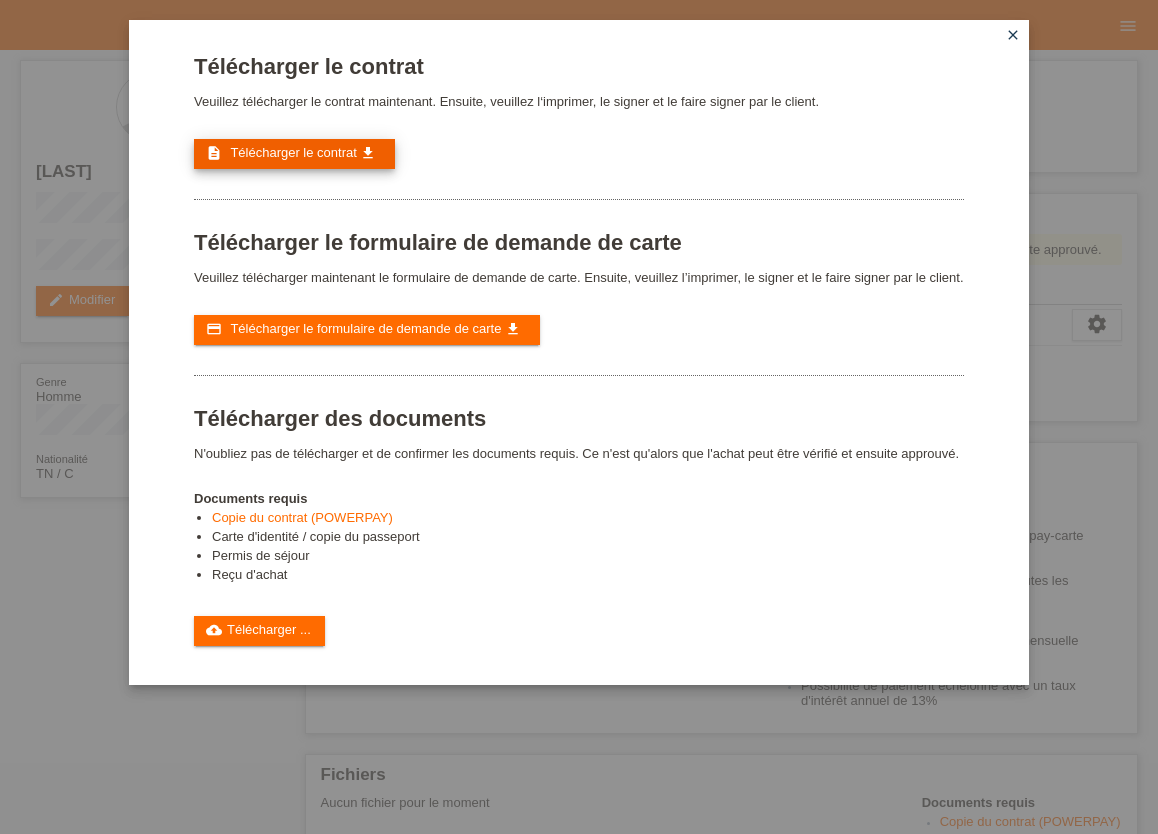 click on "Télécharger le contrat" at bounding box center [293, 152] 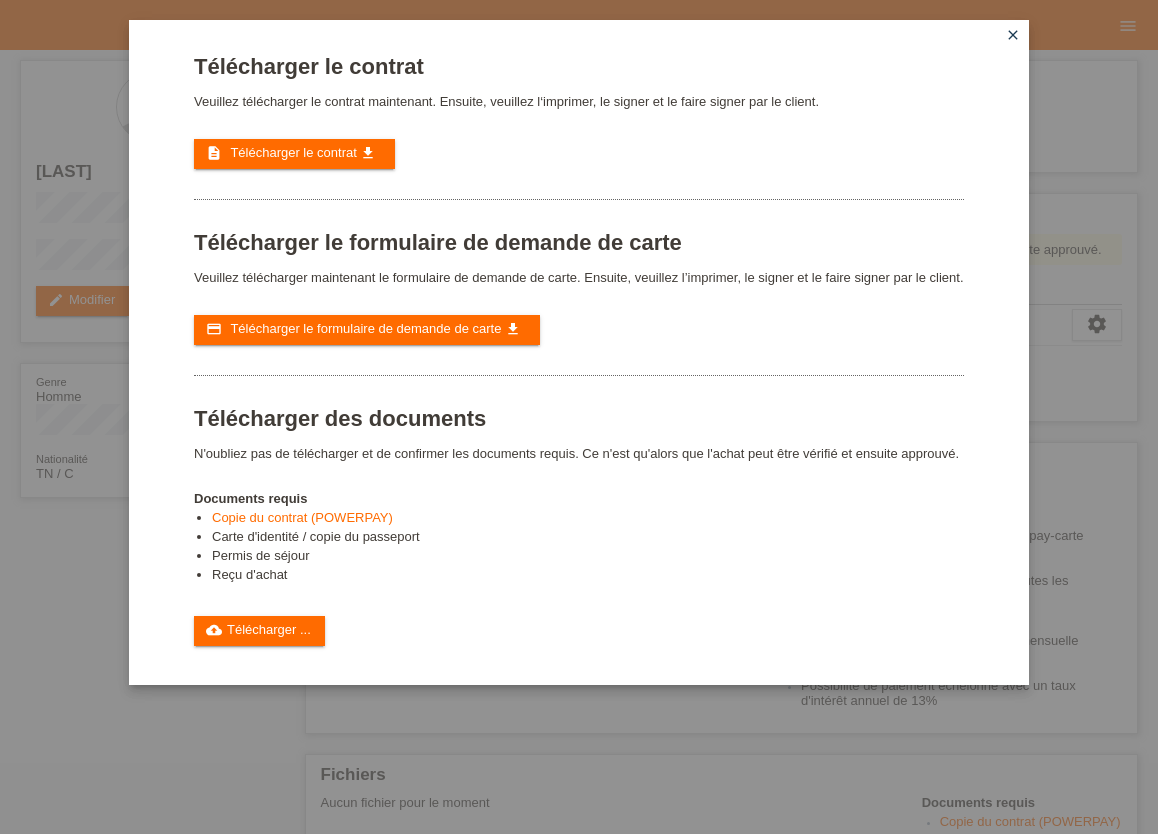 click on "Reçu d'achat" at bounding box center (588, 576) 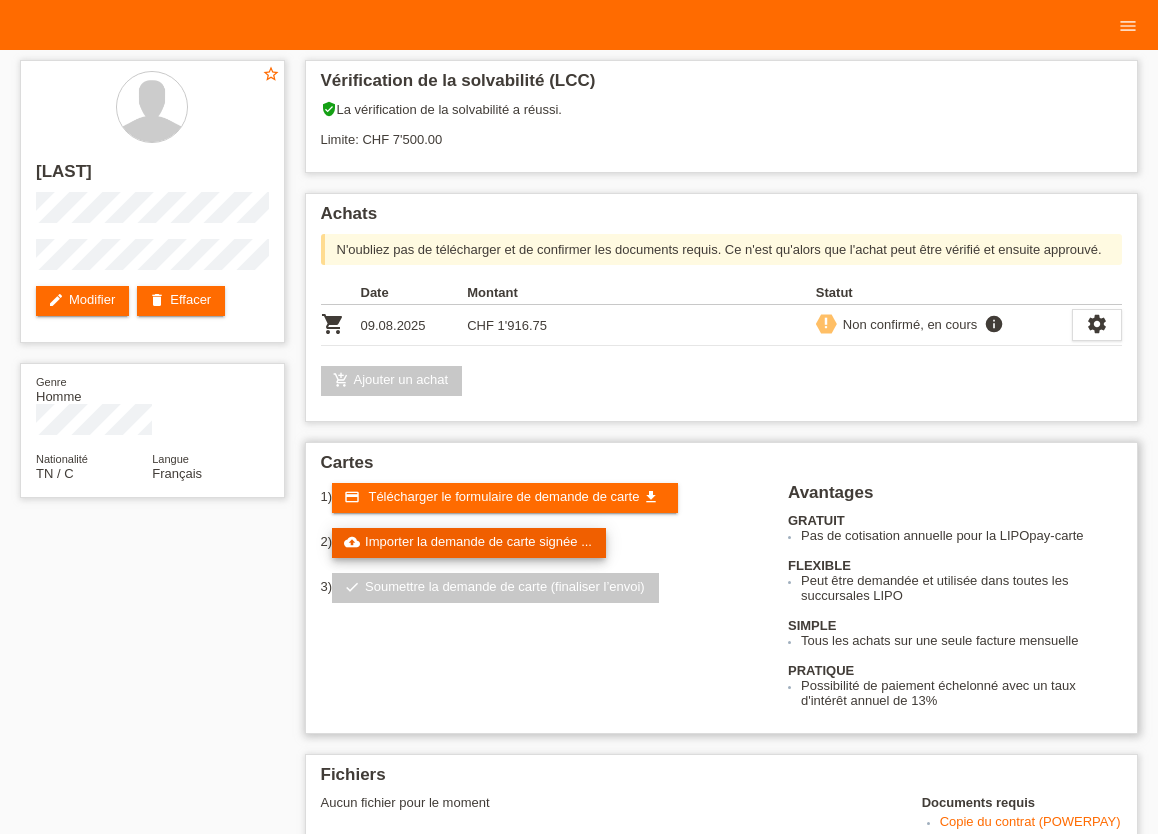 click on "cloud_upload  Importer la demande de carte signée ..." at bounding box center [469, 543] 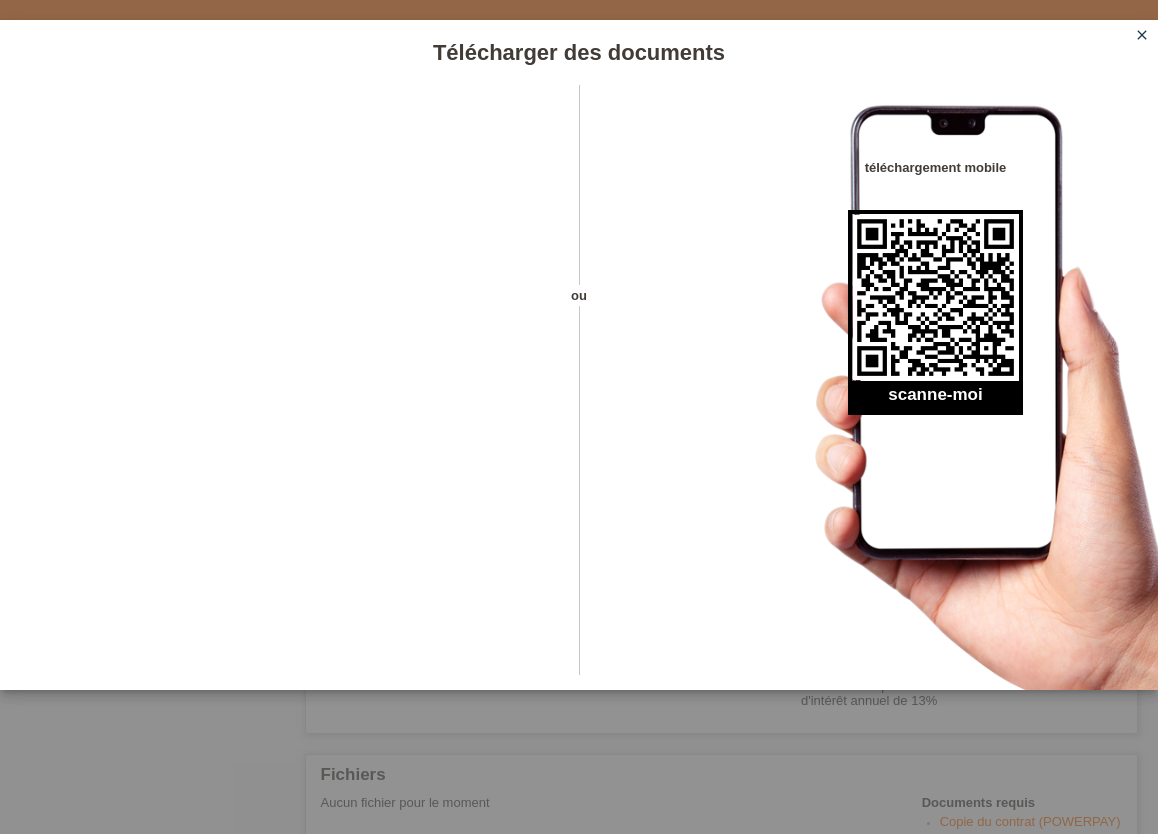 click on "close" at bounding box center (1142, 35) 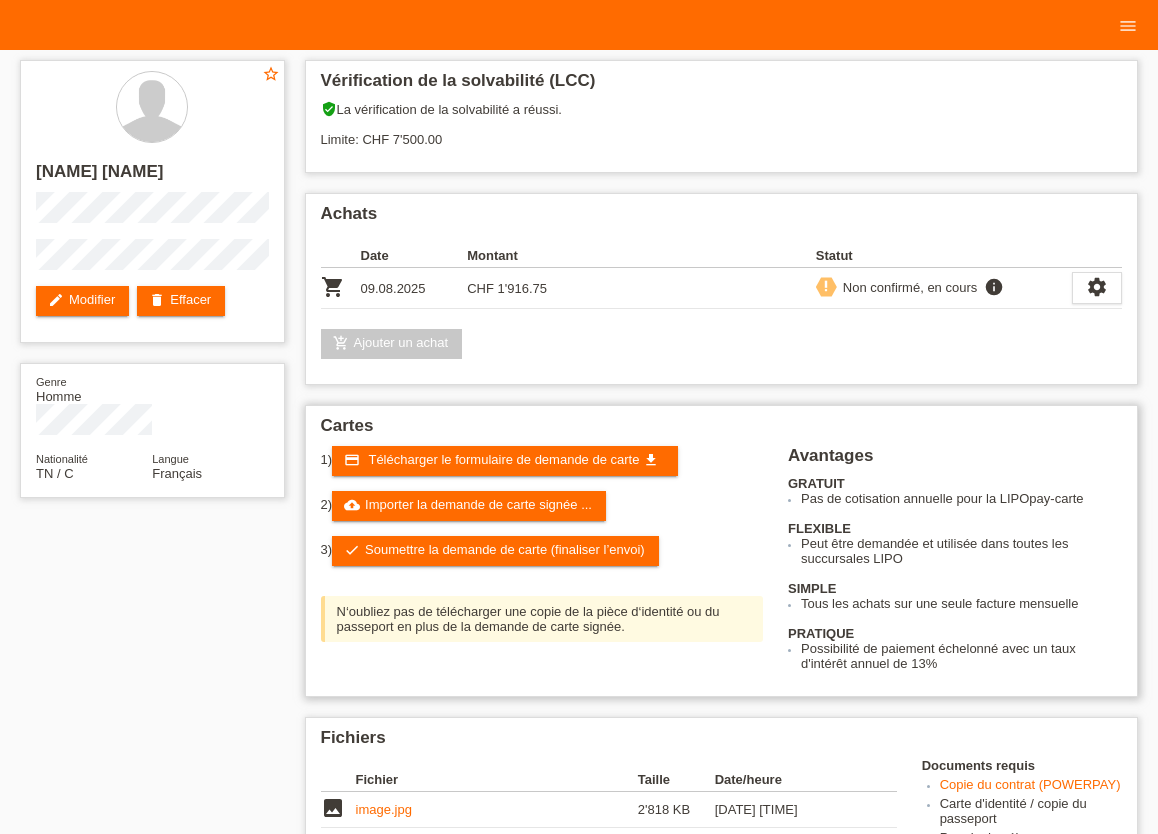 scroll, scrollTop: 0, scrollLeft: 0, axis: both 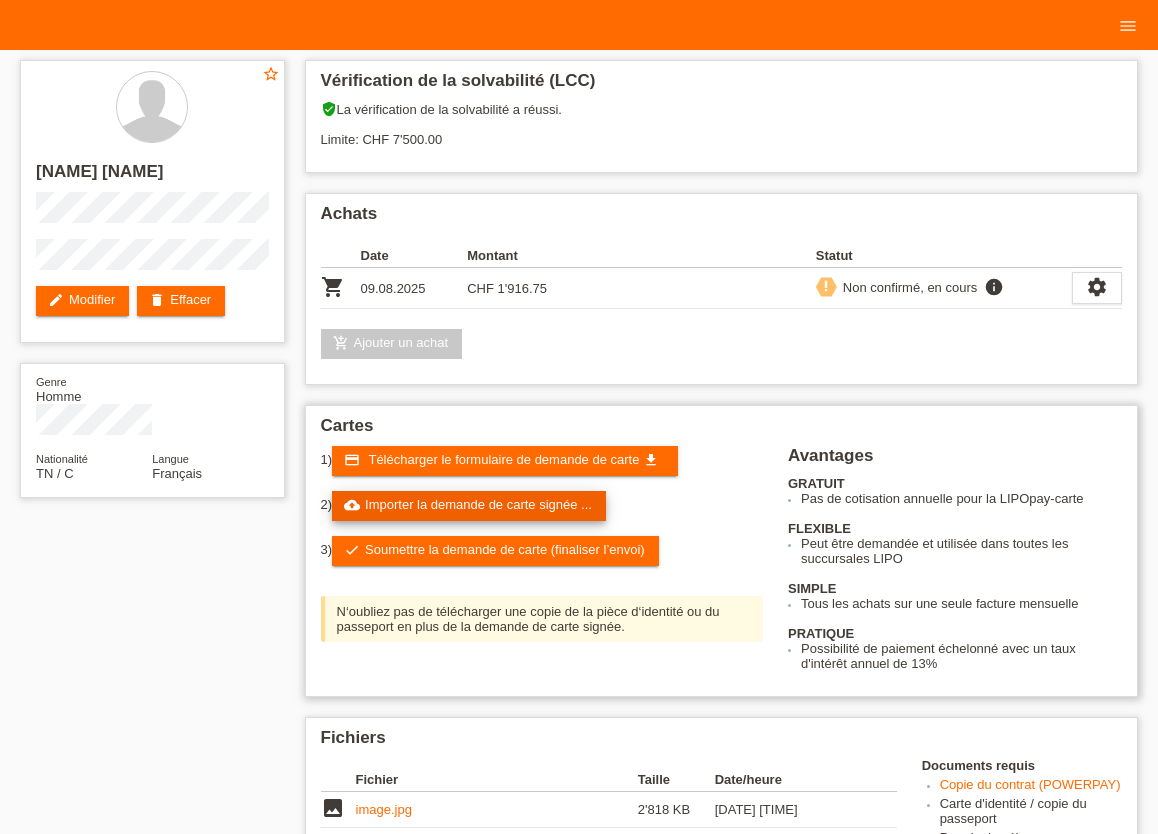 click on "cloud_upload  Importer la demande de carte signée ..." at bounding box center (469, 506) 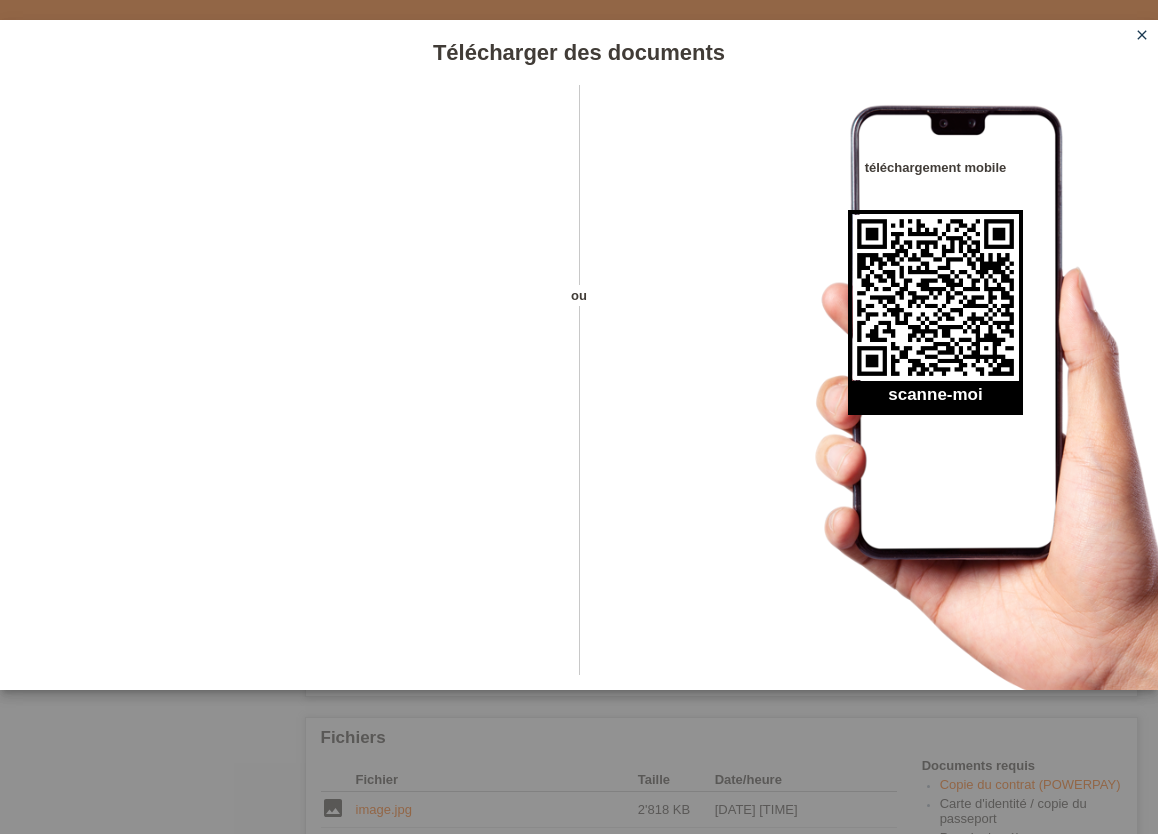 click on "close" at bounding box center (1142, 35) 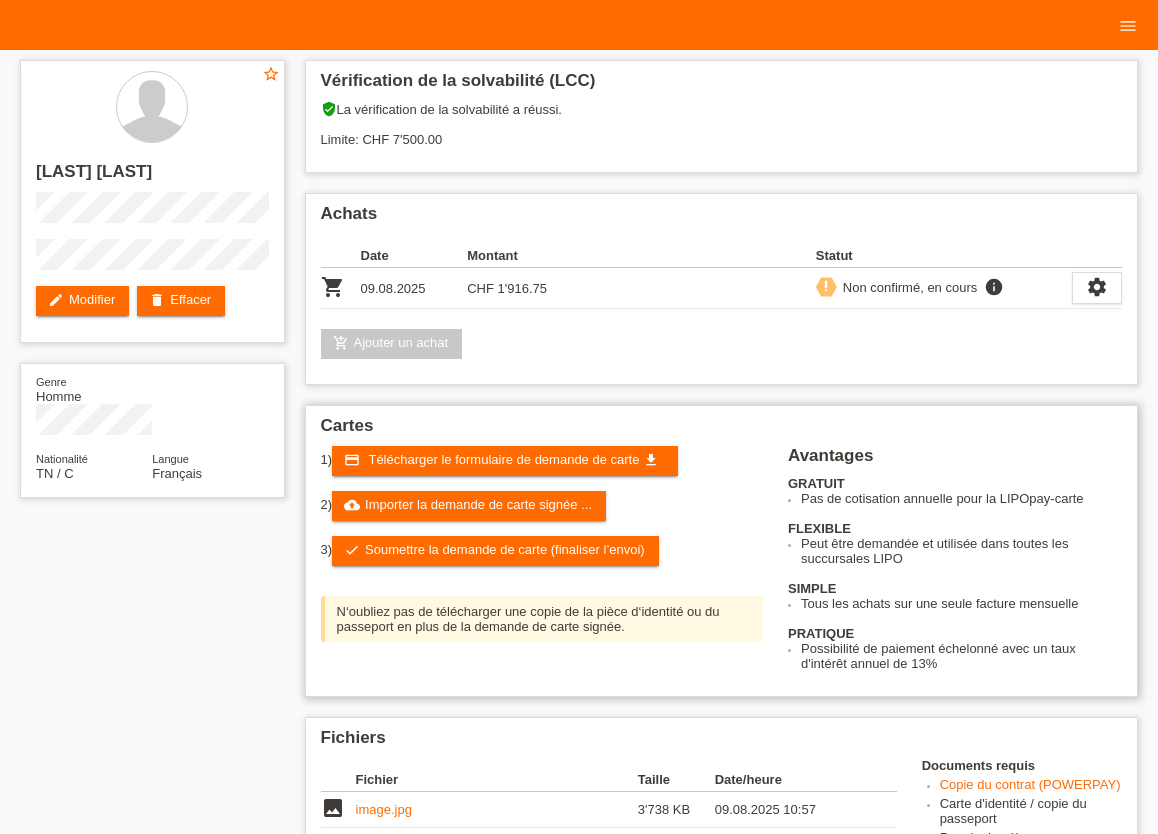 scroll, scrollTop: 0, scrollLeft: 0, axis: both 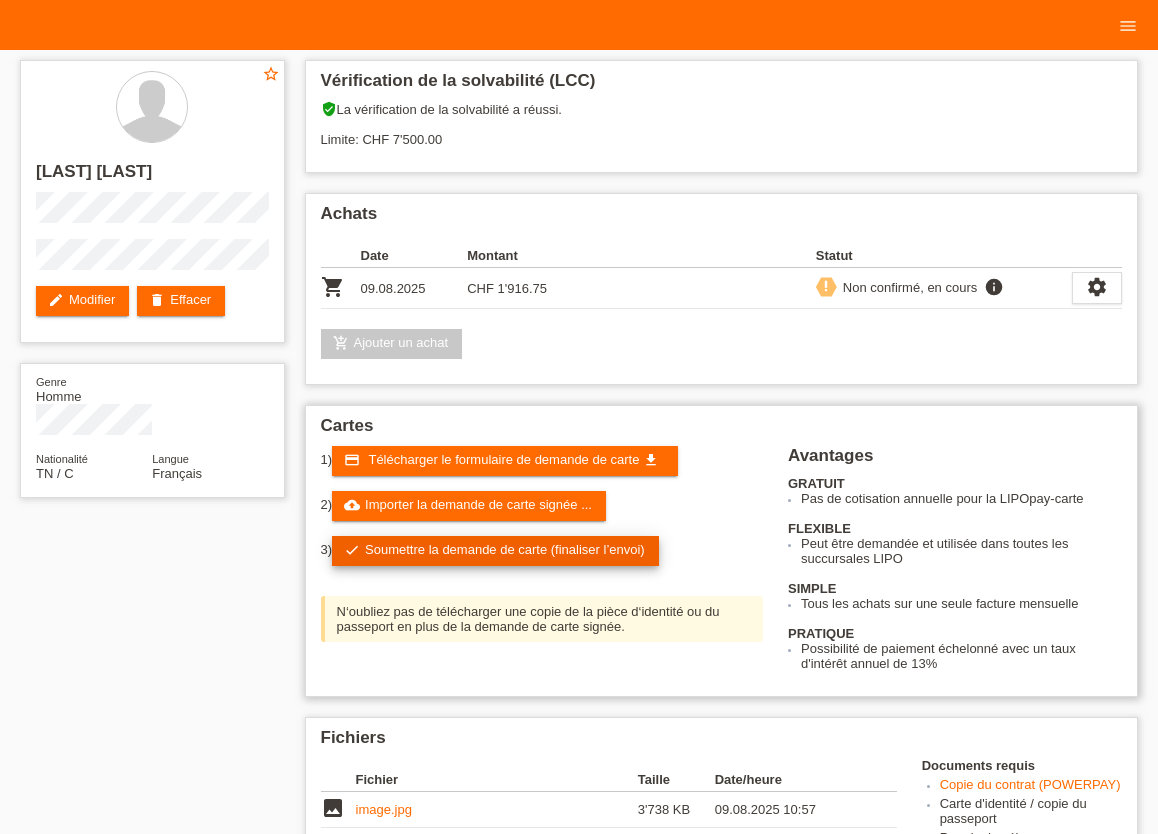 click on "check  Soumettre la demande de carte (finaliser l’envoi)" at bounding box center (495, 551) 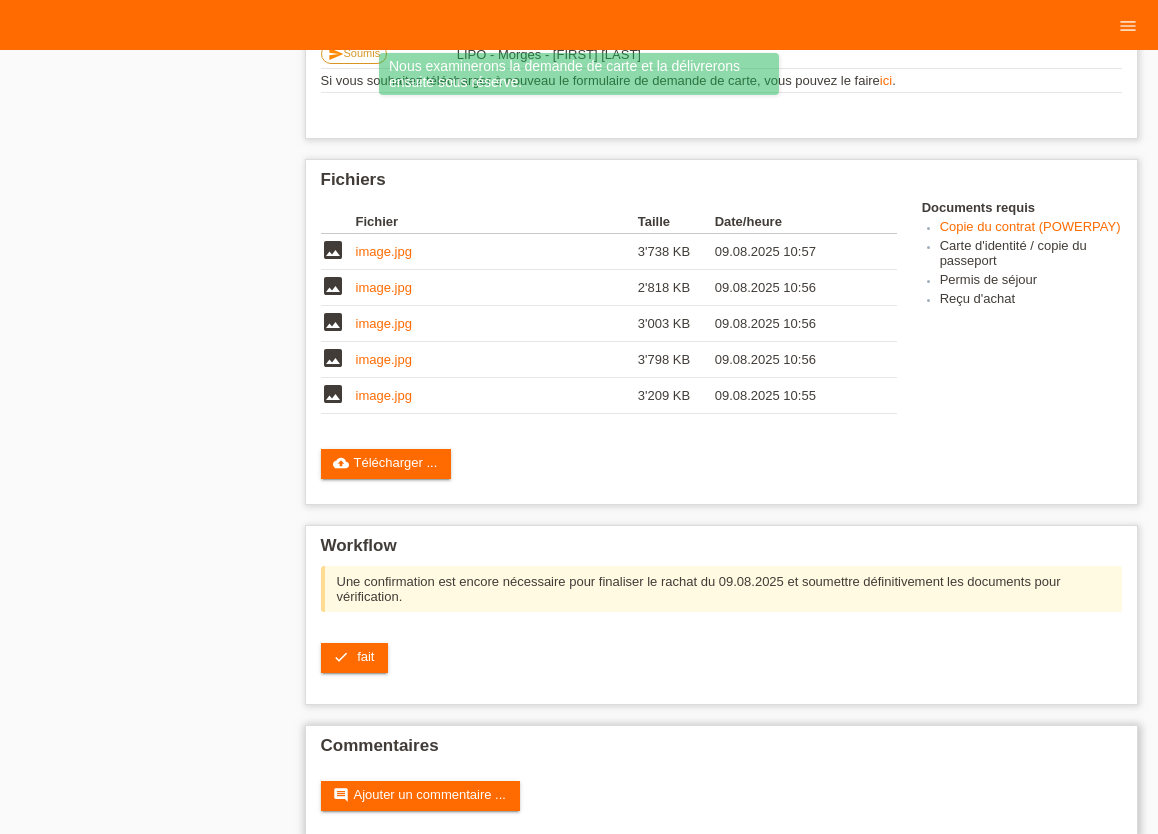 scroll, scrollTop: 495, scrollLeft: 0, axis: vertical 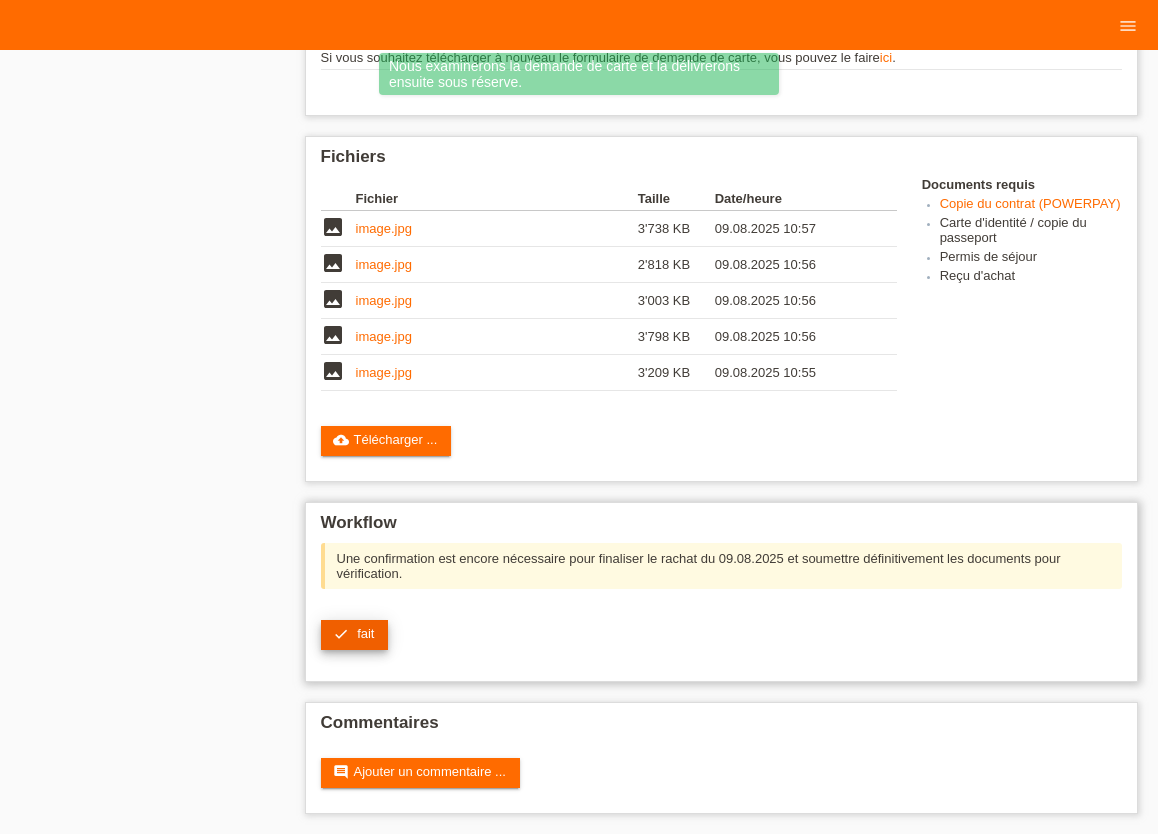 click on "fait" at bounding box center (365, 633) 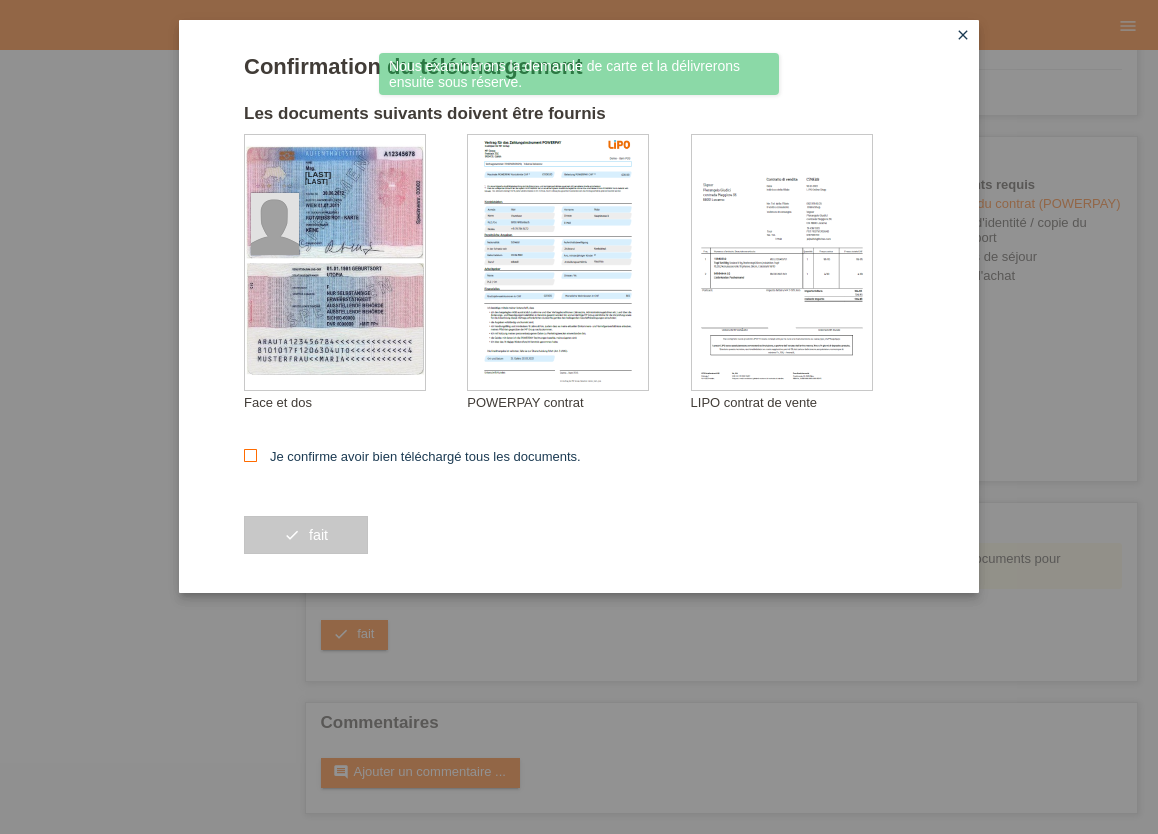 click at bounding box center (250, 455) 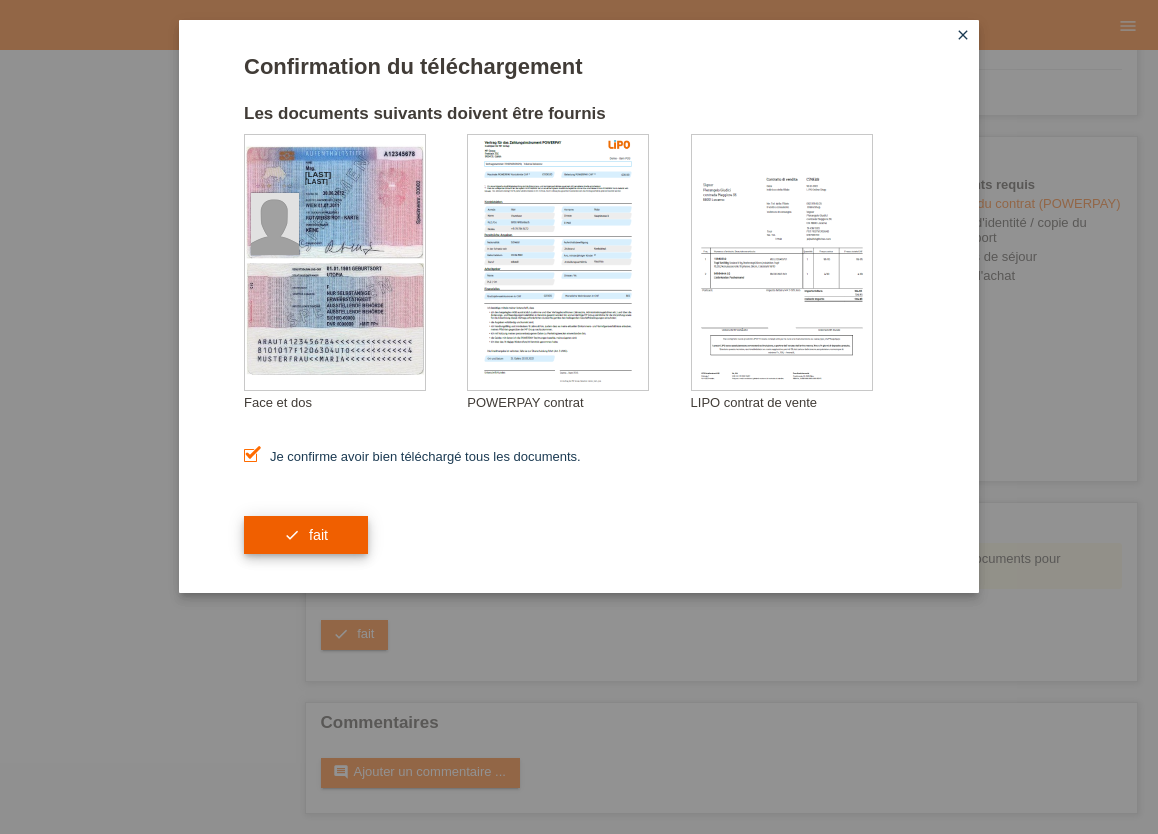 click on "fait" at bounding box center (318, 535) 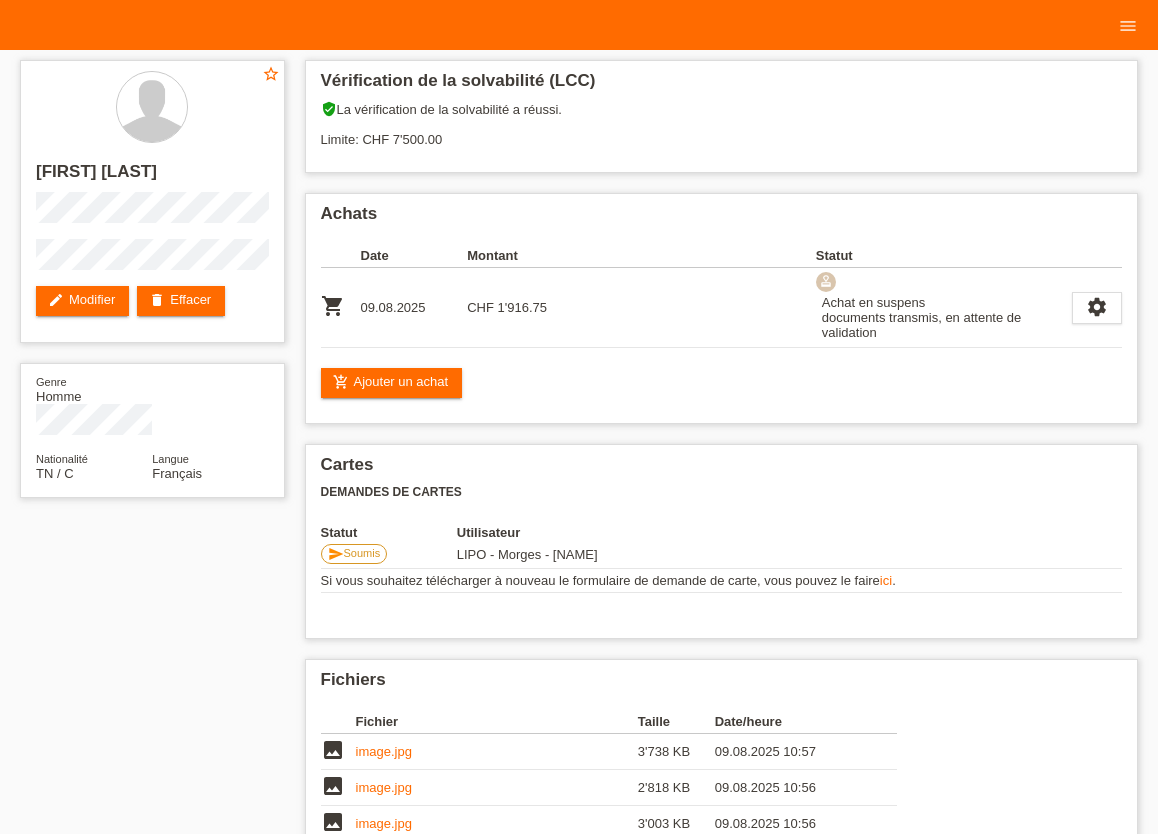 scroll, scrollTop: 0, scrollLeft: 0, axis: both 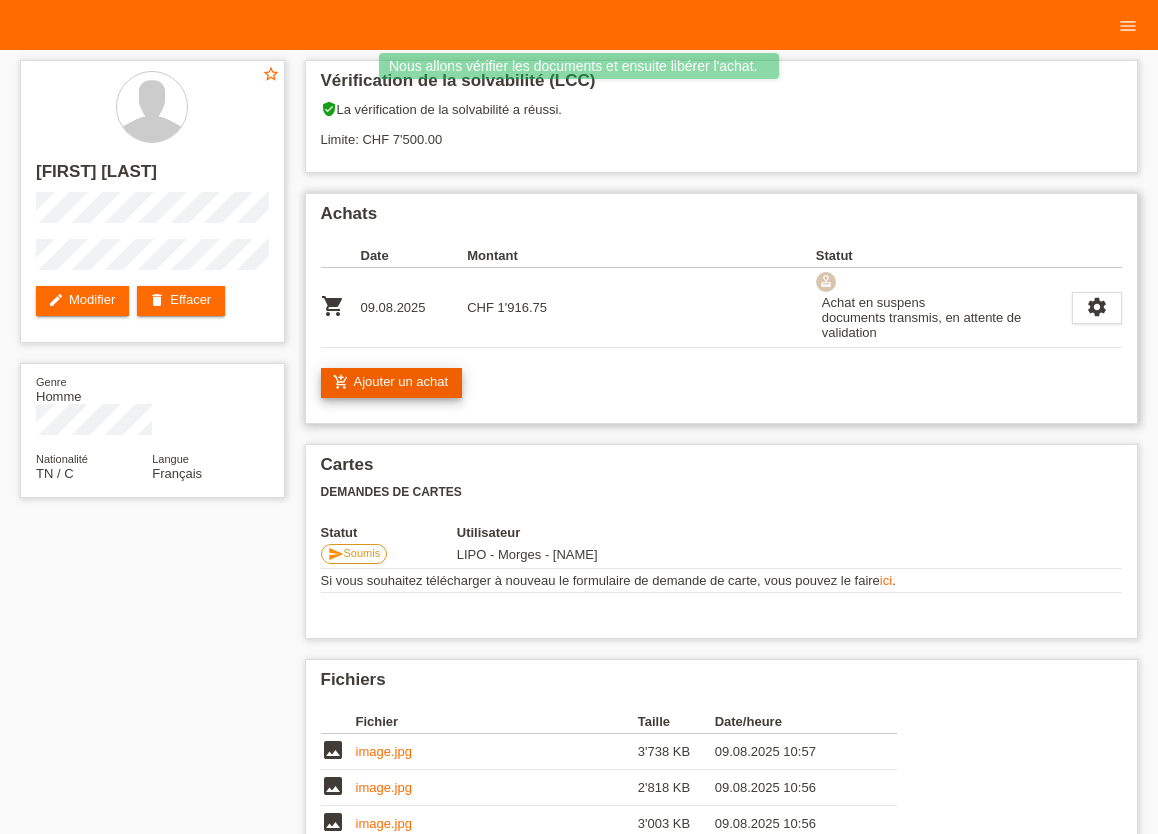 click on "add_shopping_cart  Ajouter un achat" at bounding box center [392, 383] 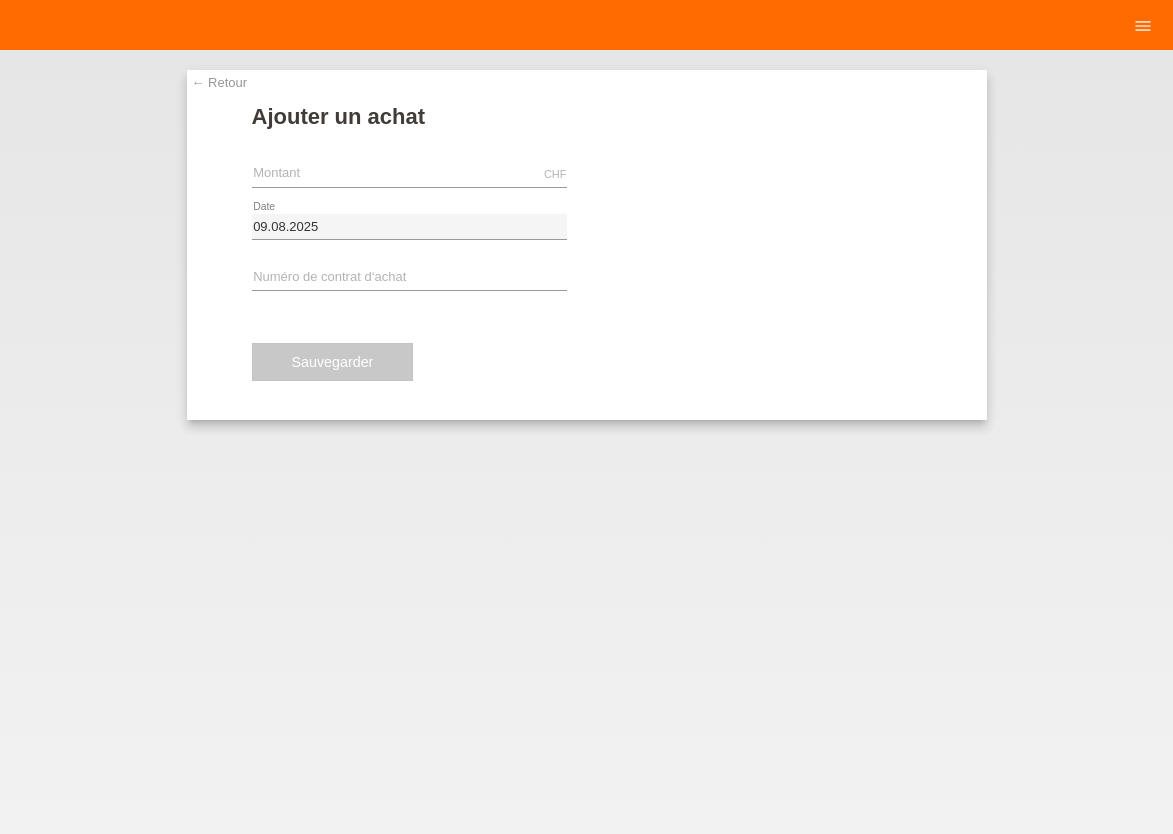 scroll, scrollTop: 0, scrollLeft: 0, axis: both 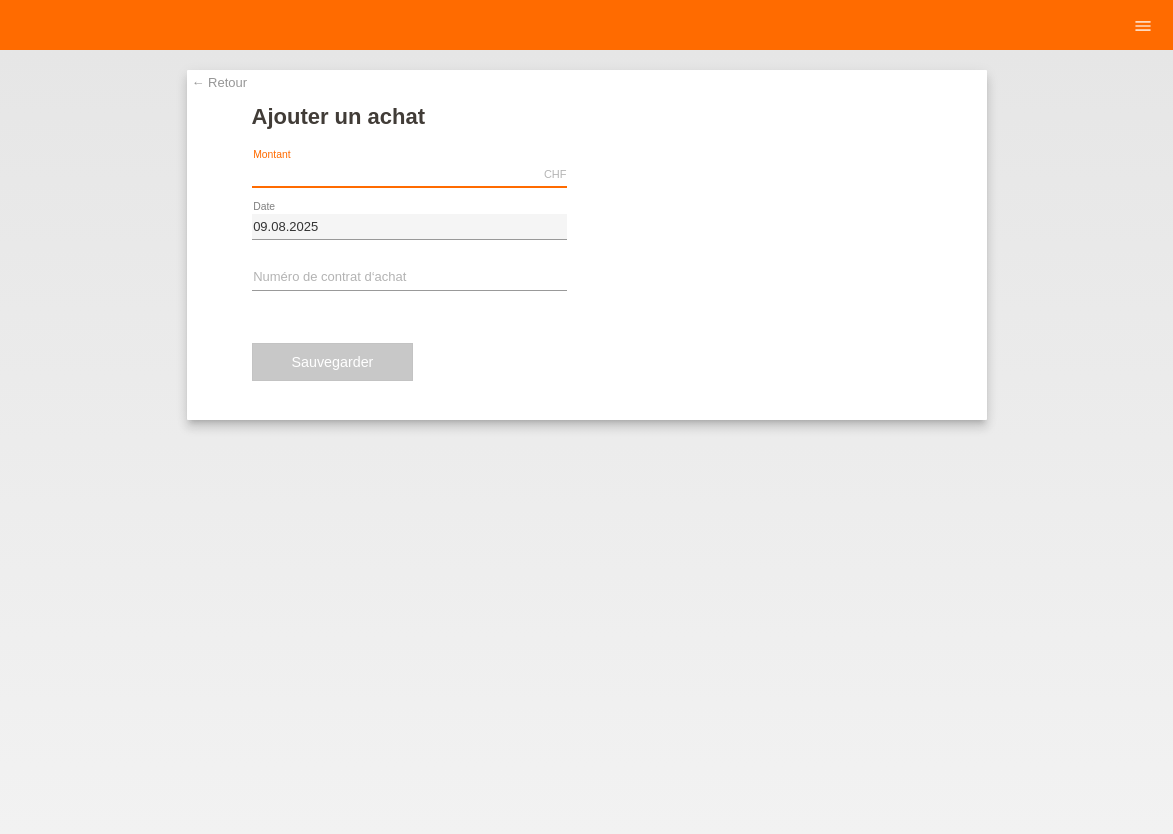 click at bounding box center (409, 174) 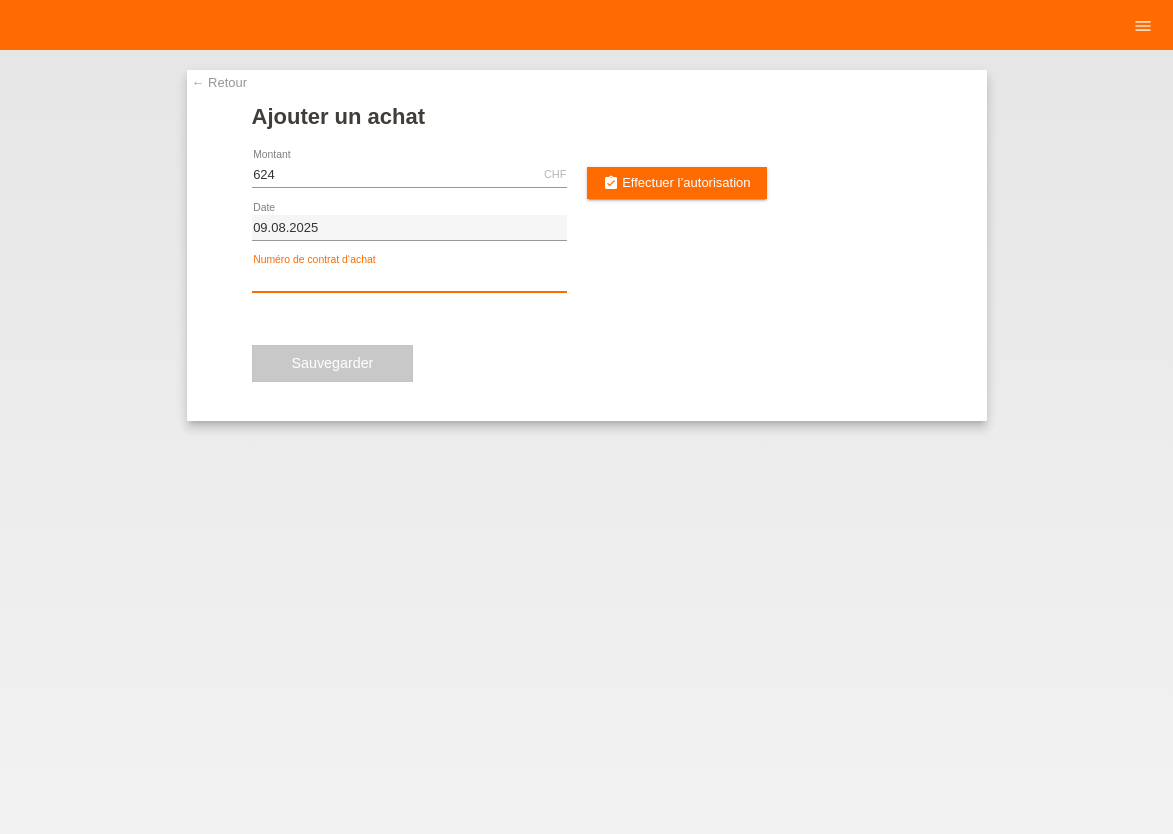 type on "624.00" 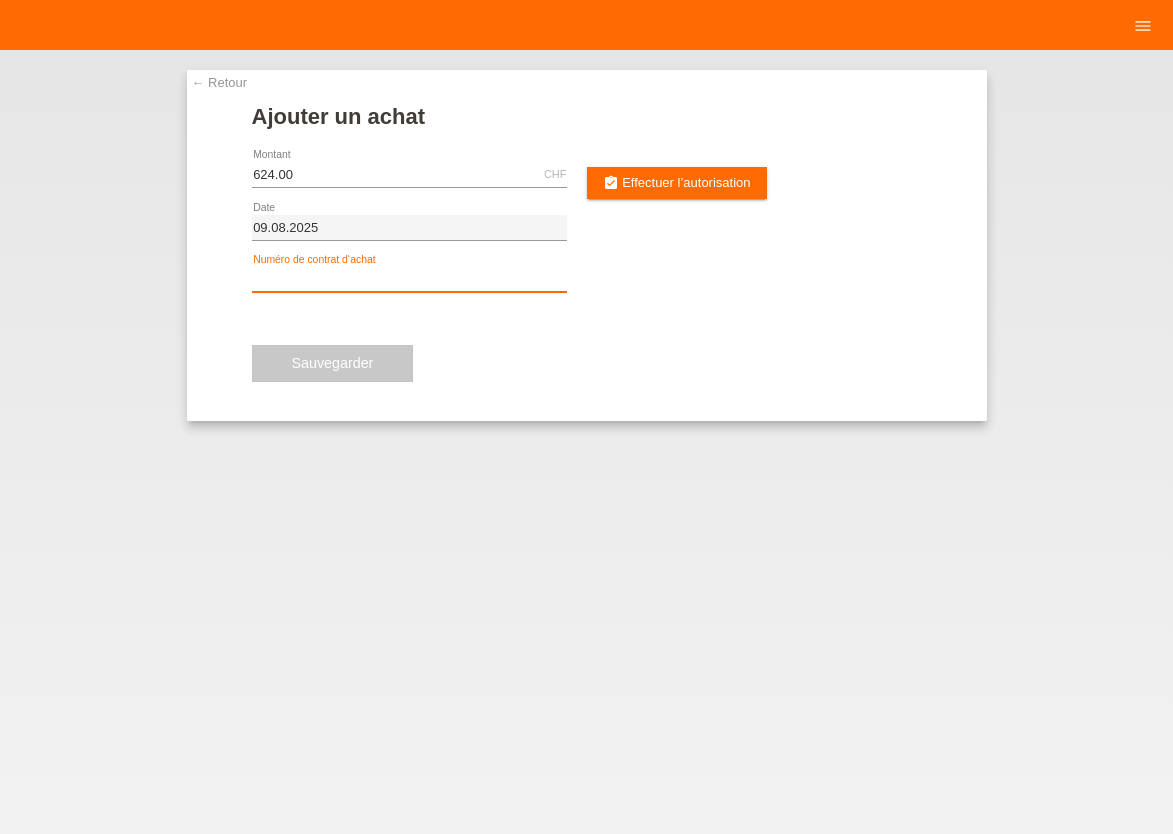 click at bounding box center (409, 279) 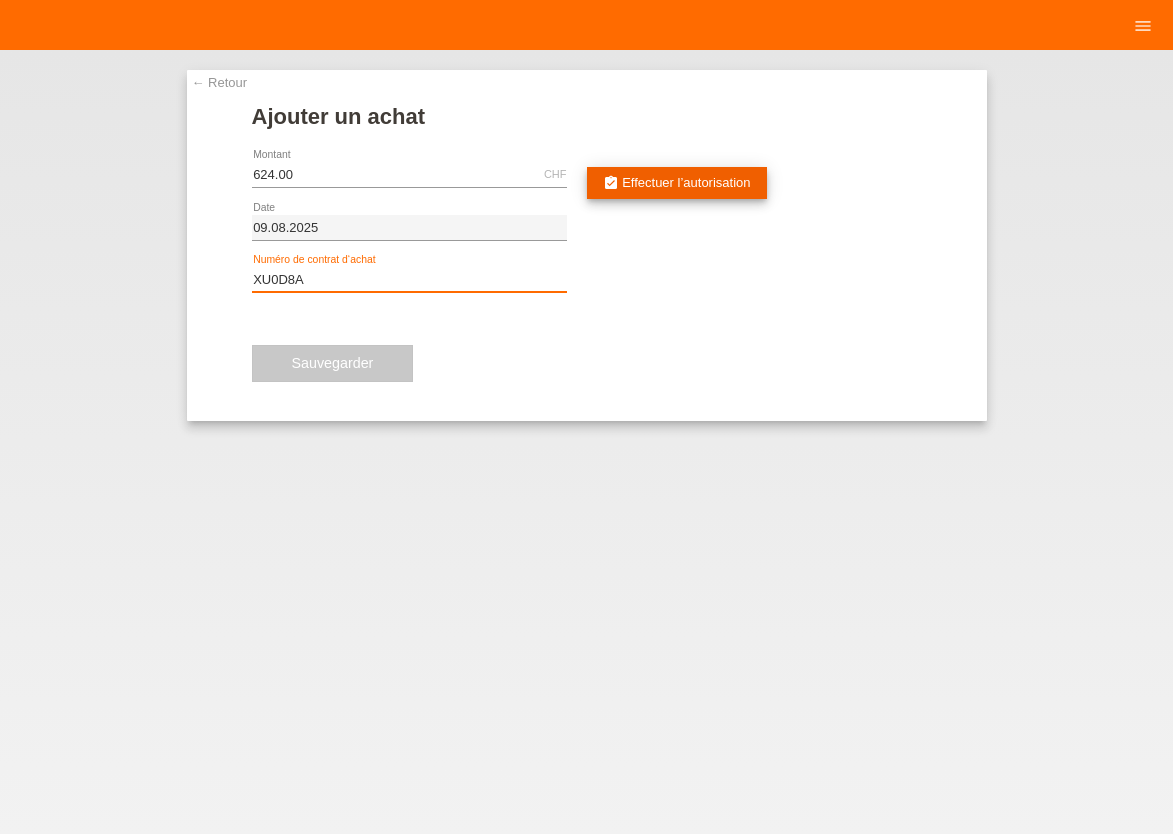 type on "XU0D8A" 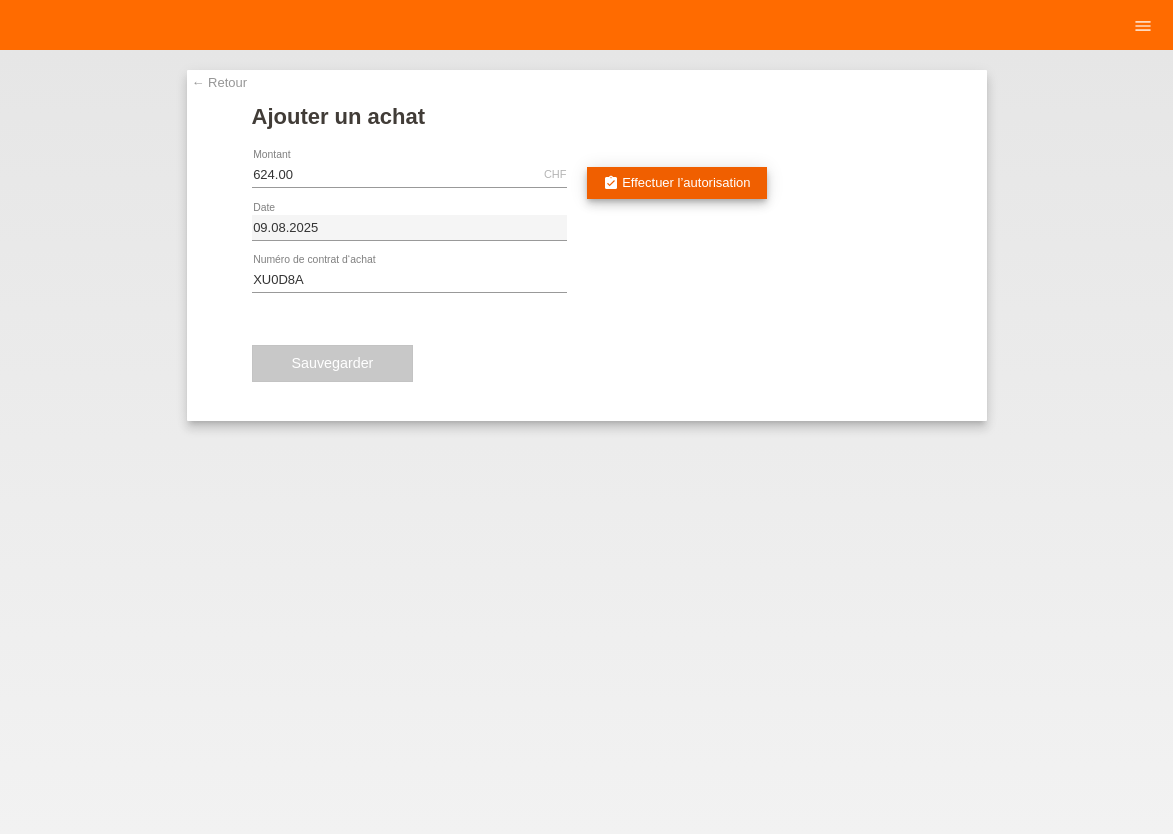 click on "Effectuer l’autorisation" at bounding box center (686, 182) 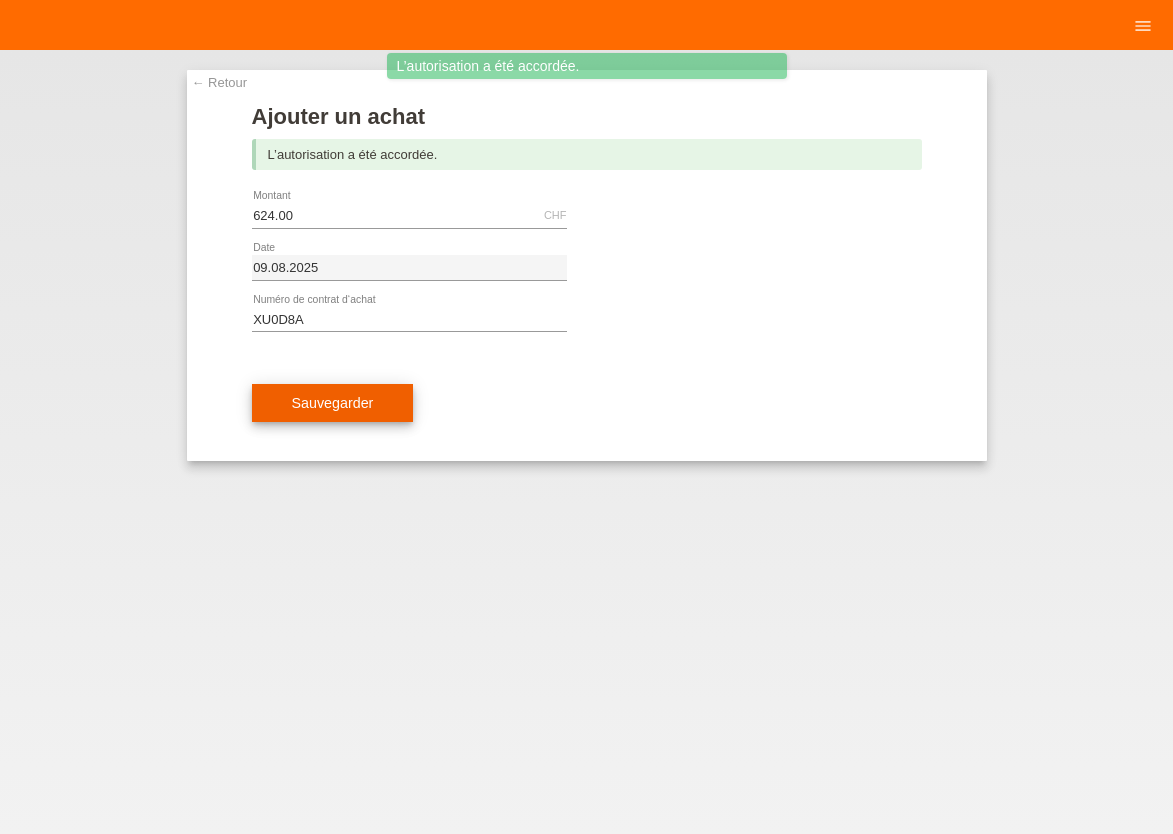 click on "Sauvegarder" at bounding box center [333, 403] 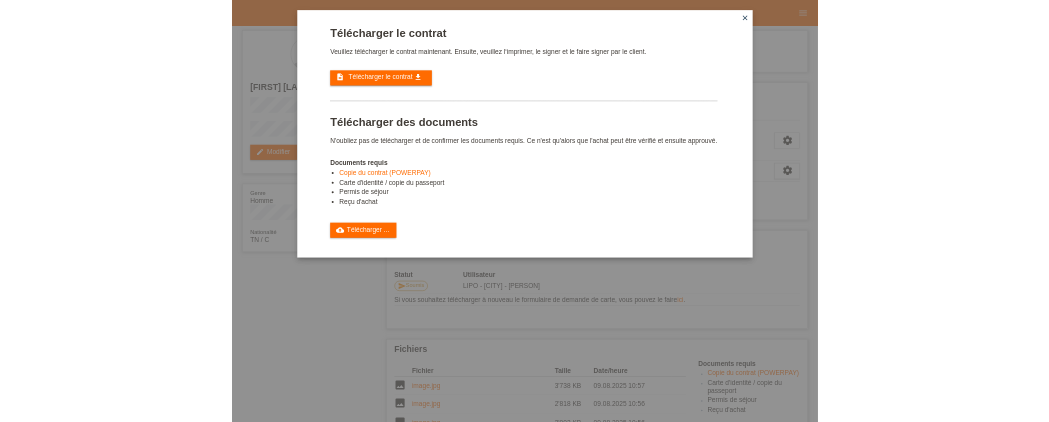 scroll, scrollTop: 0, scrollLeft: 0, axis: both 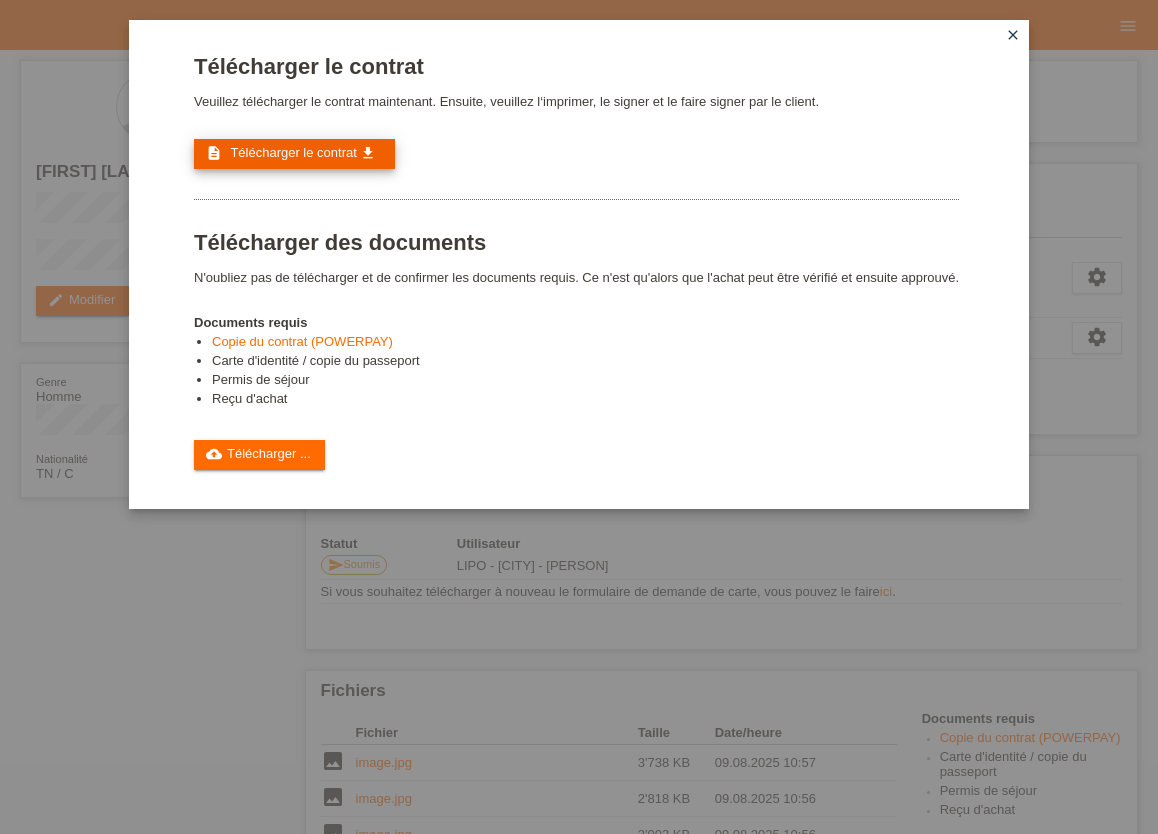 click on "Télécharger le contrat" at bounding box center (293, 152) 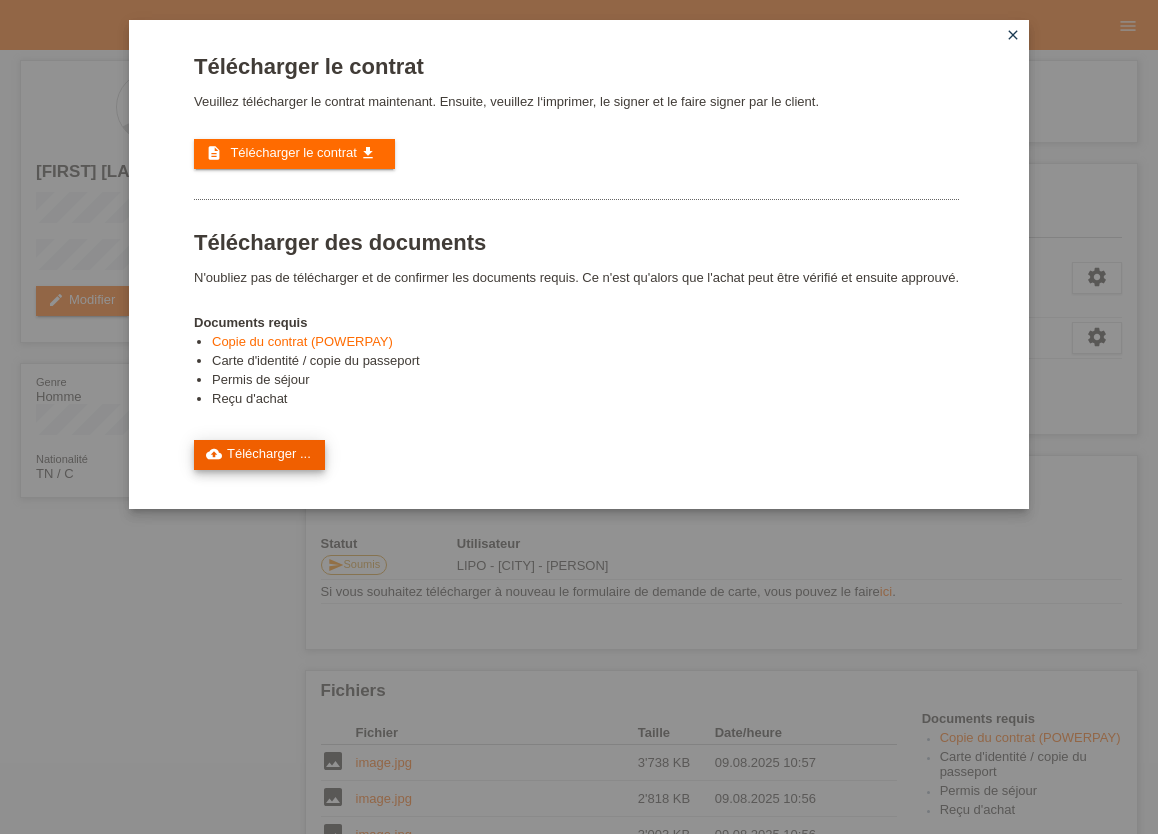 click on "cloud_upload  Télécharger ..." at bounding box center (259, 455) 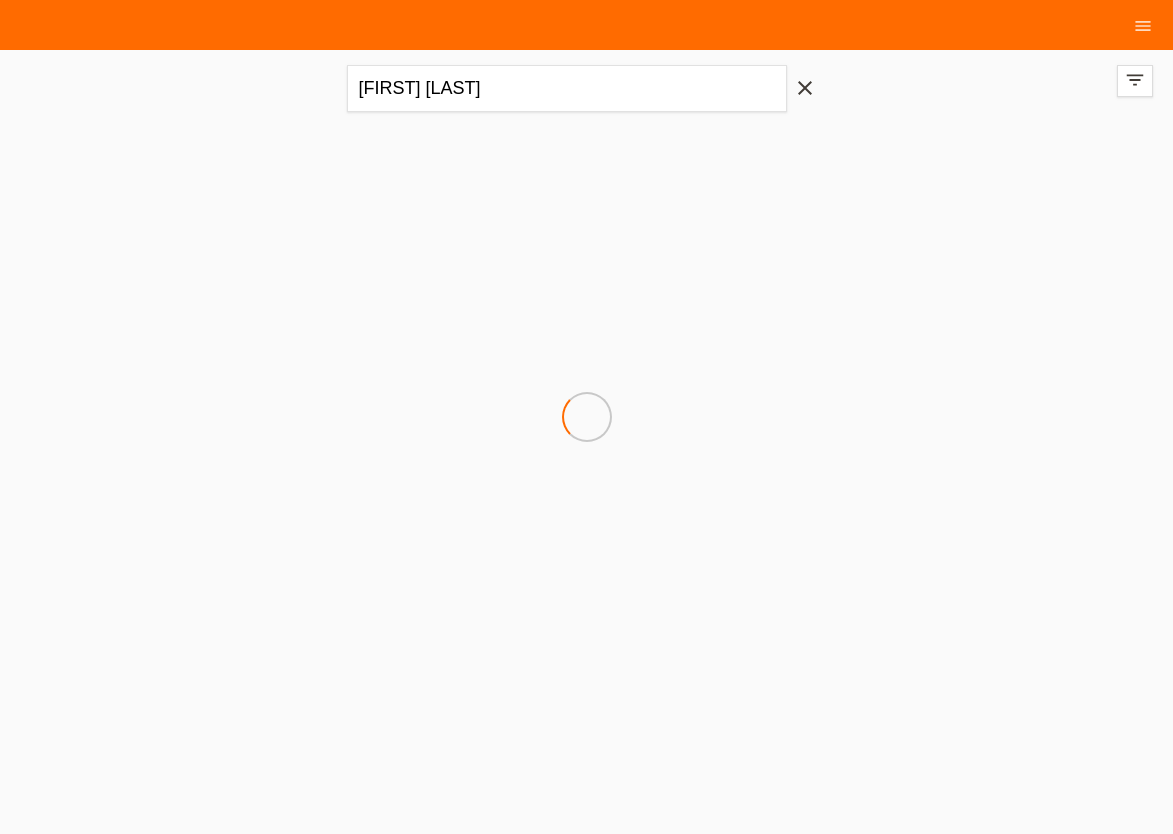 scroll, scrollTop: 0, scrollLeft: 0, axis: both 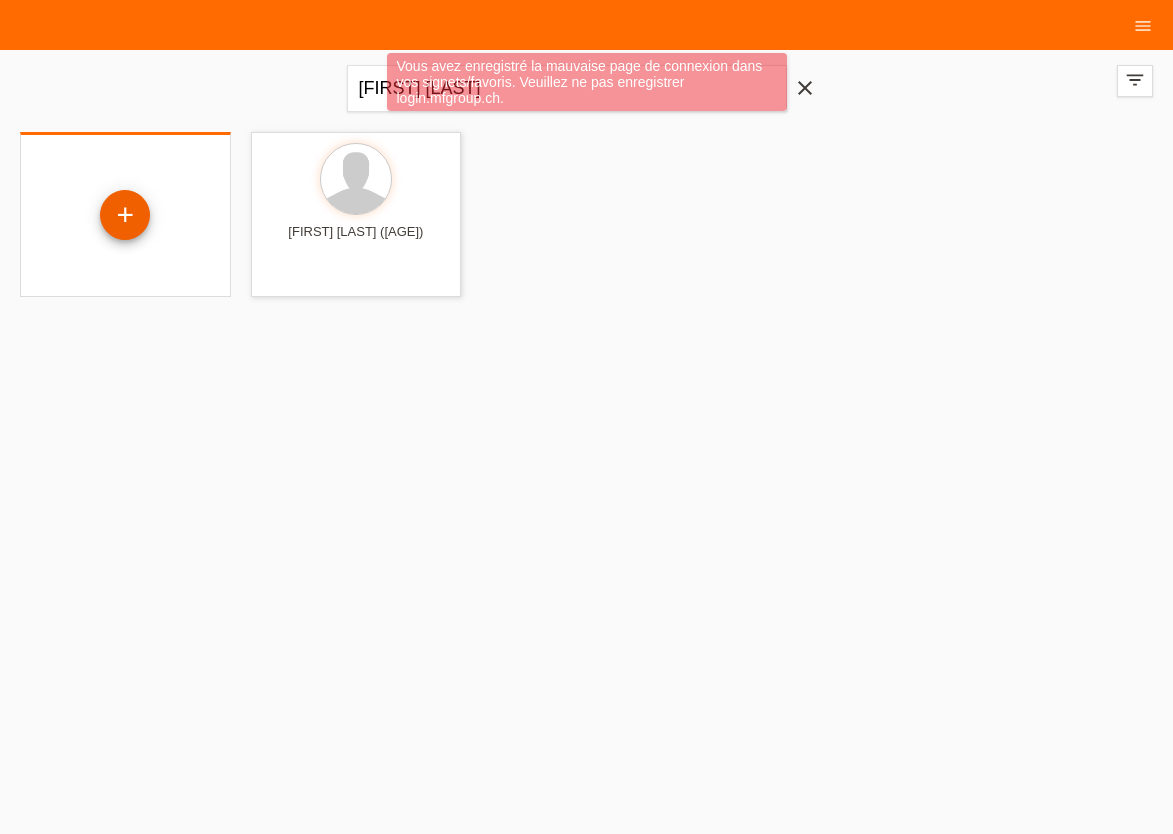 click on "+" at bounding box center (125, 215) 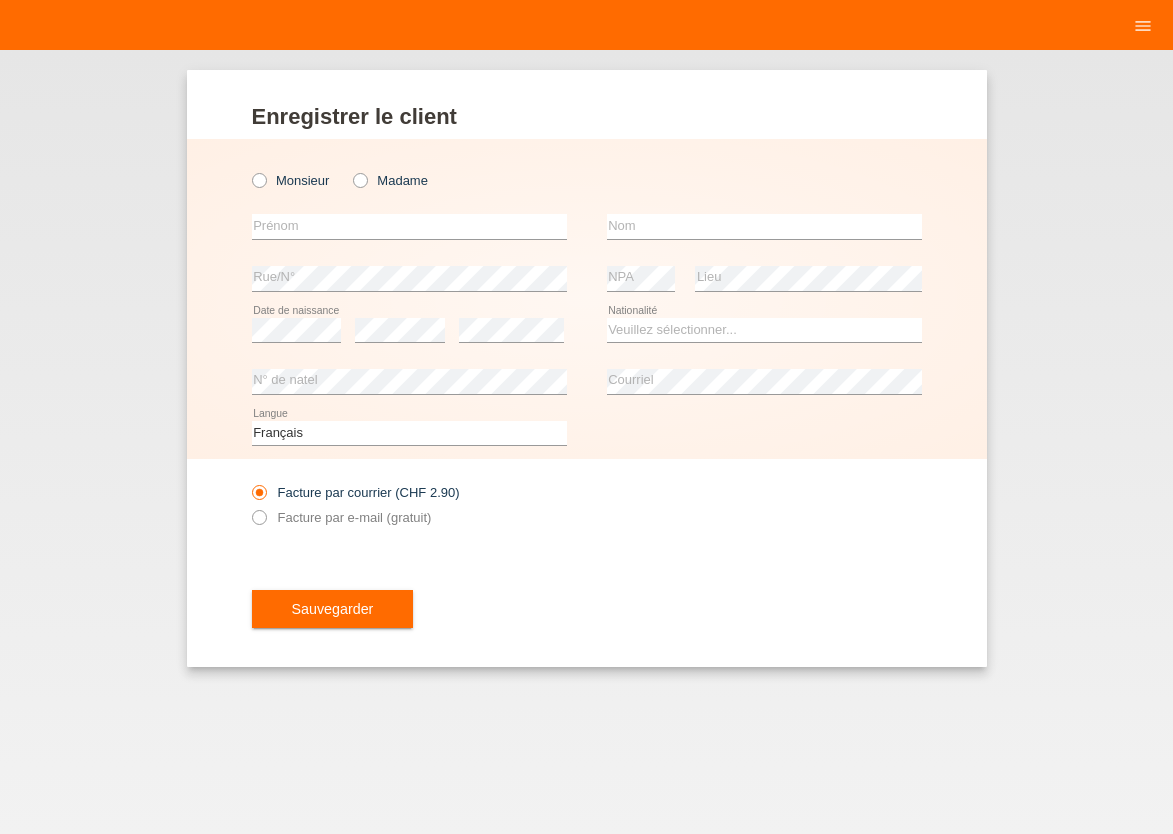scroll, scrollTop: 0, scrollLeft: 0, axis: both 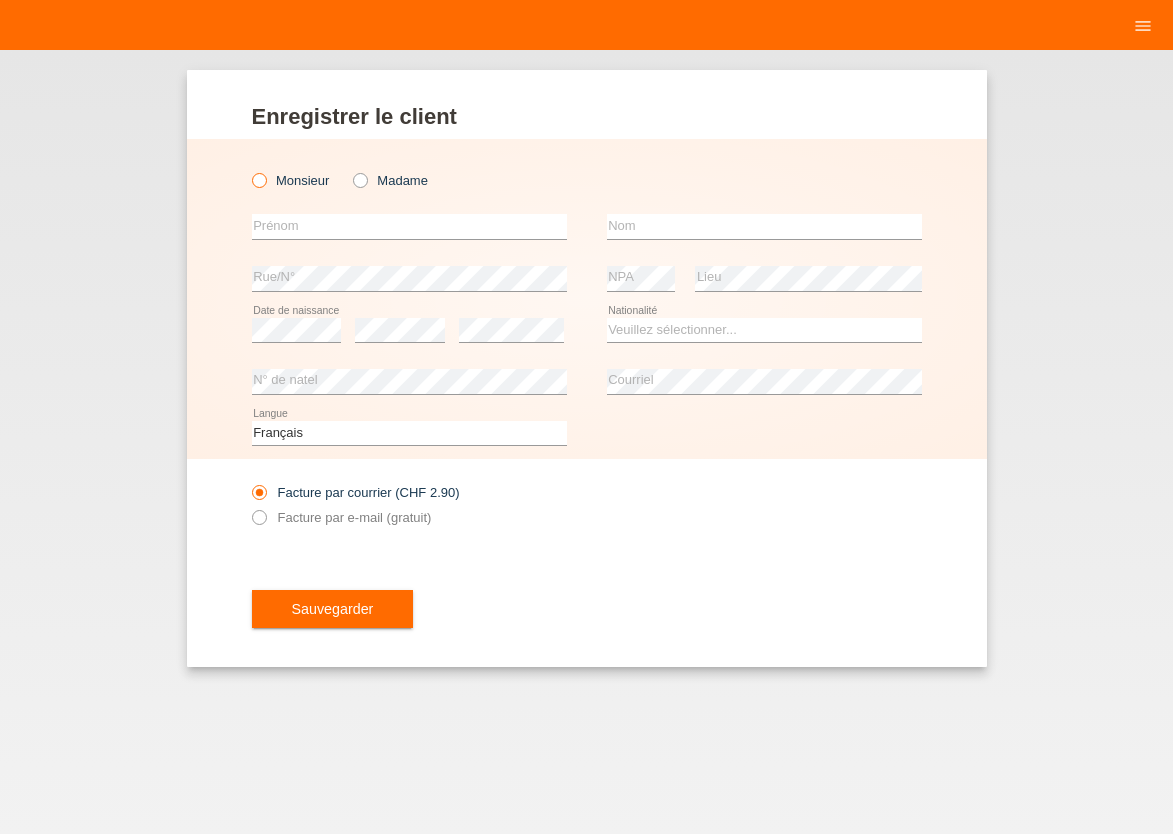 click at bounding box center (248, 170) 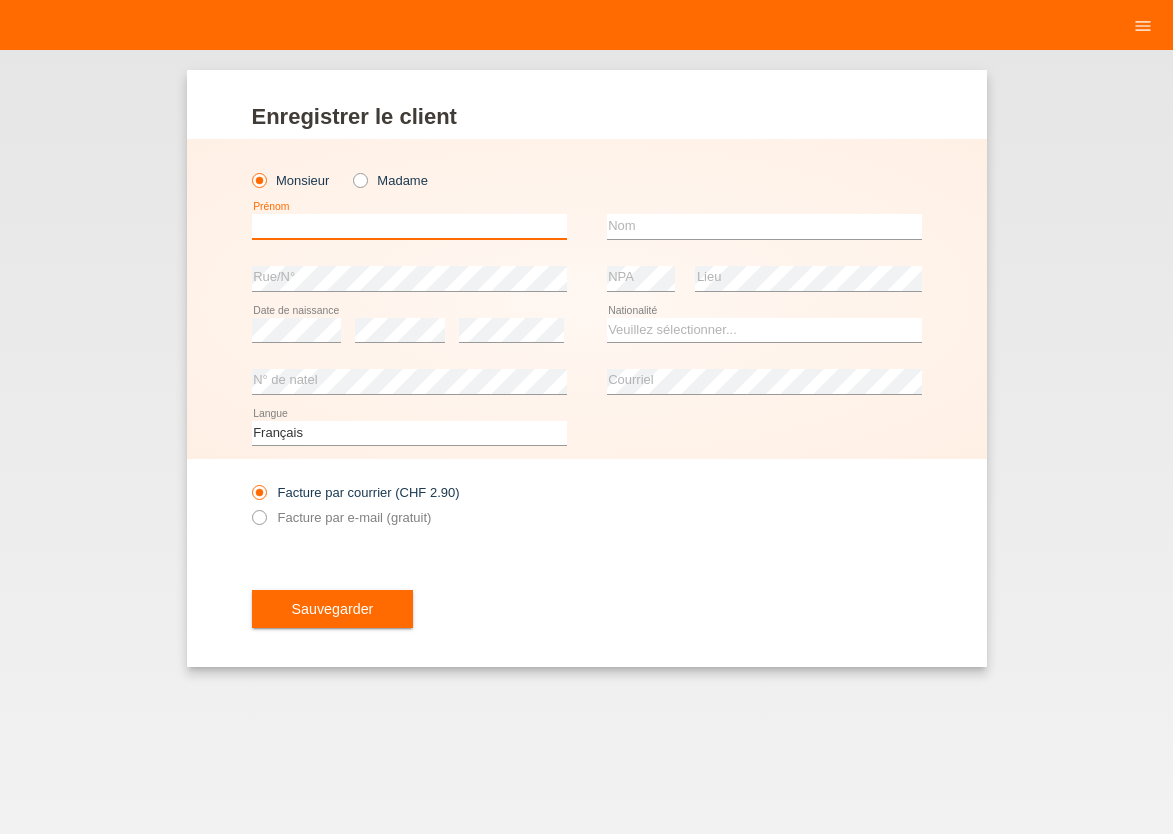 click at bounding box center [409, 226] 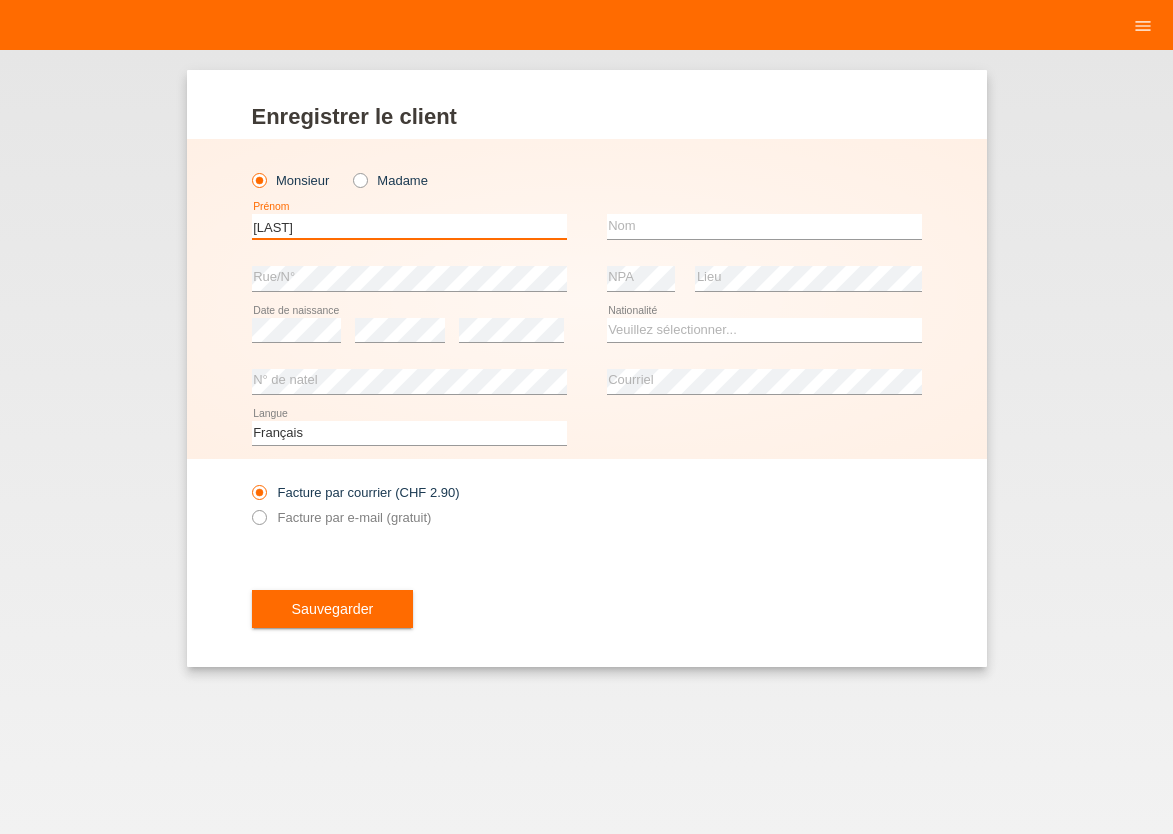 type on "L" 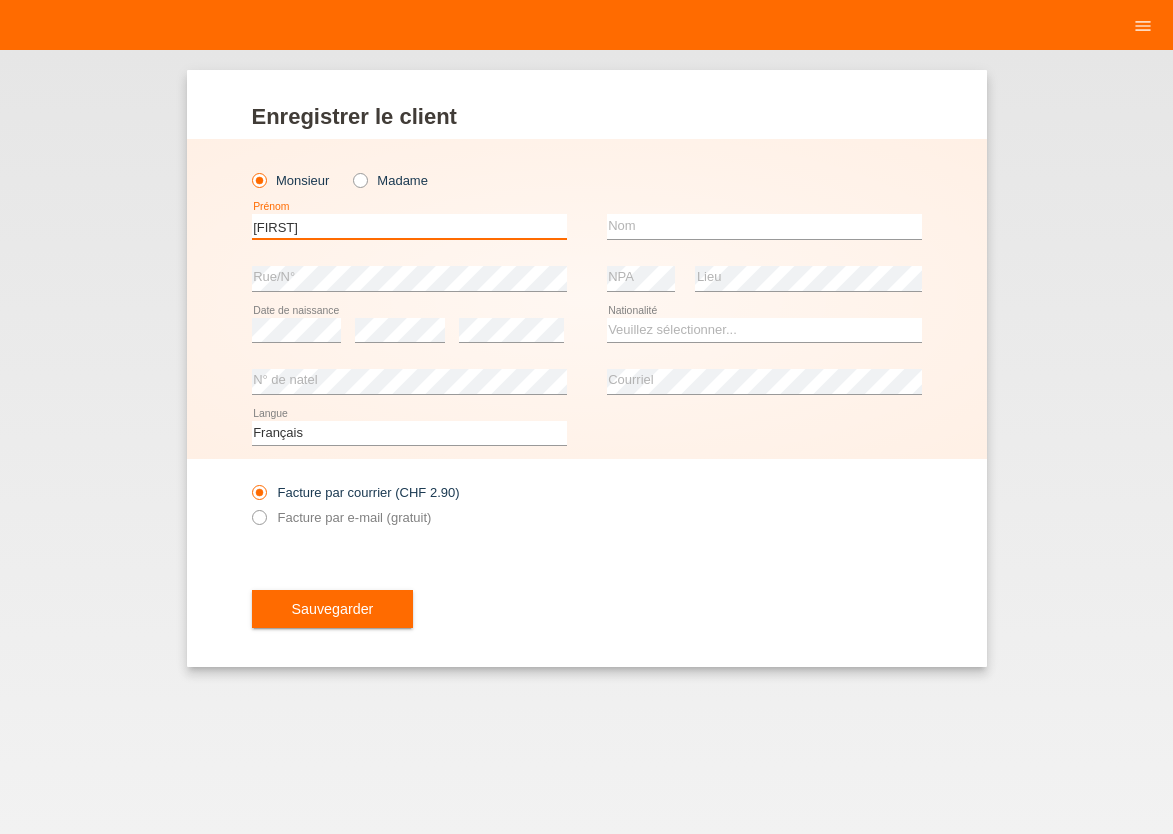type on "[FIRST]" 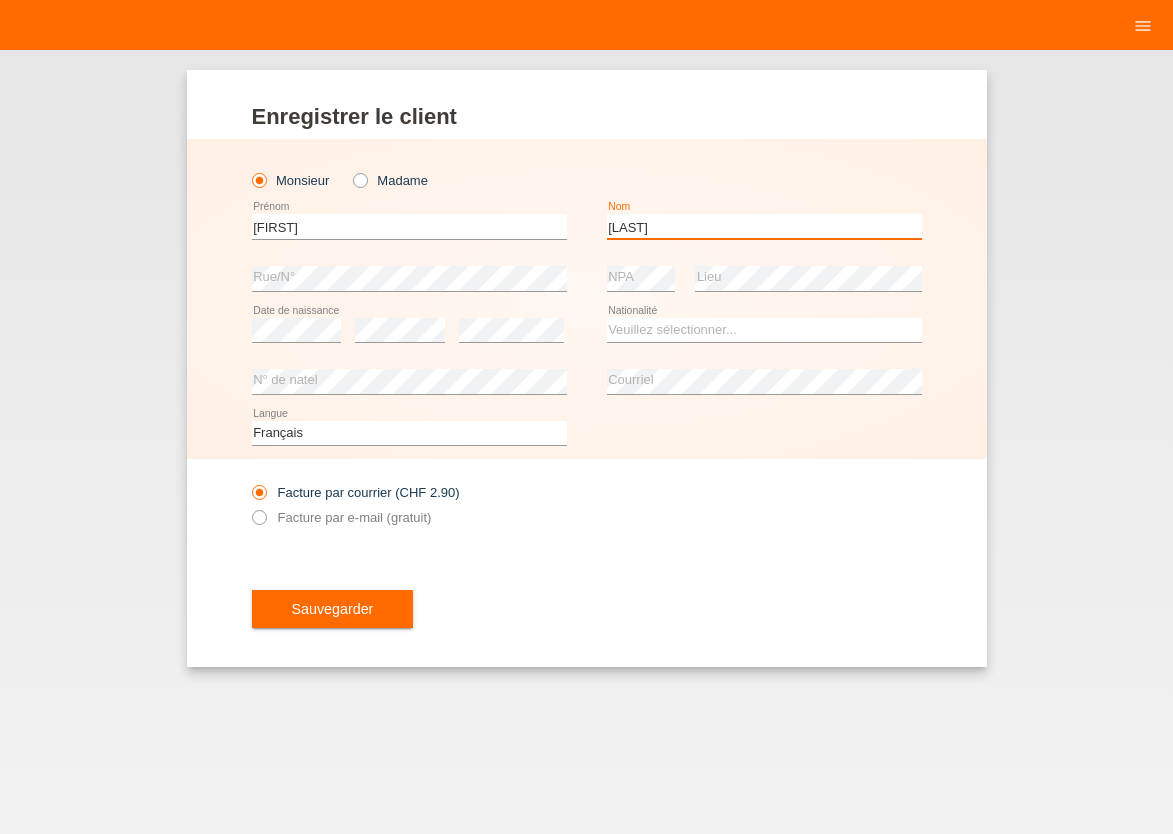 type on "[LAST]" 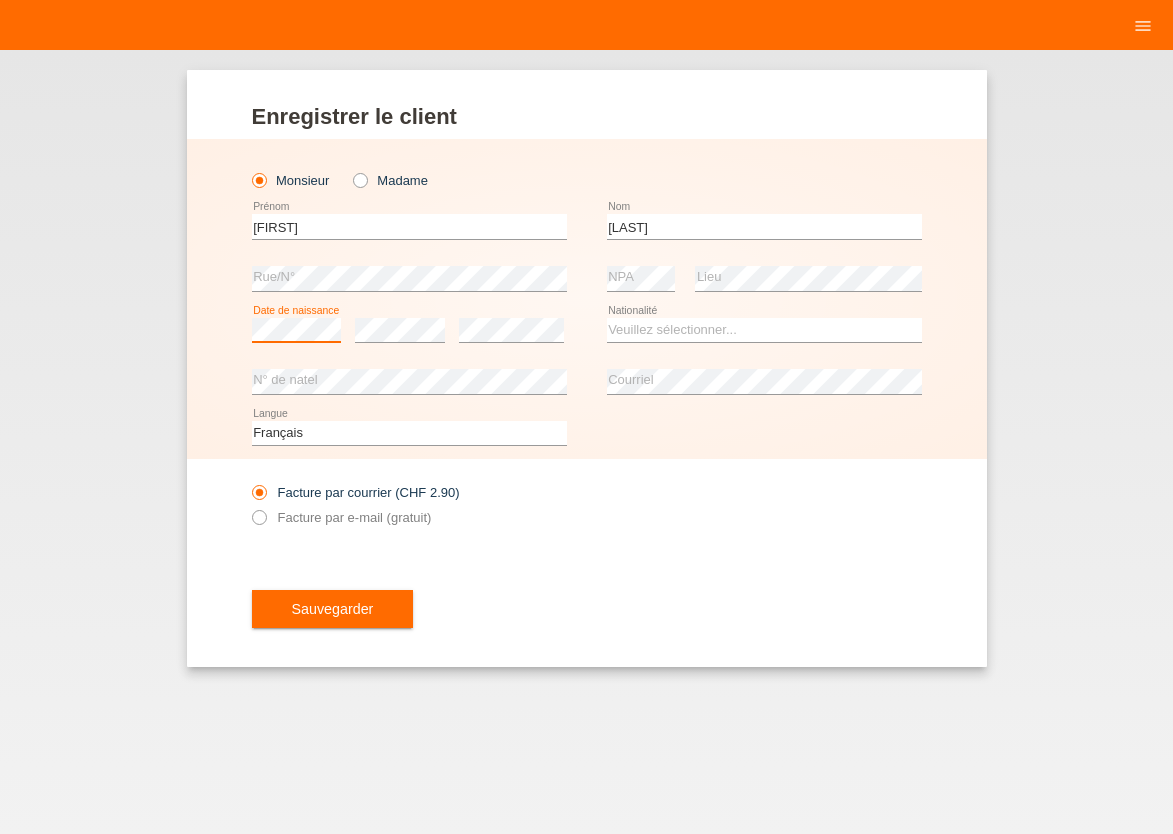 scroll, scrollTop: 0, scrollLeft: 0, axis: both 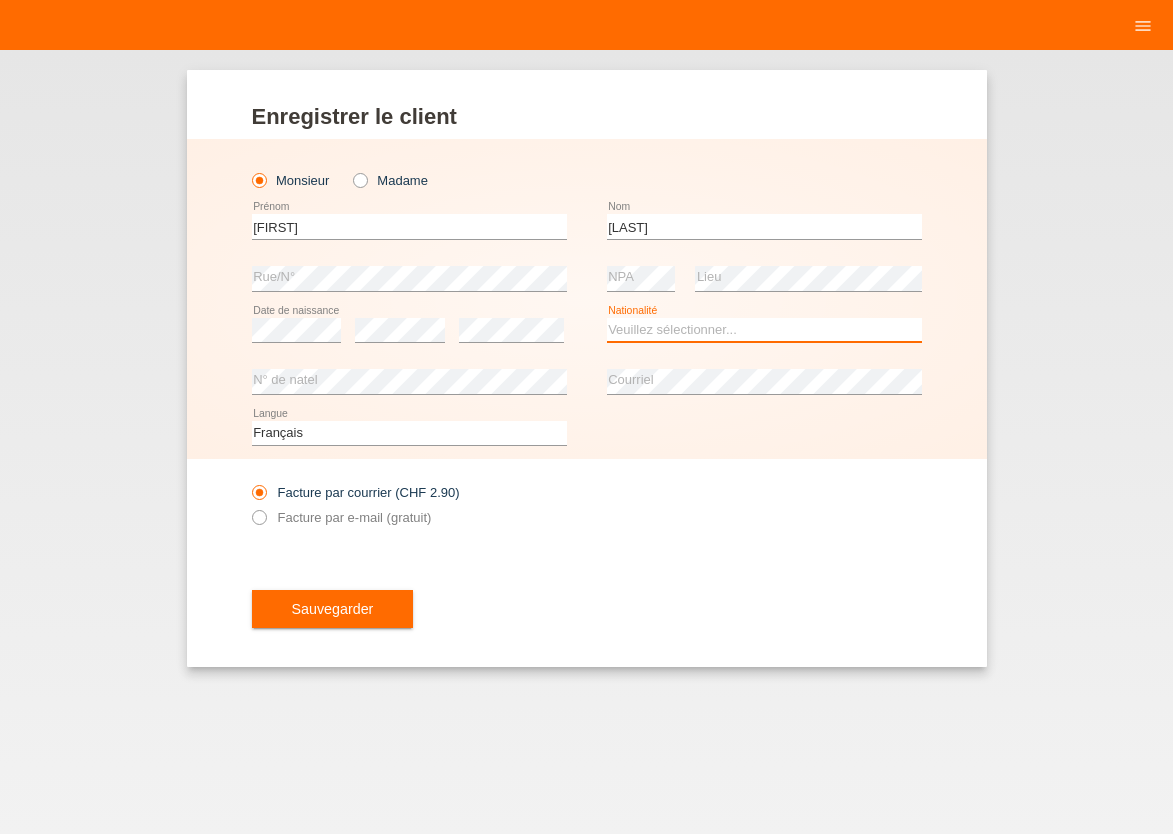 click on "Veuillez sélectionner...
Suisse
Allemagne
Autriche
Liechtenstein
------------
Afghanistan
Afrique du Sud
Åland
Albanie
Algérie Allemagne Andorre Angola Anguilla Antarctique Antigua-et-Barbuda Argentine" at bounding box center [764, 330] 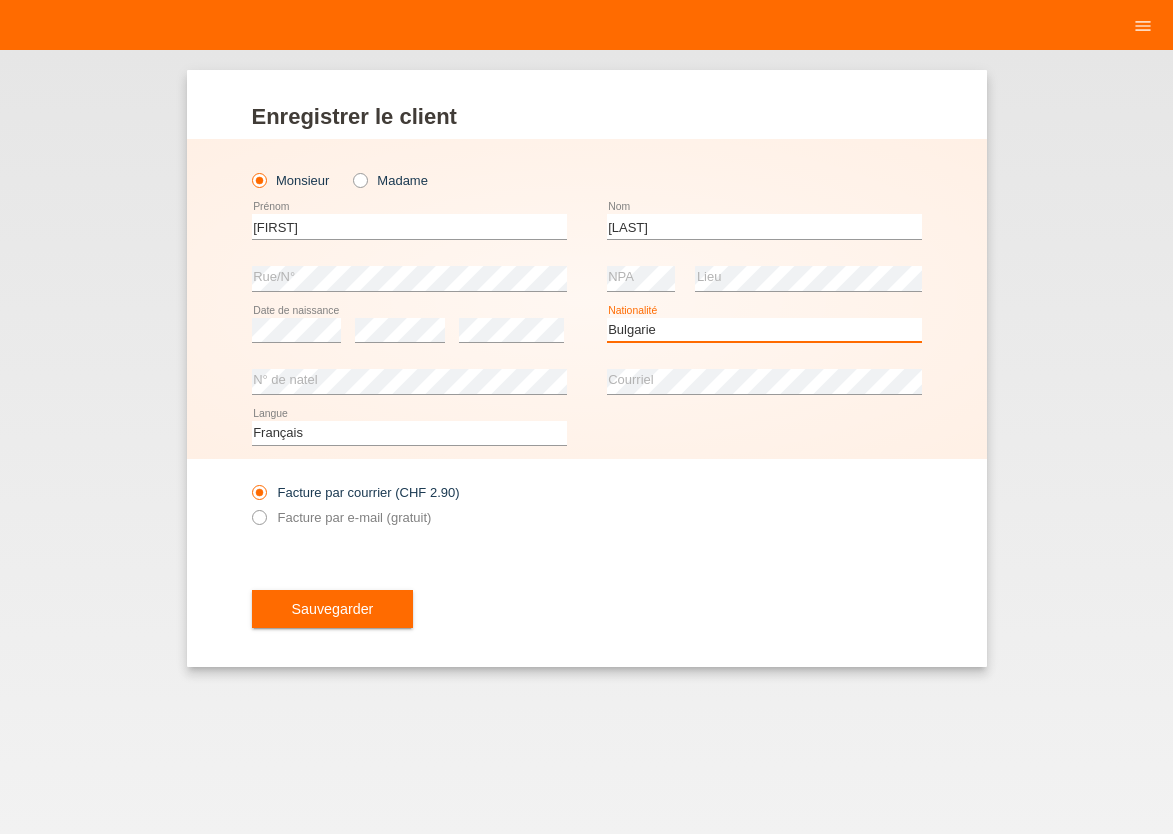 click on "Bulgarie" at bounding box center (0, 0) 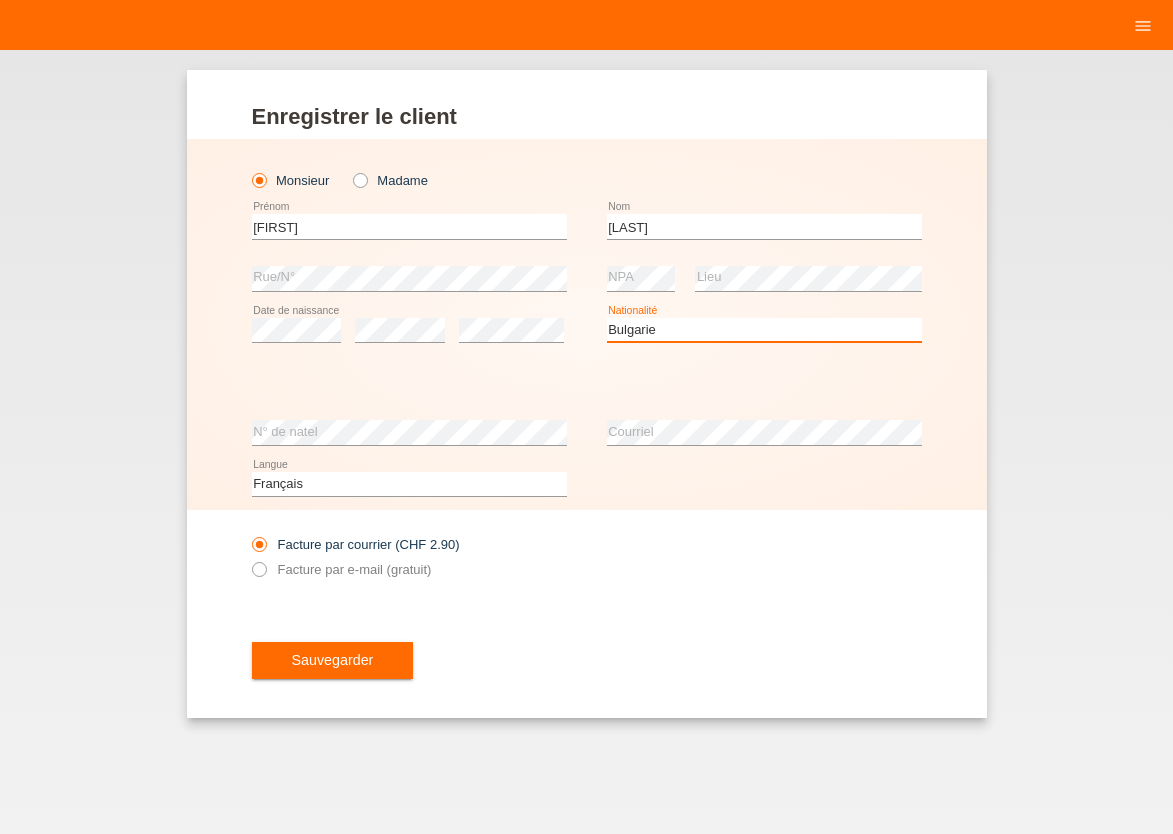 scroll, scrollTop: 0, scrollLeft: 0, axis: both 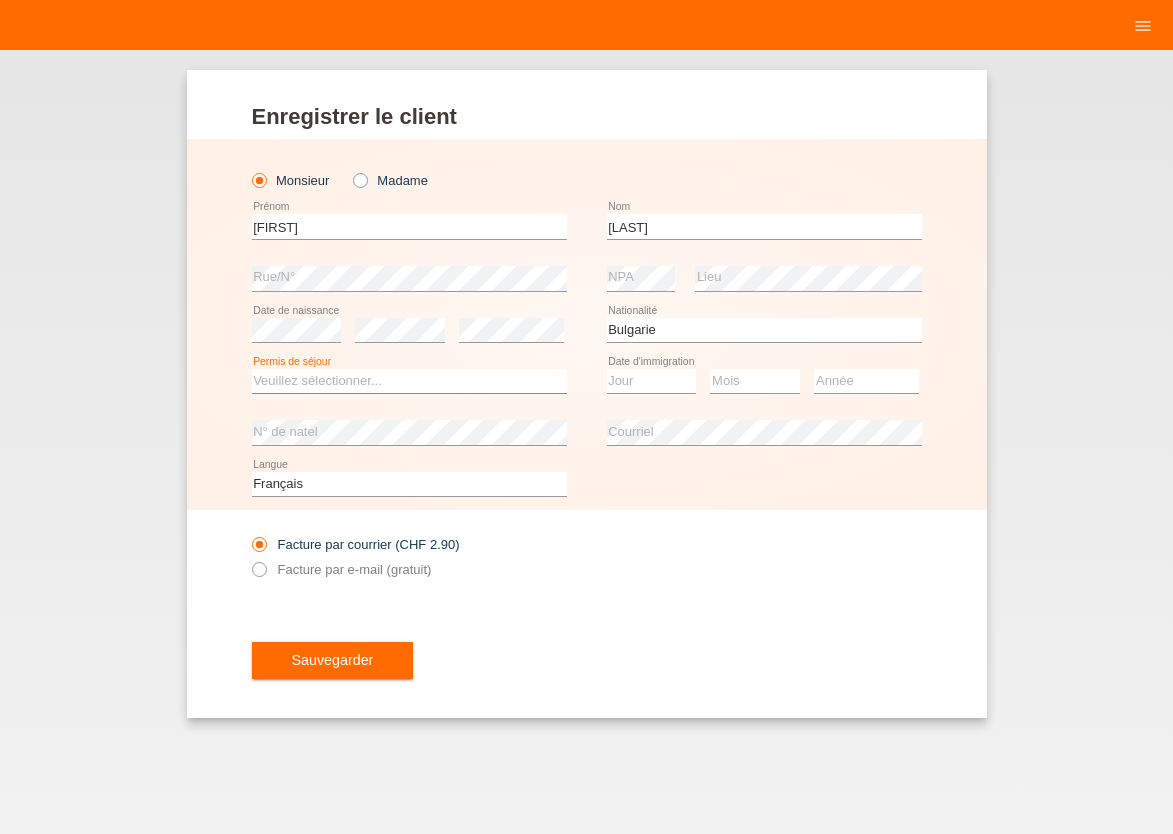 click on "Veuillez sélectionner...
C
B
B - Statut de réfugié
Autre" at bounding box center [409, 381] 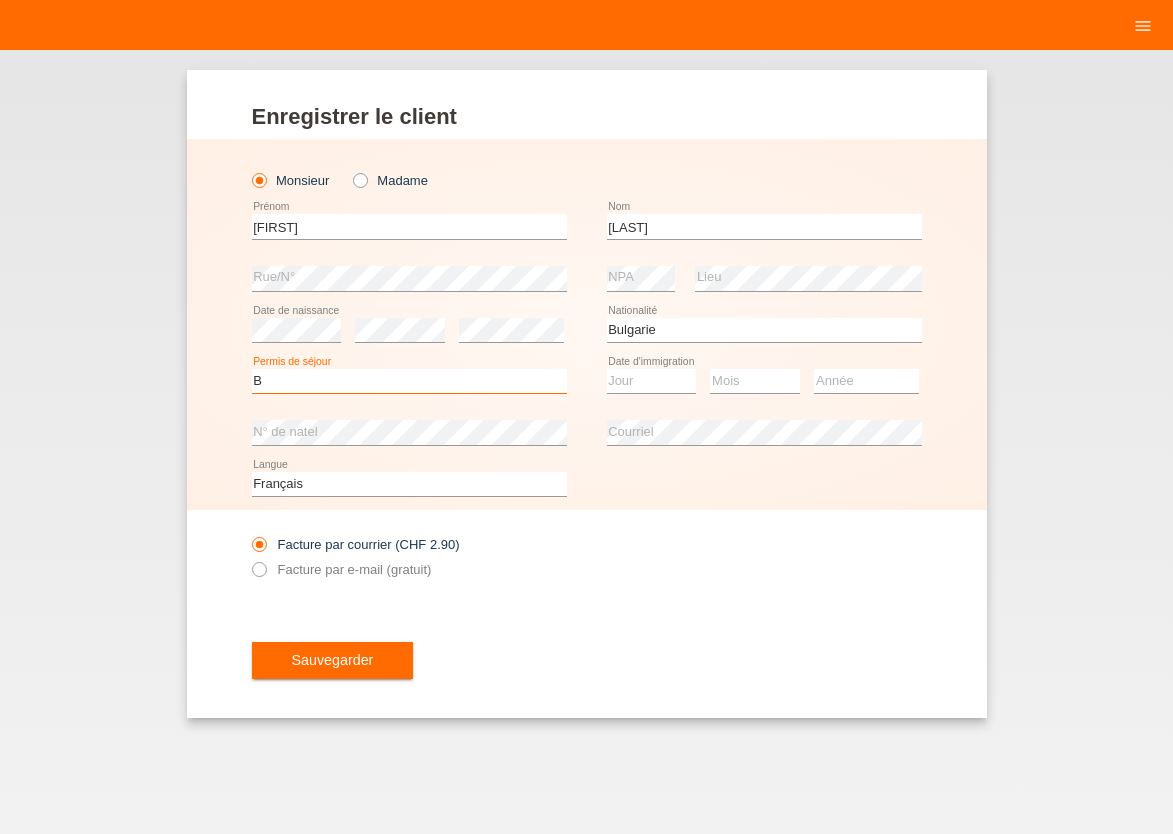 click on "B" at bounding box center [0, 0] 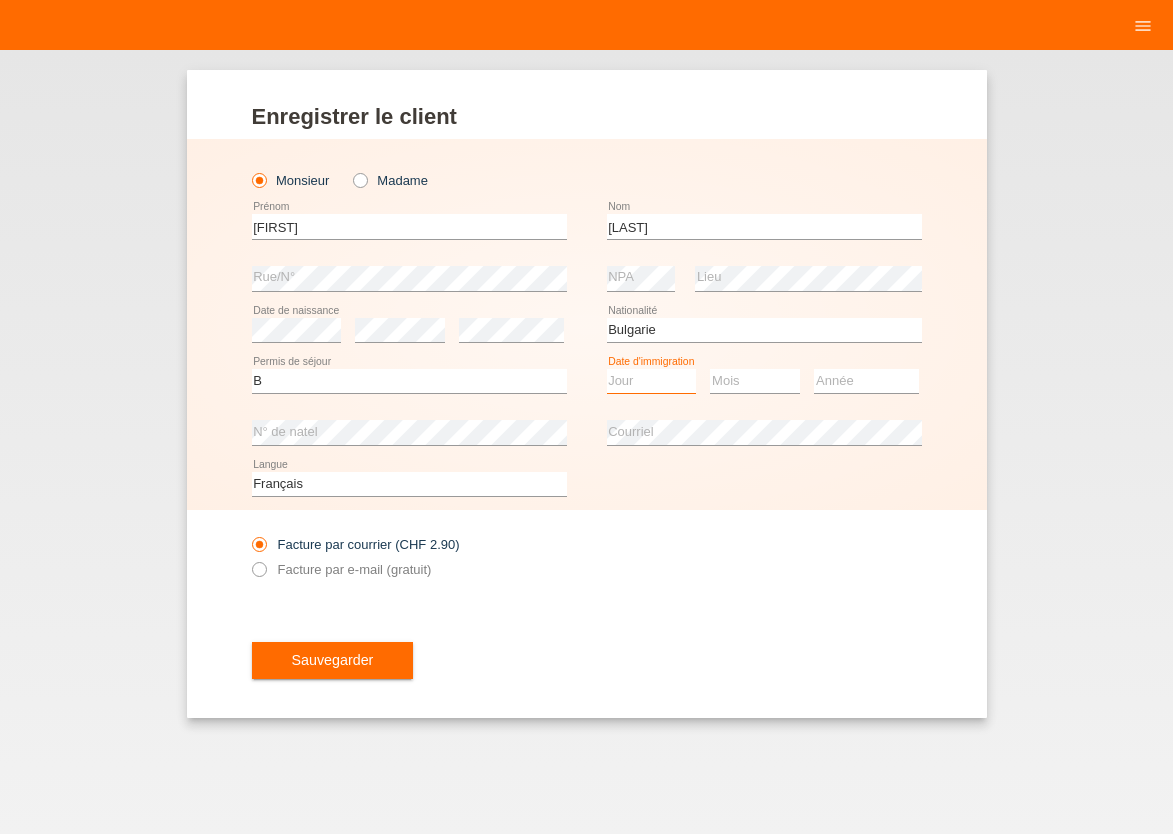click on "Jour
01
02
03
04
05
06
07
08
09
10 11" at bounding box center [652, 381] 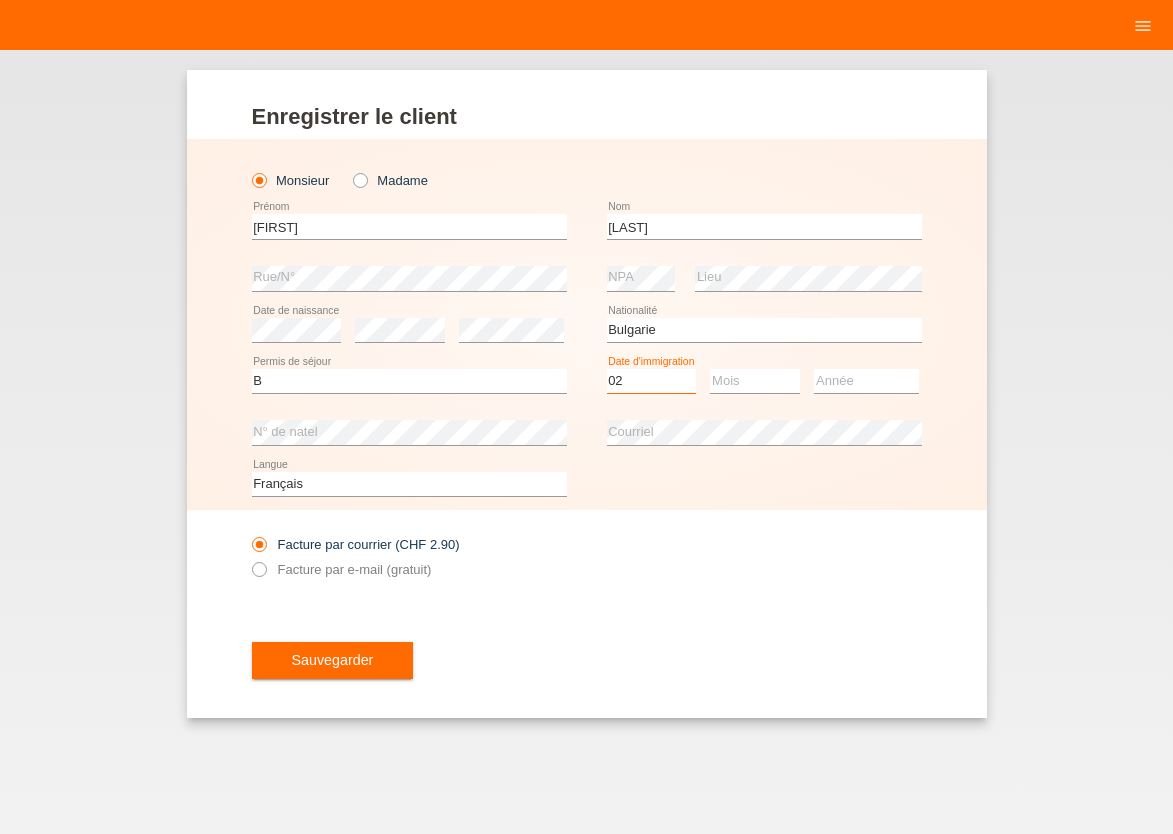 click on "02" at bounding box center (0, 0) 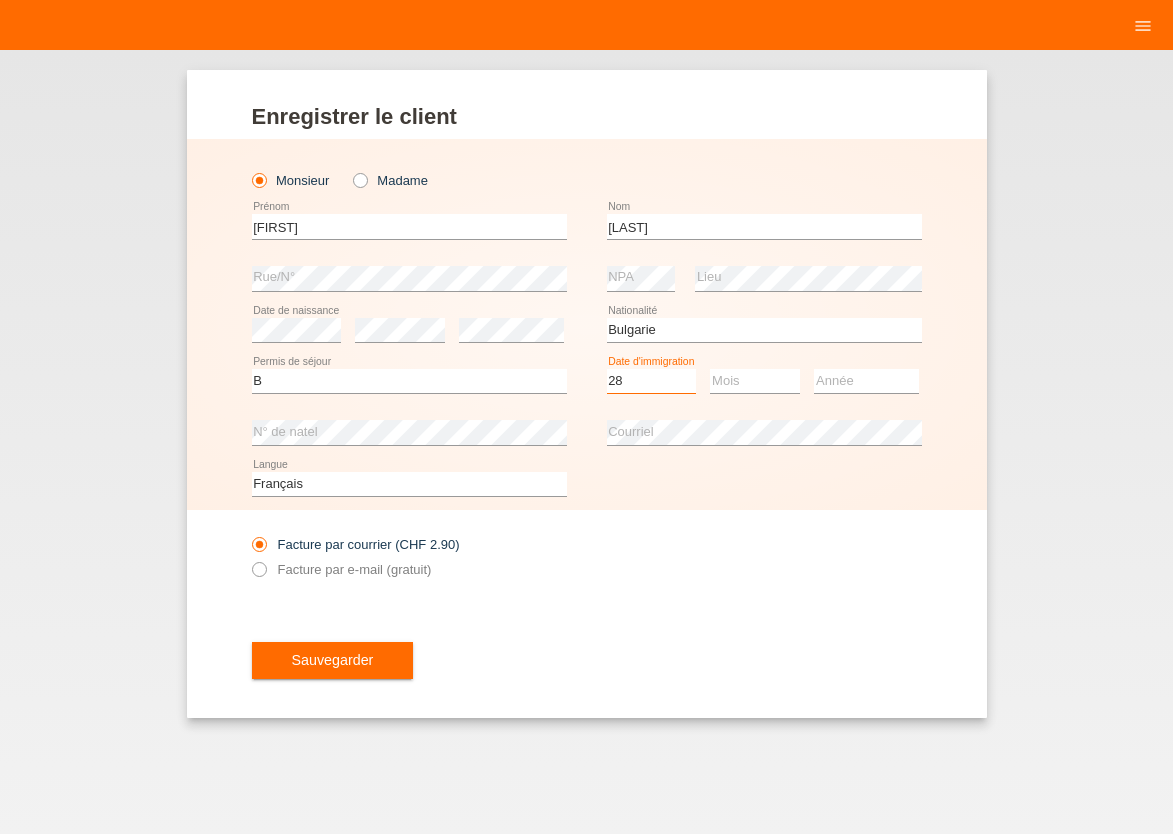 click on "28" at bounding box center (0, 0) 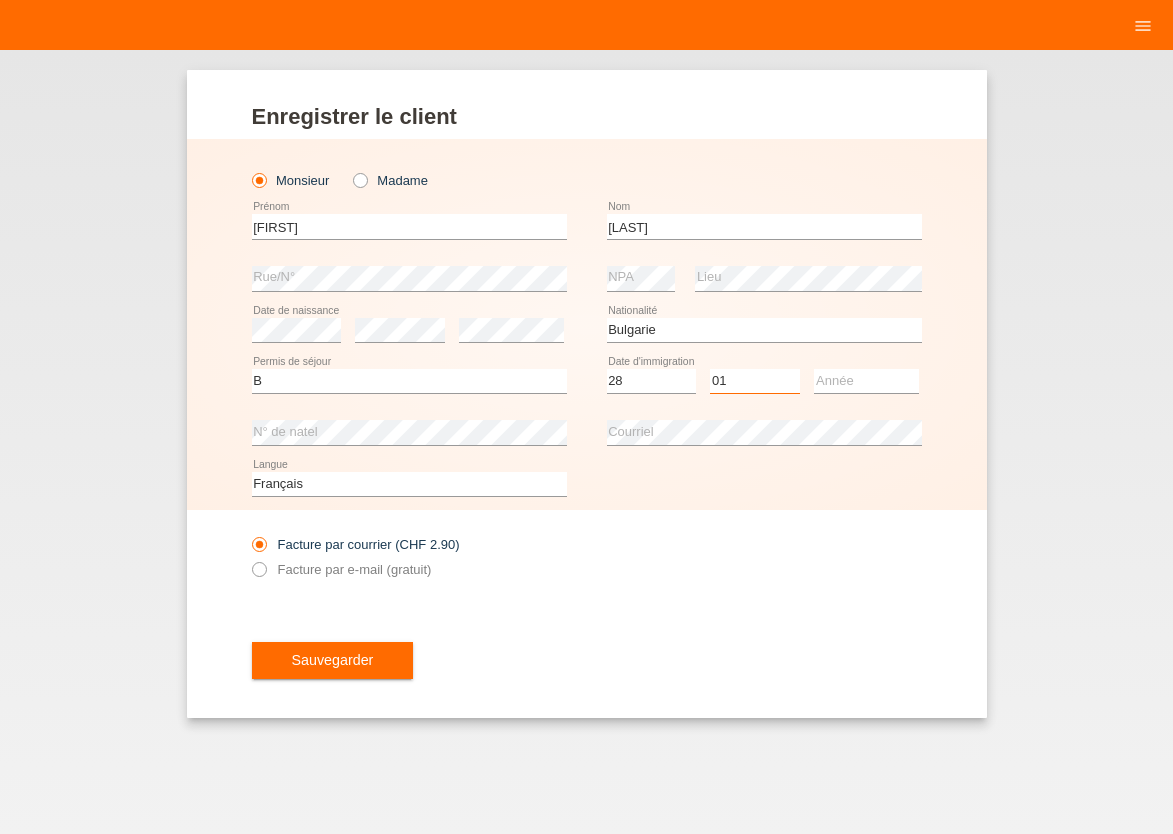 select on "02" 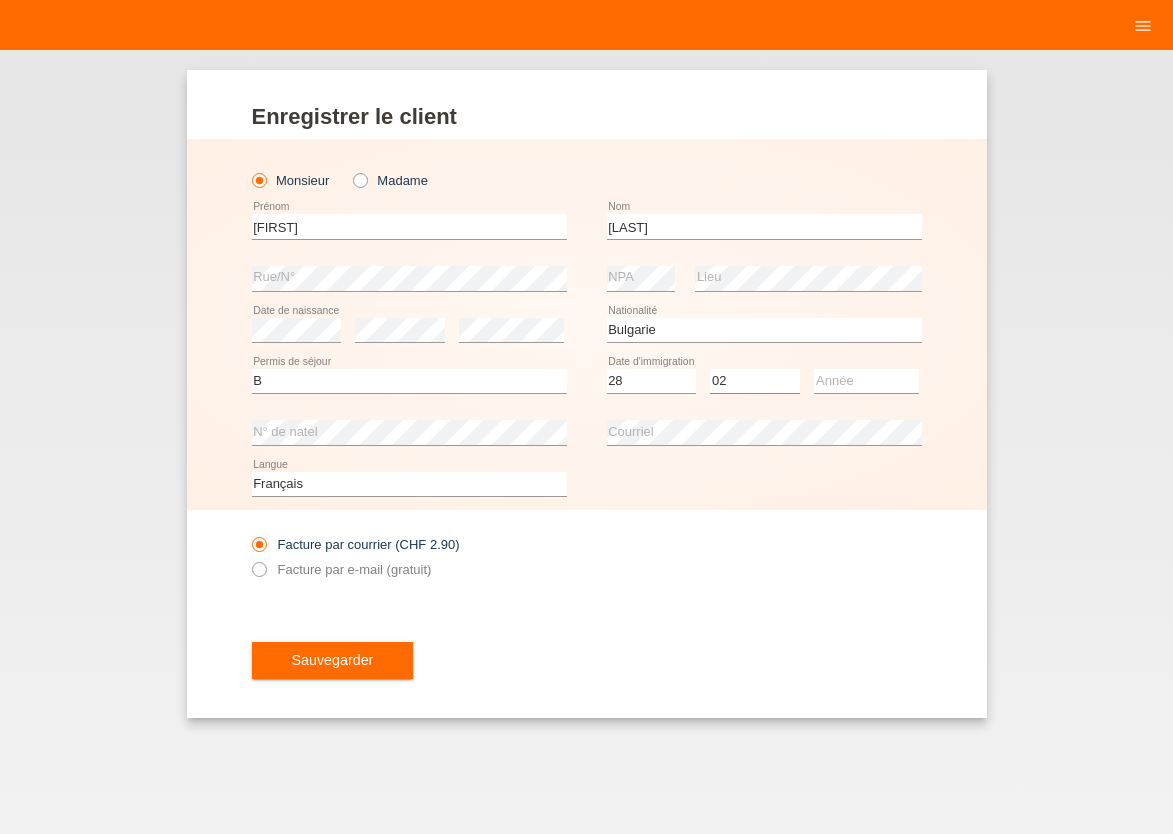 scroll, scrollTop: 0, scrollLeft: 0, axis: both 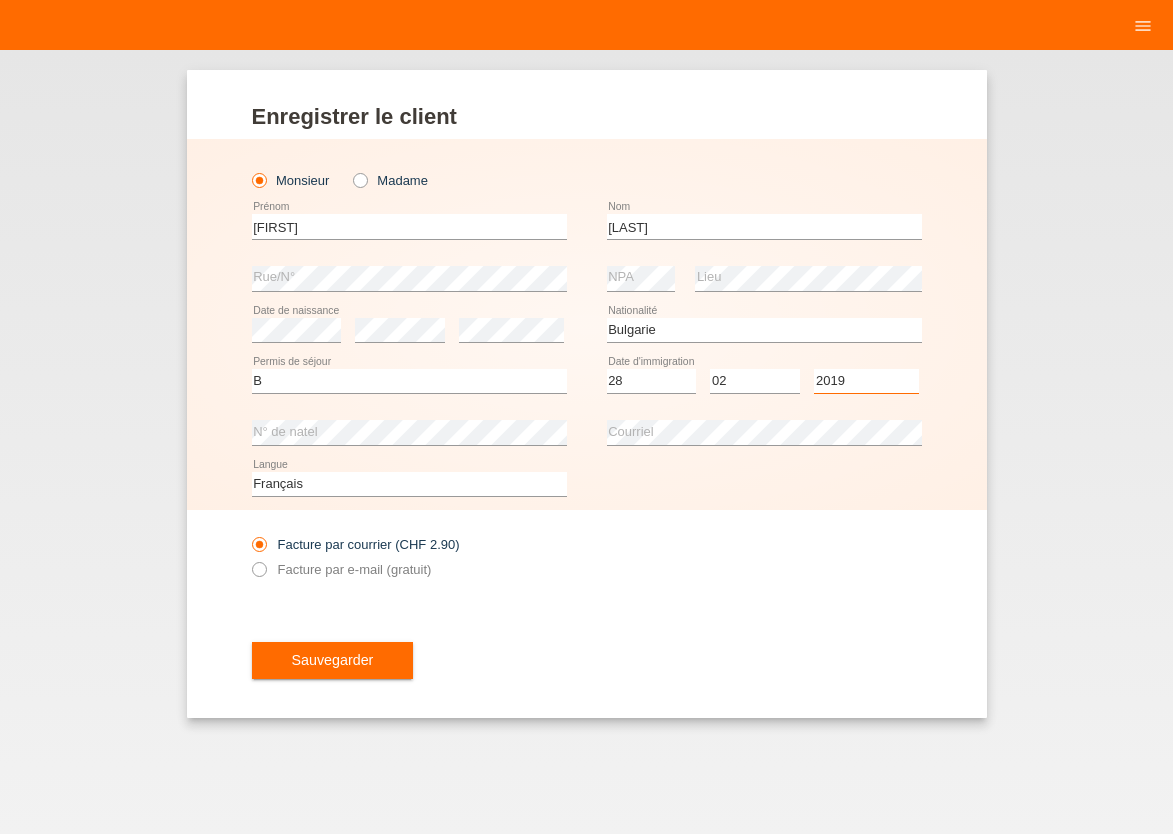 select on "2016" 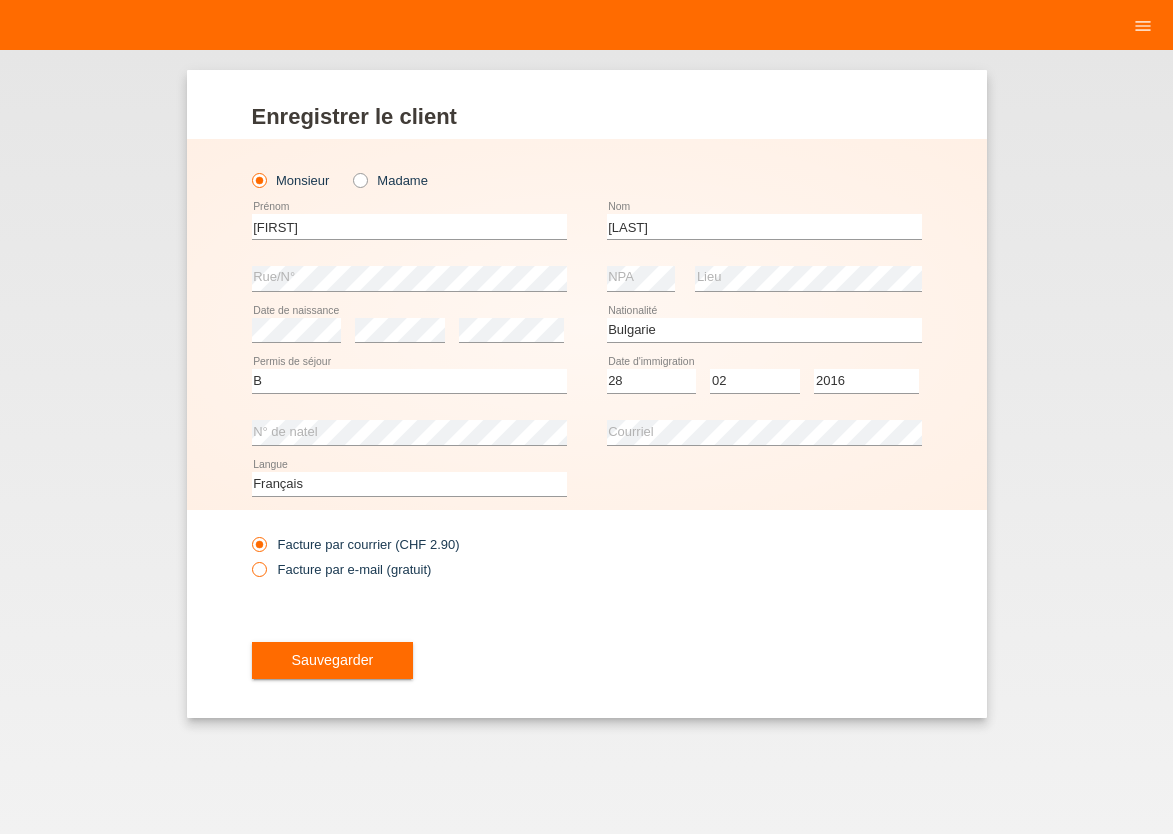 click at bounding box center [248, 558] 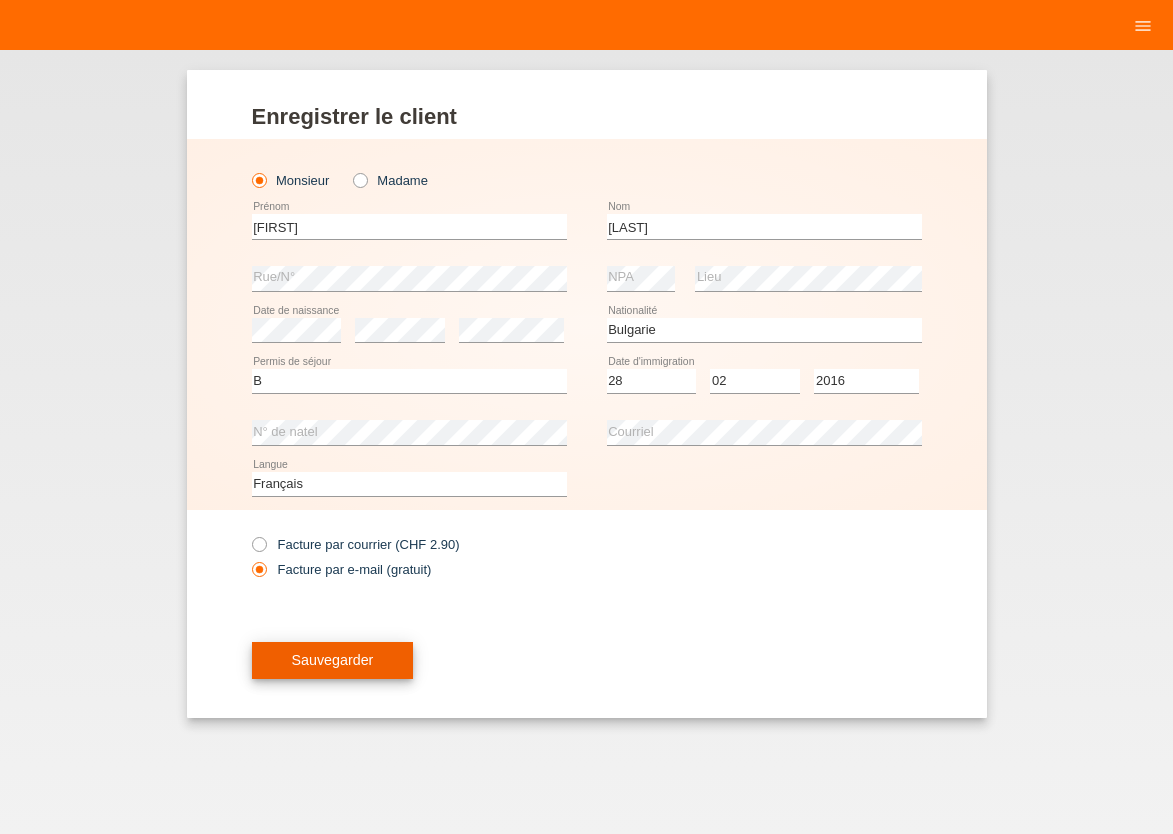 click on "Sauvegarder" at bounding box center [333, 661] 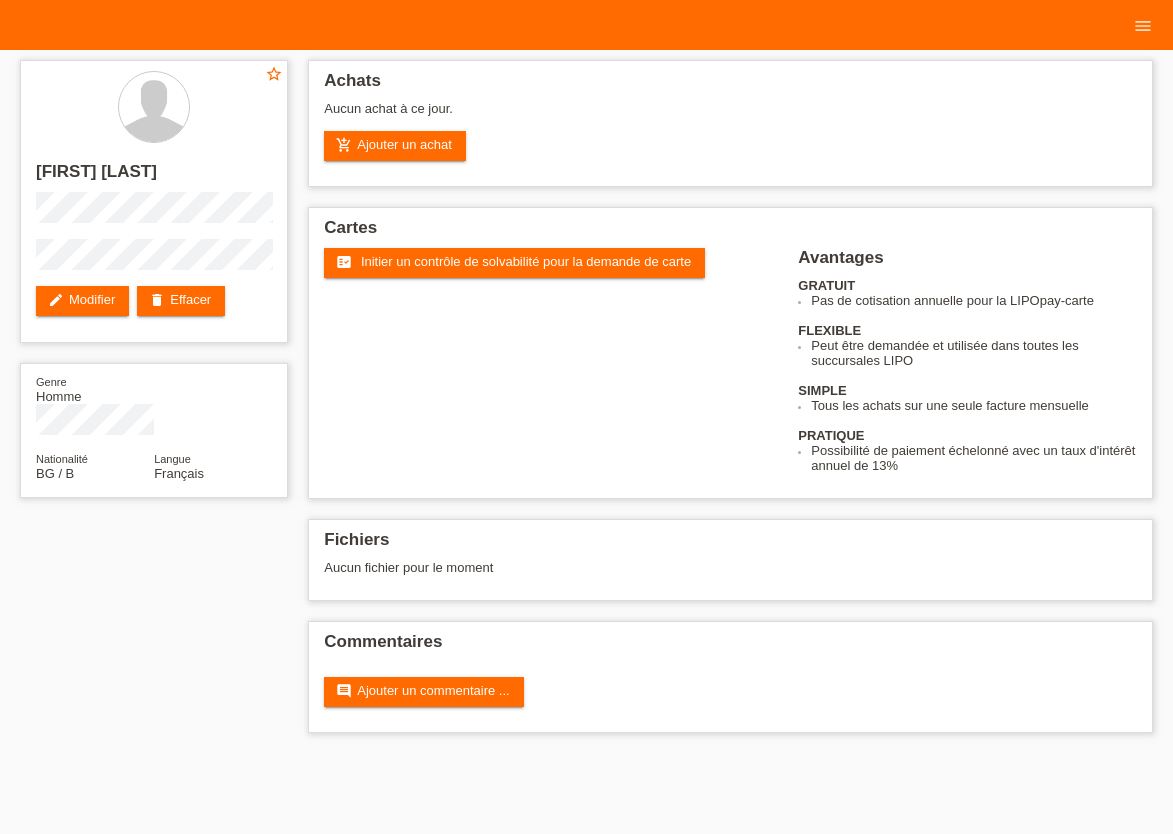 scroll, scrollTop: 0, scrollLeft: 0, axis: both 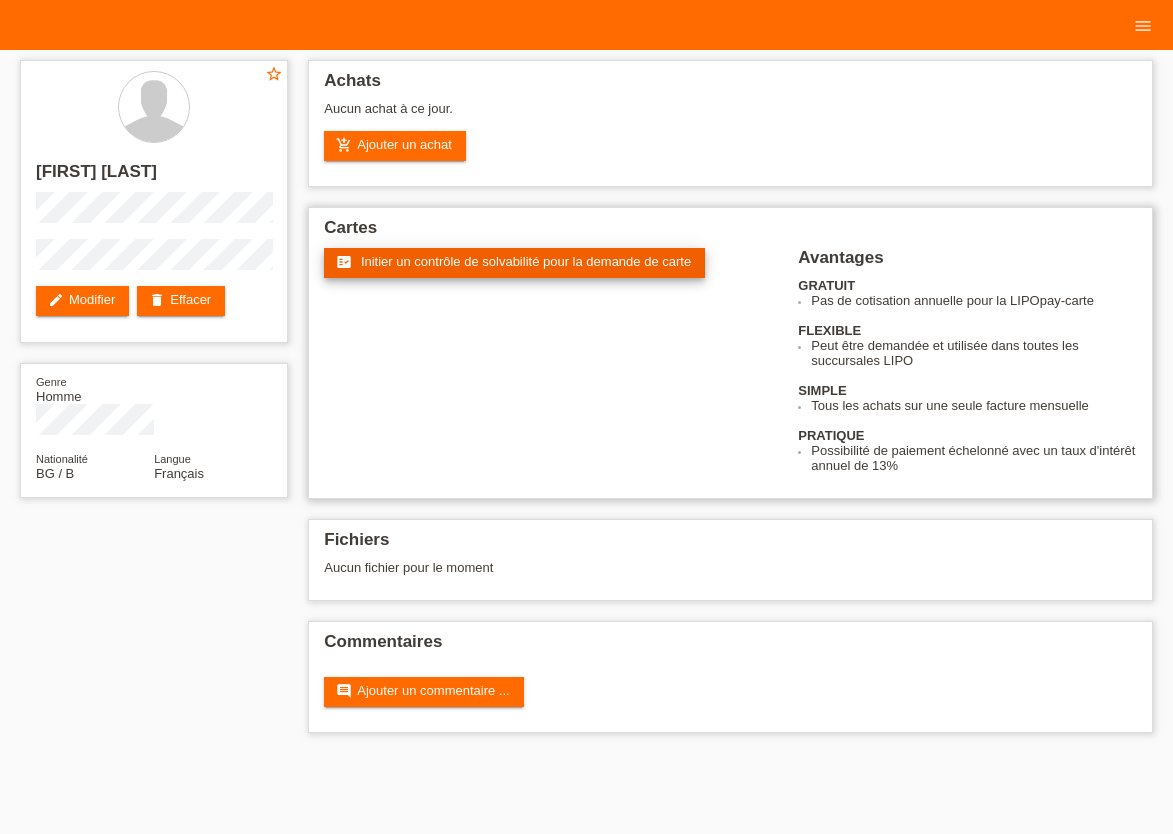 click on "Initier un contrôle de solvabilité pour la demande de carte" at bounding box center (526, 261) 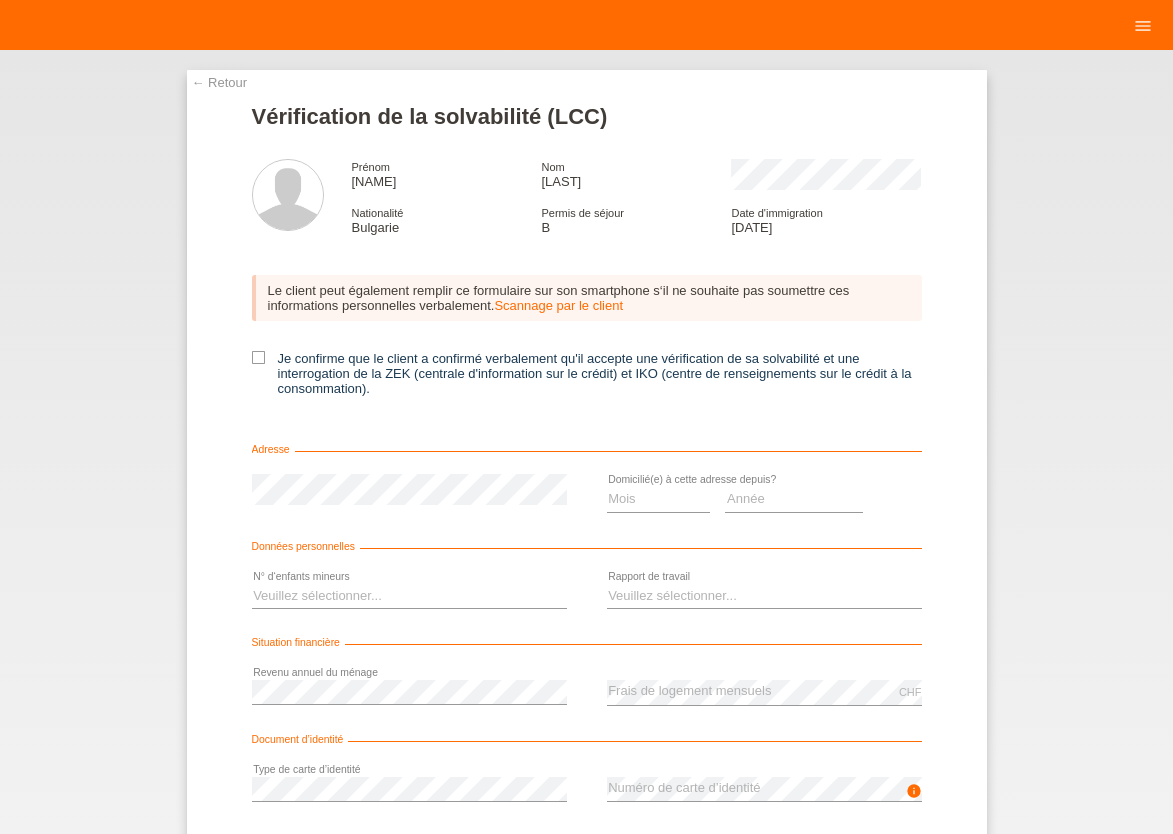 scroll, scrollTop: 0, scrollLeft: 0, axis: both 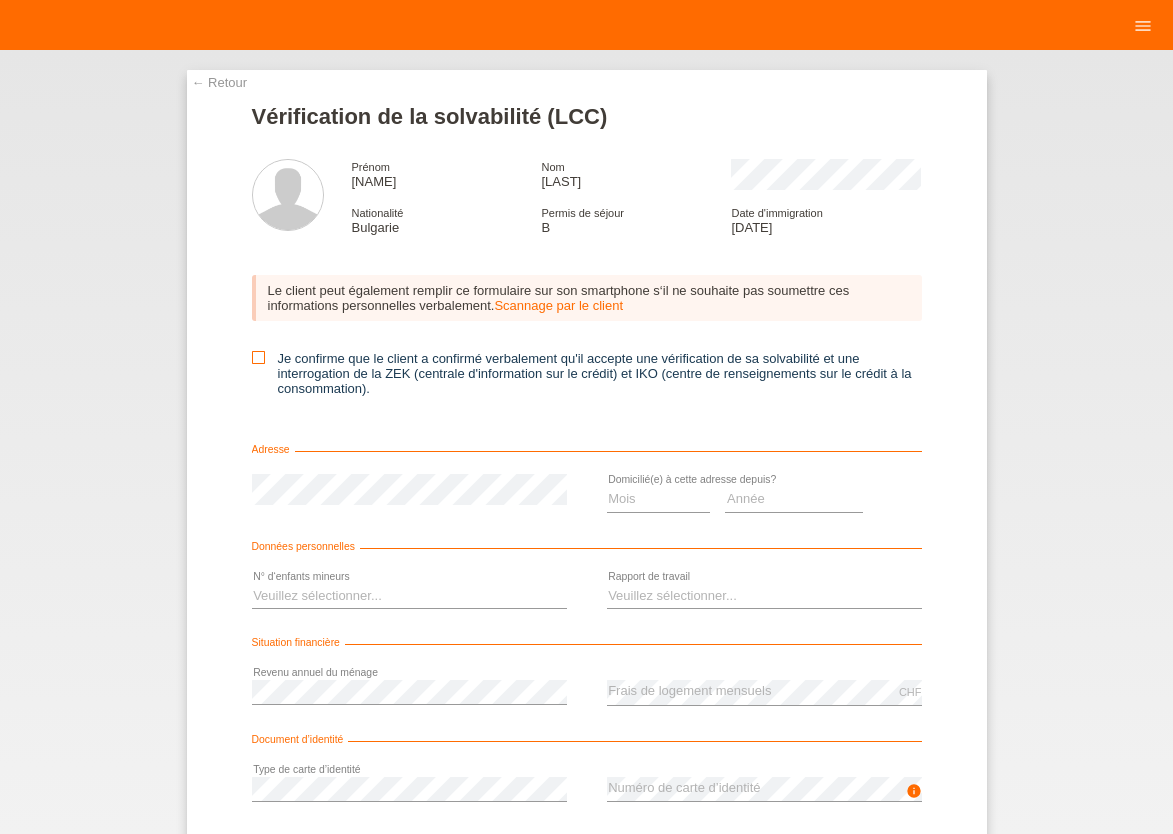 click at bounding box center [258, 357] 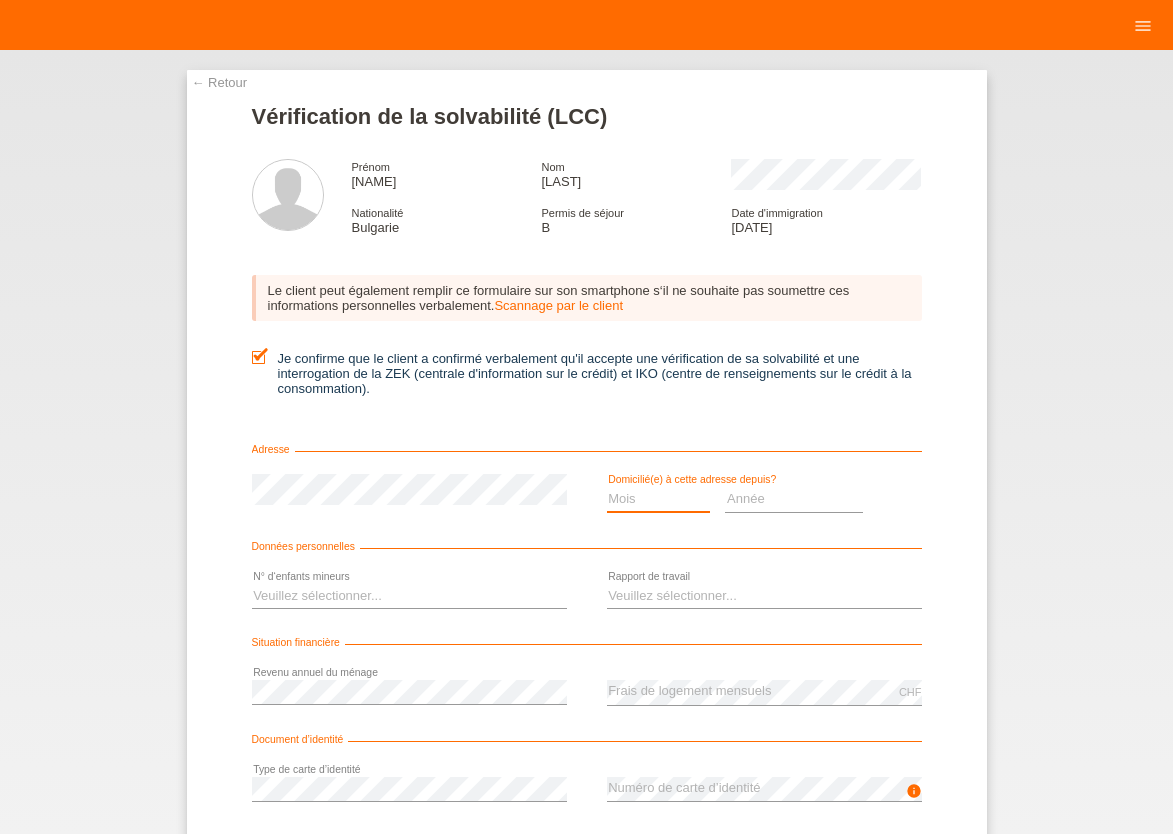 click on "Mois
01
02
03
04
05
06
07
08
09
10" at bounding box center [659, 499] 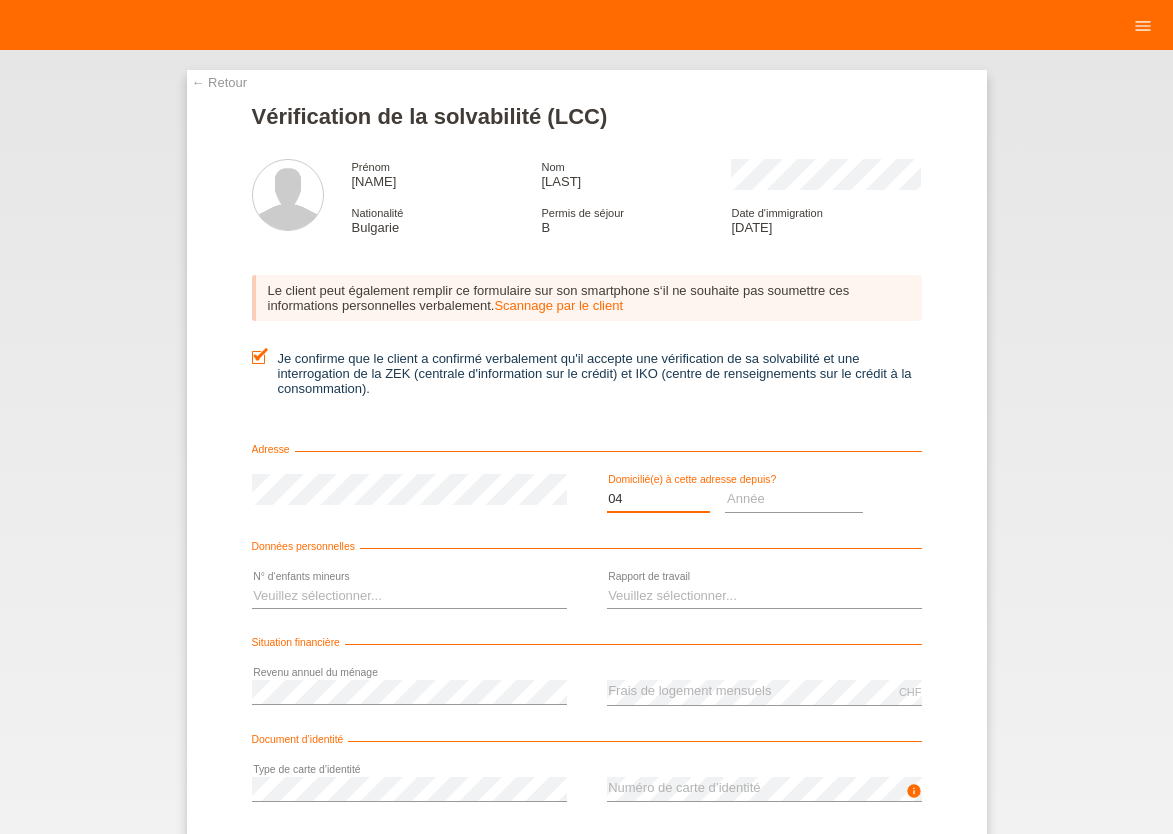 click on "04" at bounding box center (0, 0) 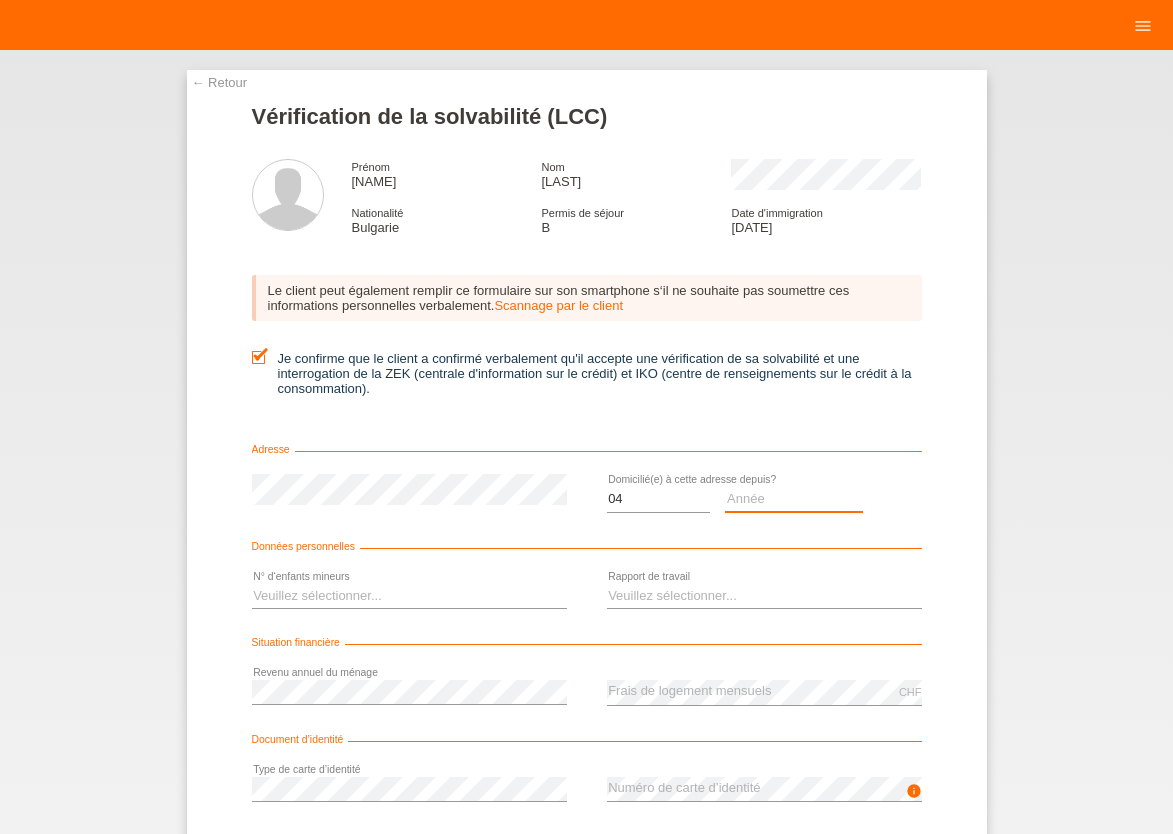 click on "Année
2025
2024
2023
2022
2021
2020
2019
2018
2017
2016 2015 2014 2013 2012 2011 2010 2009 2008 2007 2006 2005 2004 2003" at bounding box center (794, 499) 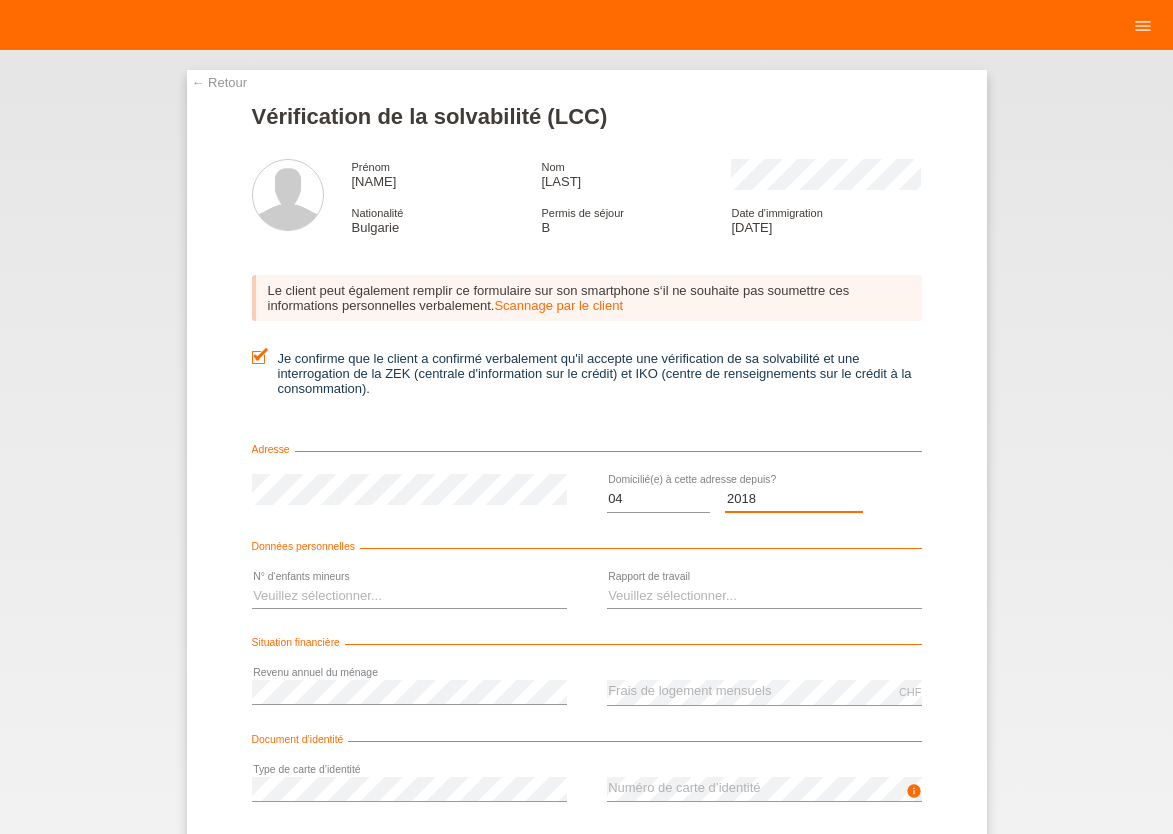 click on "2018" at bounding box center (0, 0) 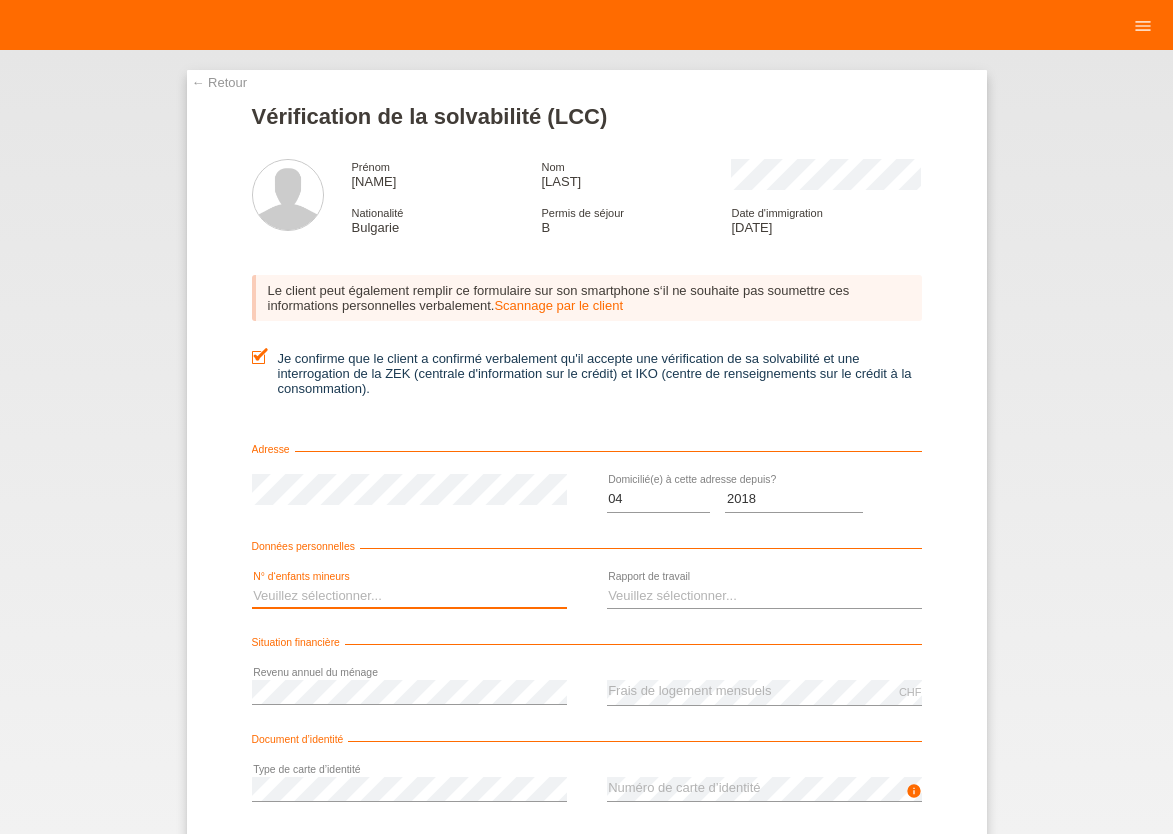click on "Veuillez sélectionner...
0
1
2
3
4
5
6
7
8
9" at bounding box center [409, 596] 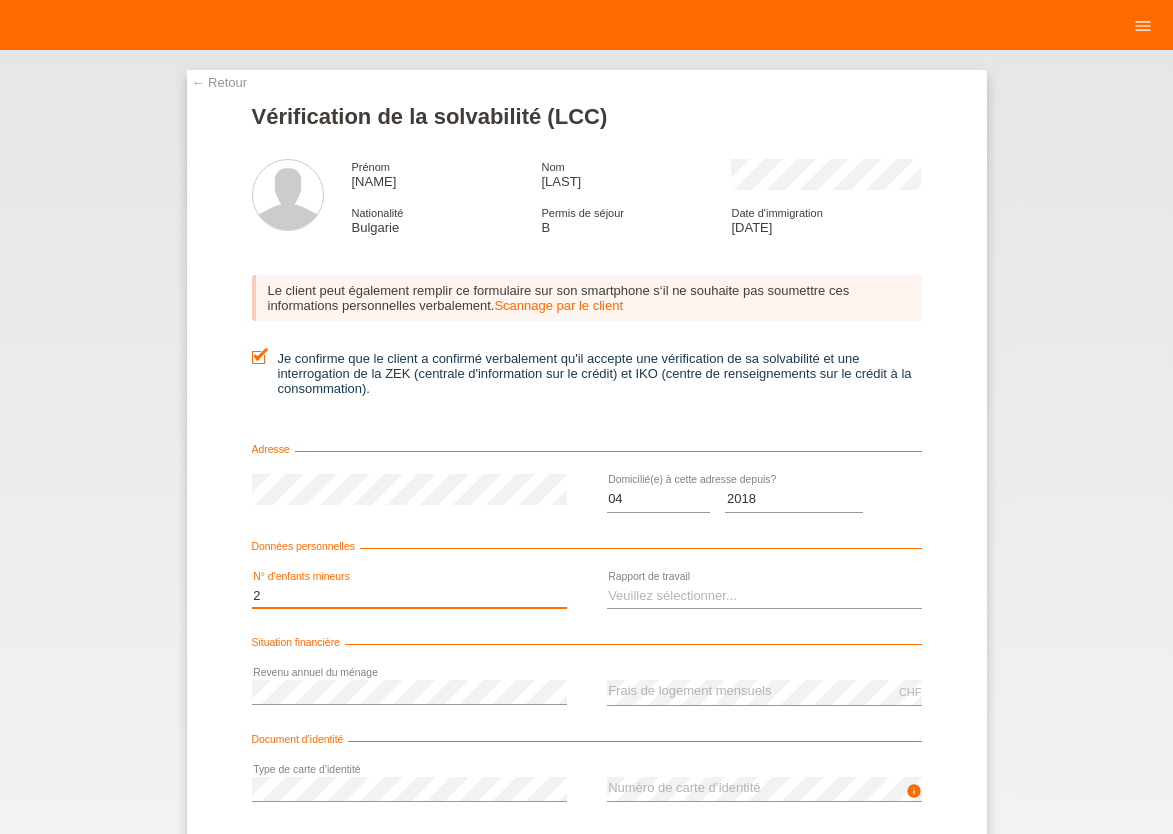 click on "2" at bounding box center (0, 0) 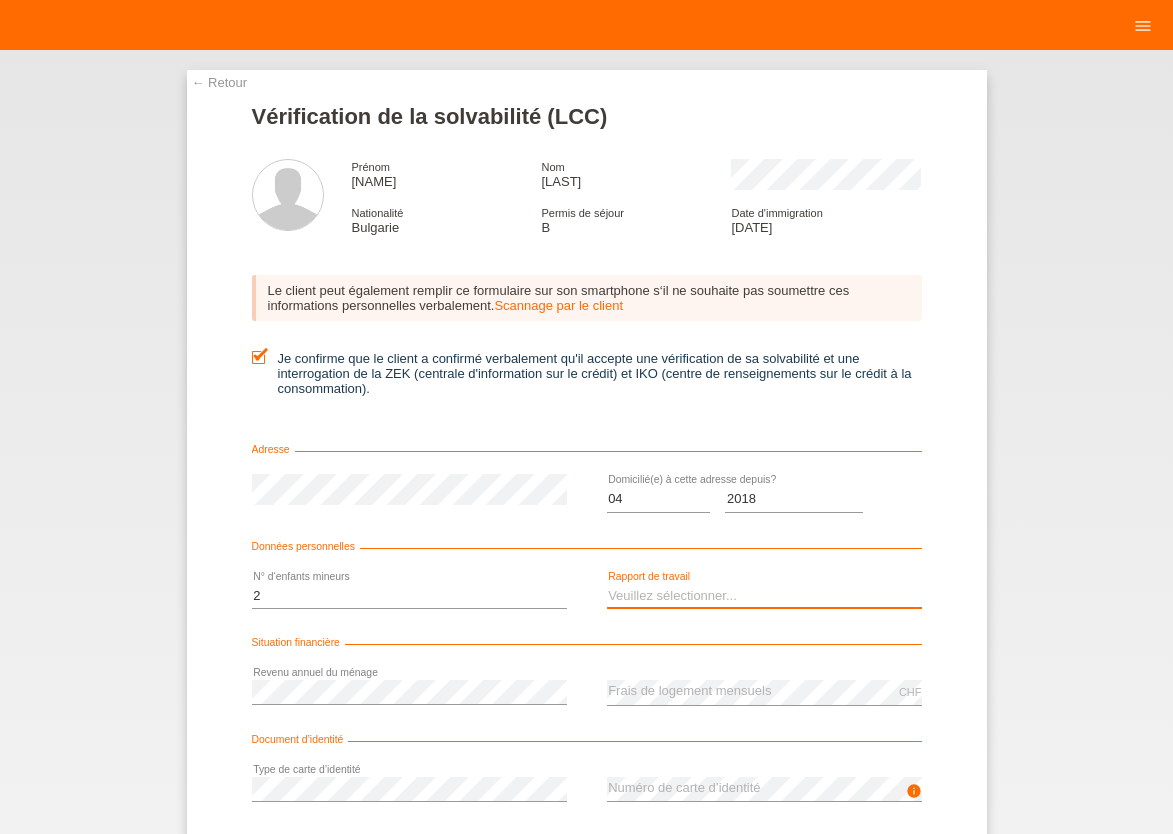 click on "Veuillez sélectionner...
A durée indéterminée
A durée déterminée
Apprenti/étudiant
Retraité(e)
Sans activité lucrative
Femme/homme au foyer
Indépendant(e)" at bounding box center [764, 596] 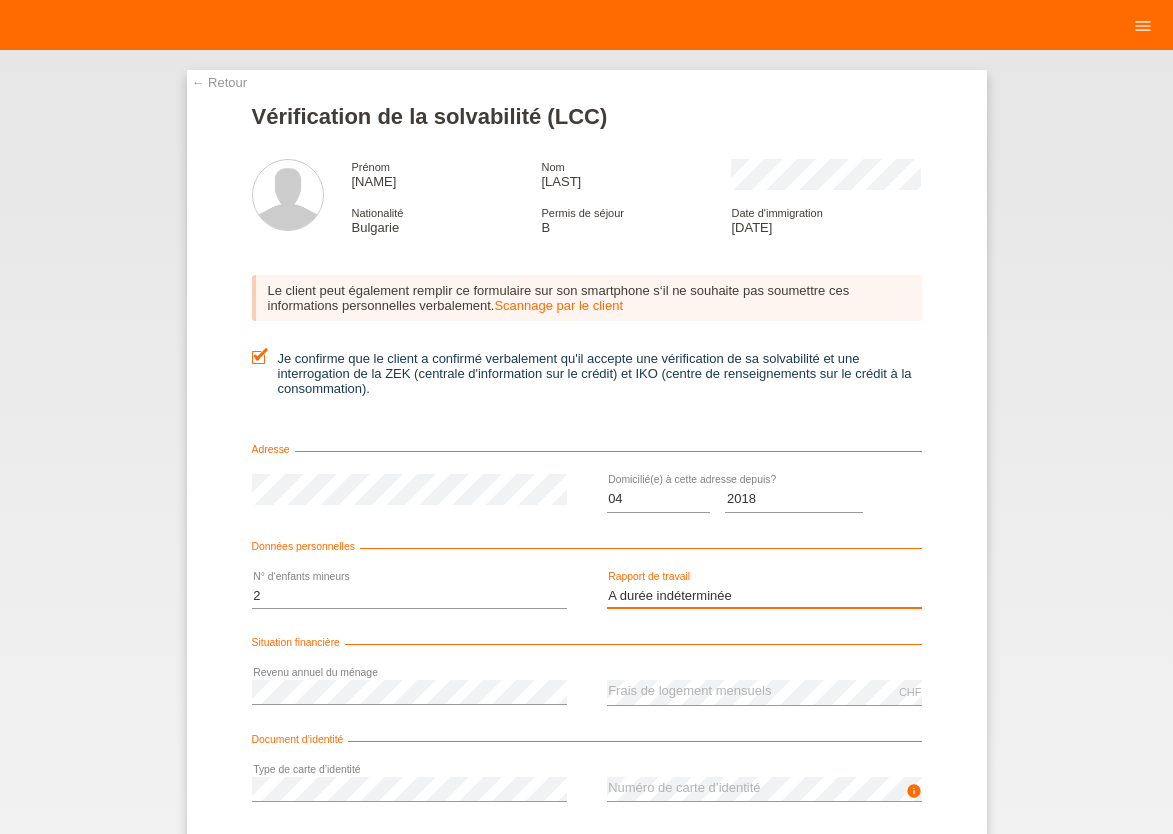 click on "A durée indéterminée" at bounding box center (0, 0) 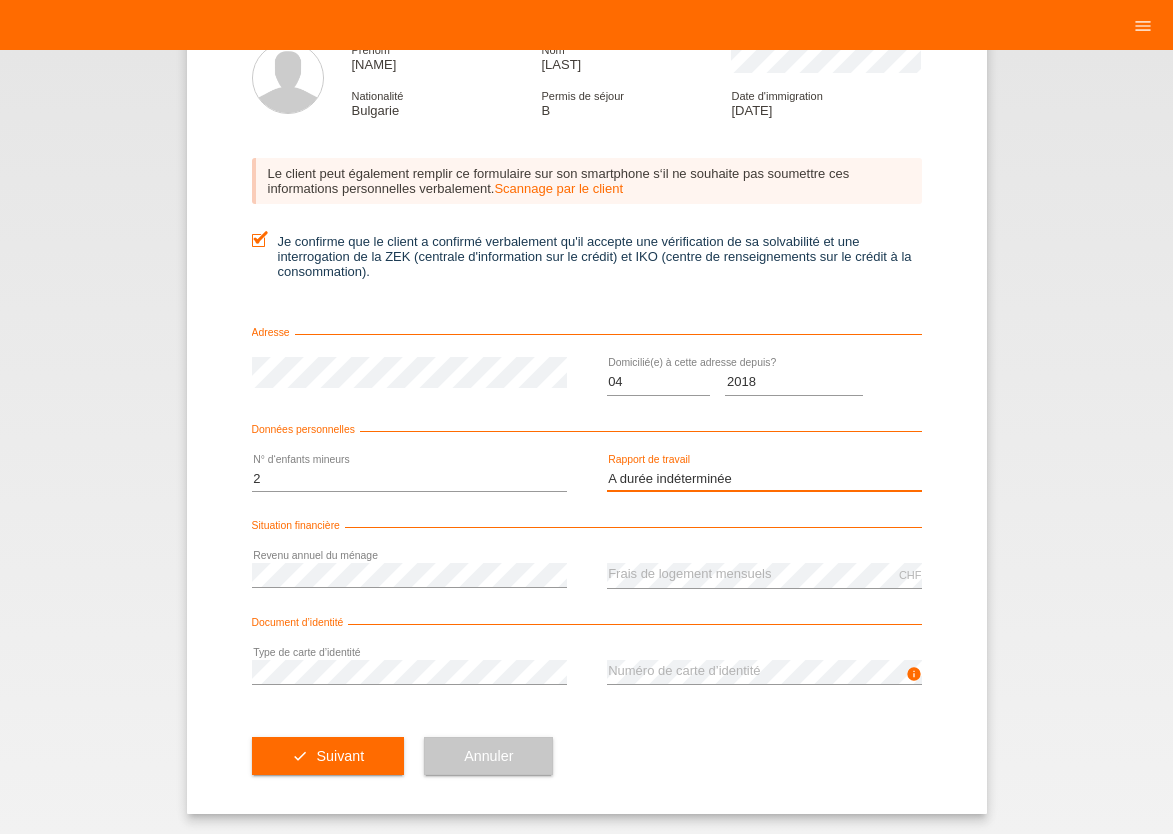 scroll, scrollTop: 123, scrollLeft: 0, axis: vertical 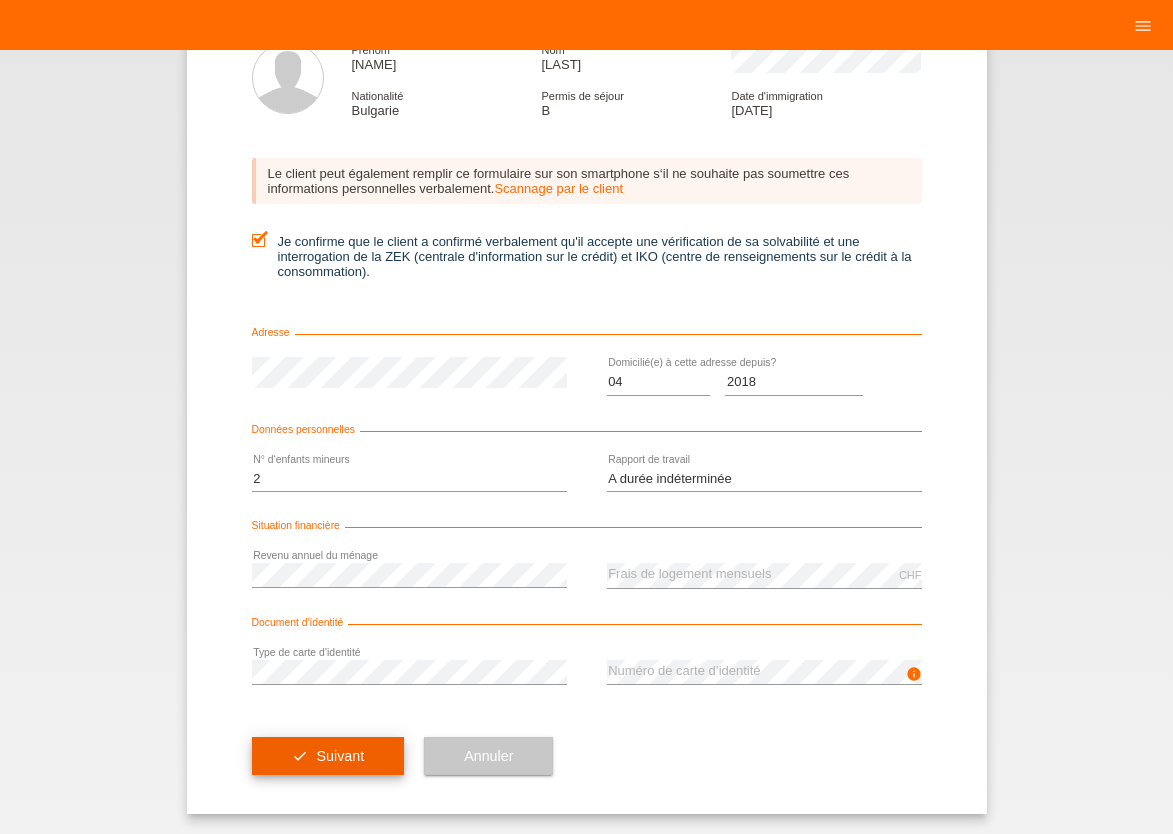 click on "check   Suivant" at bounding box center (328, 756) 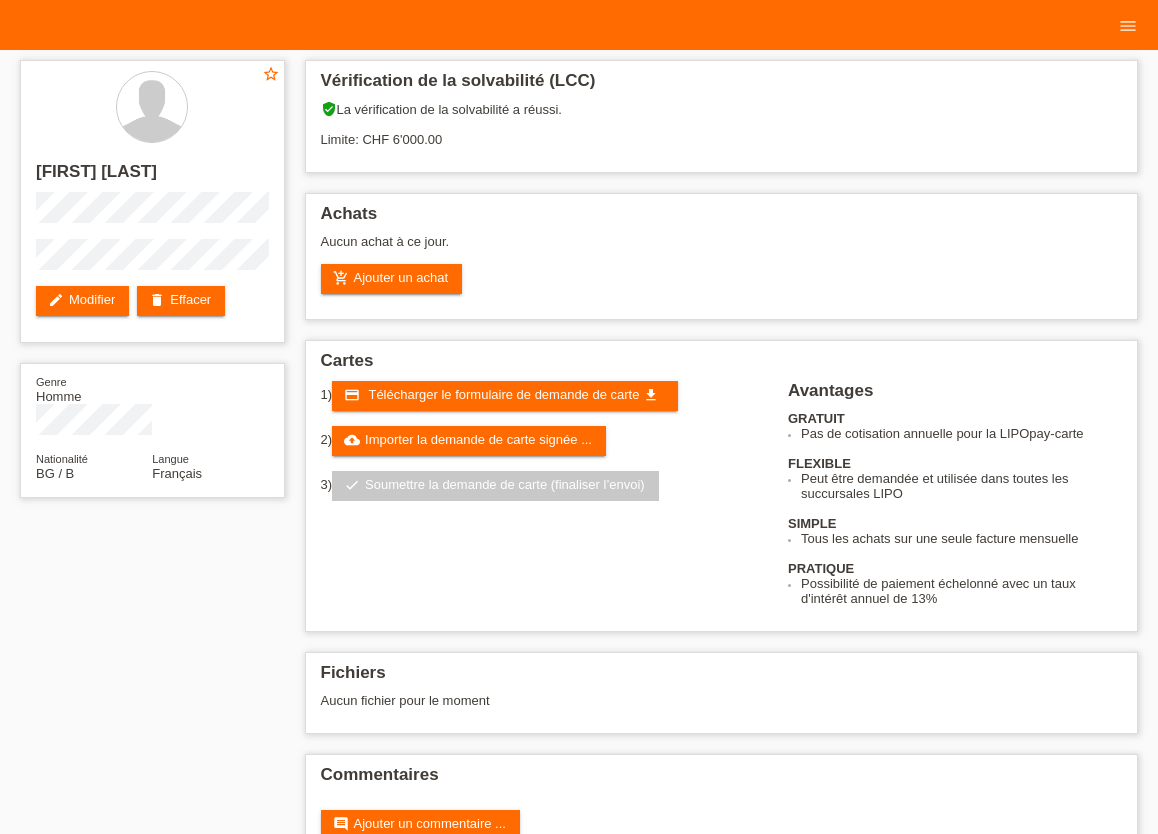 scroll, scrollTop: 0, scrollLeft: 0, axis: both 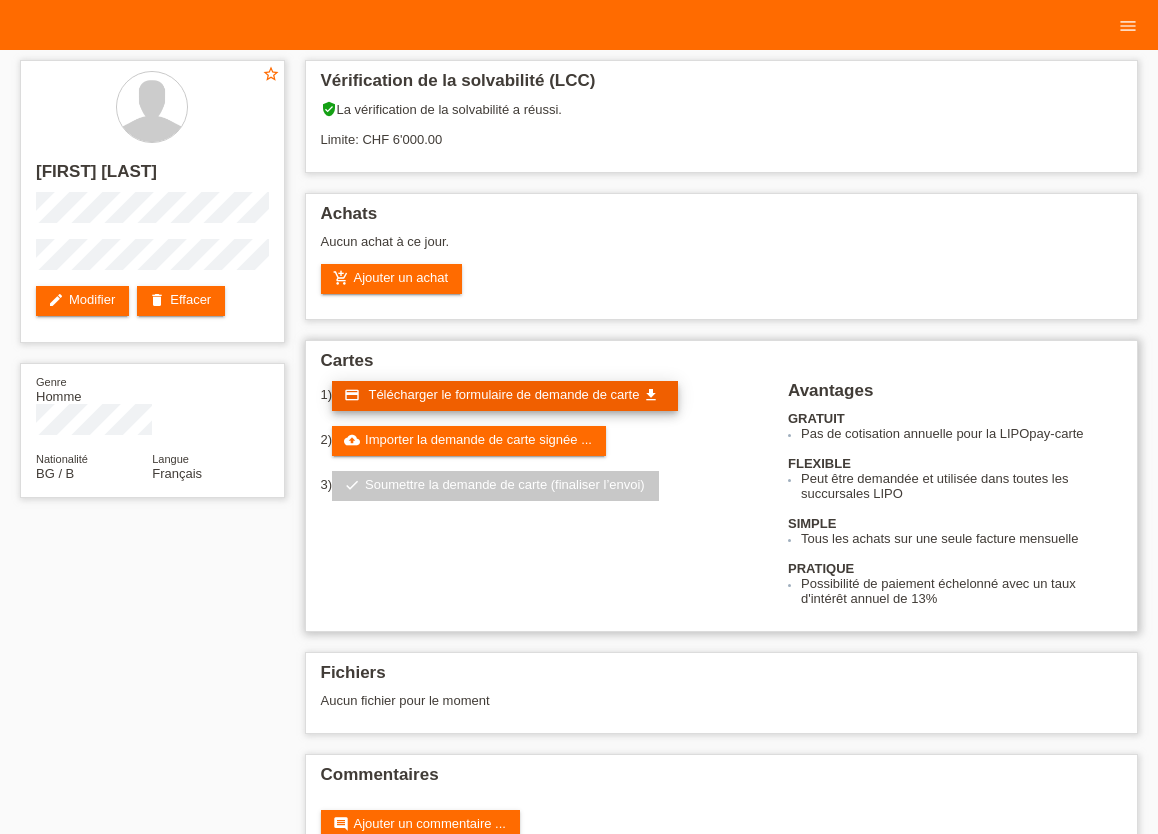 click on "Télécharger le formulaire de demande de carte" at bounding box center [503, 394] 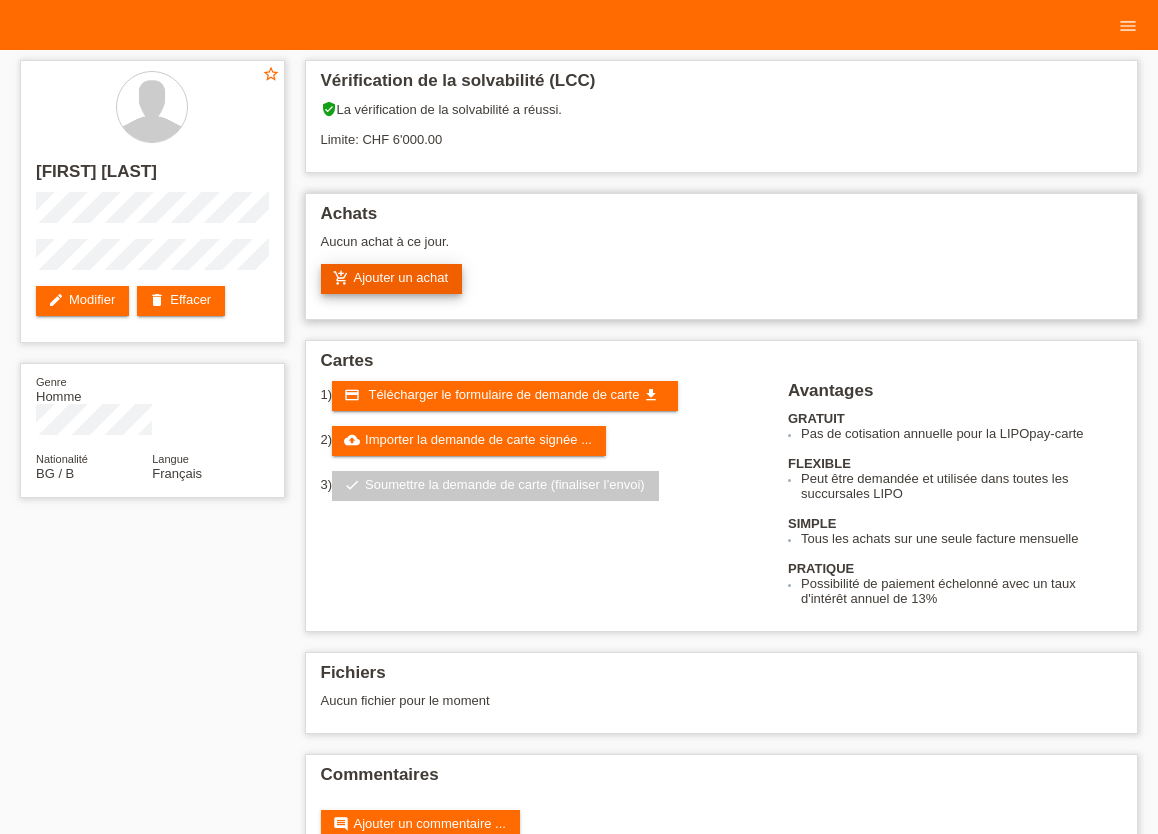 click on "add_shopping_cart  Ajouter un achat" at bounding box center (392, 279) 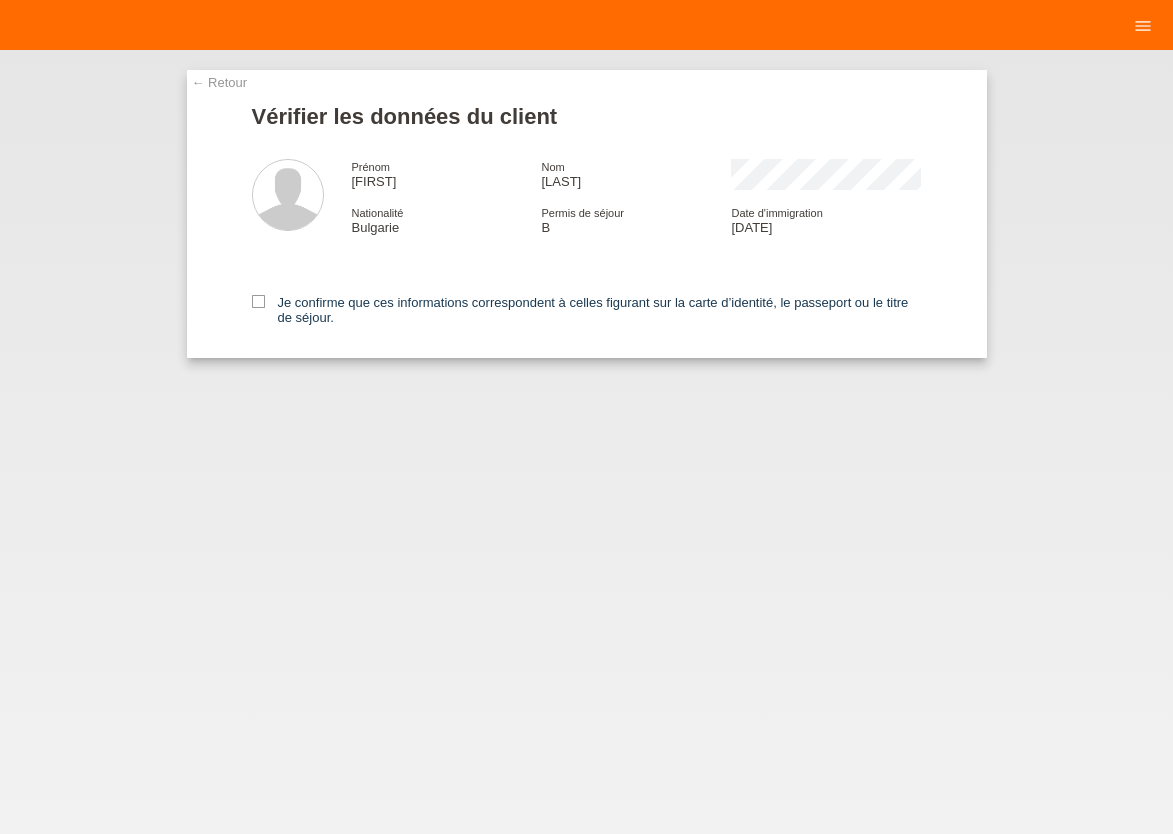 scroll, scrollTop: 0, scrollLeft: 0, axis: both 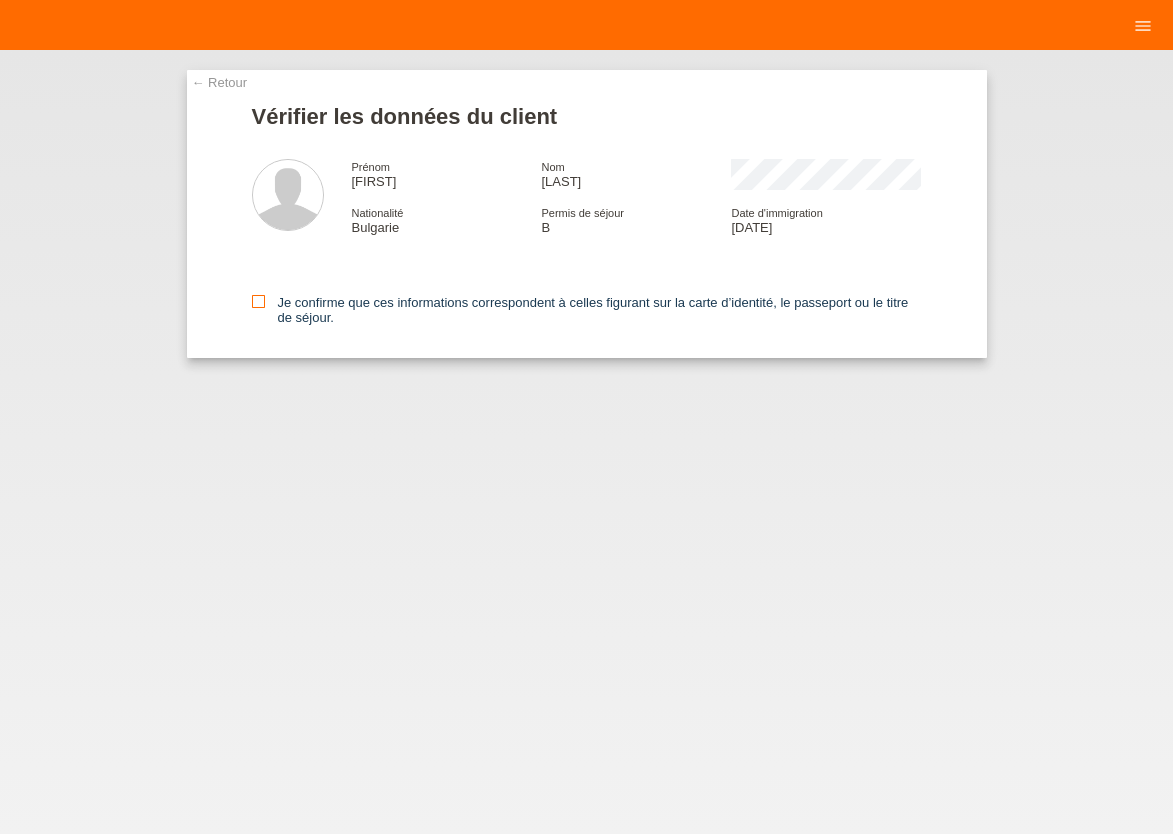 click at bounding box center [258, 301] 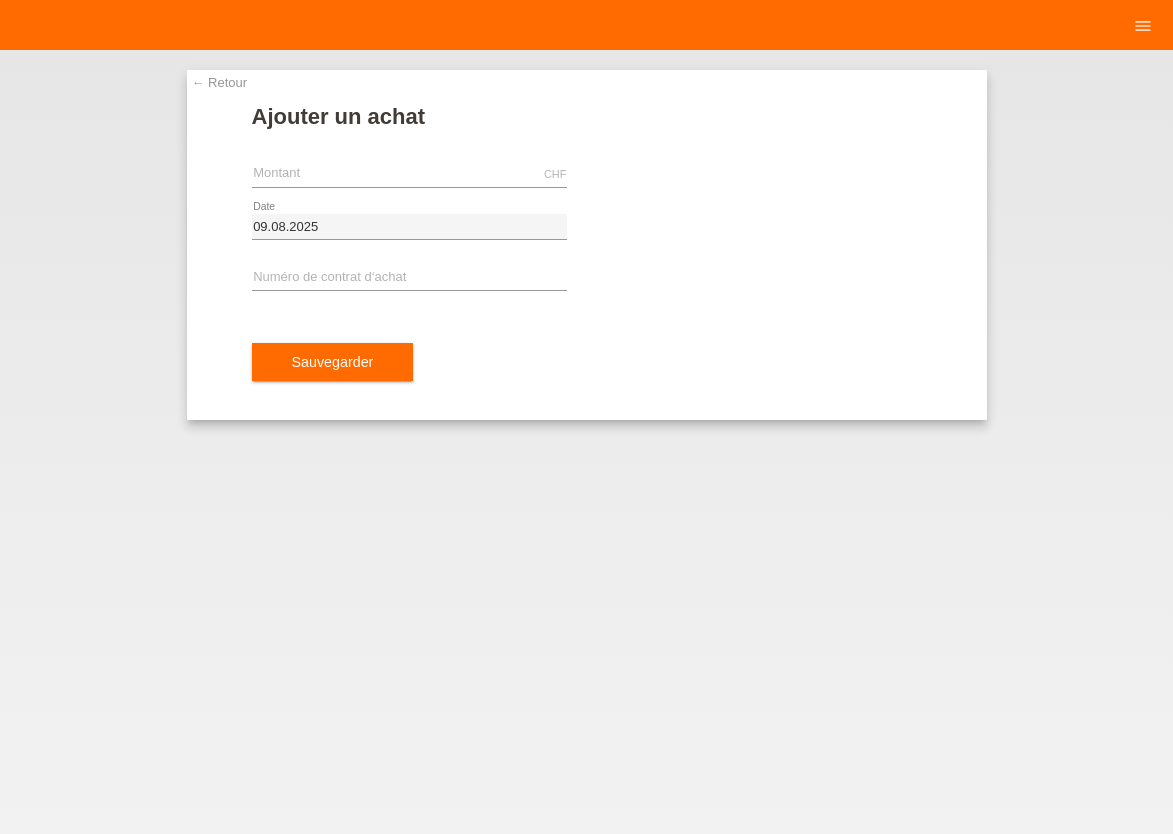 scroll, scrollTop: 0, scrollLeft: 0, axis: both 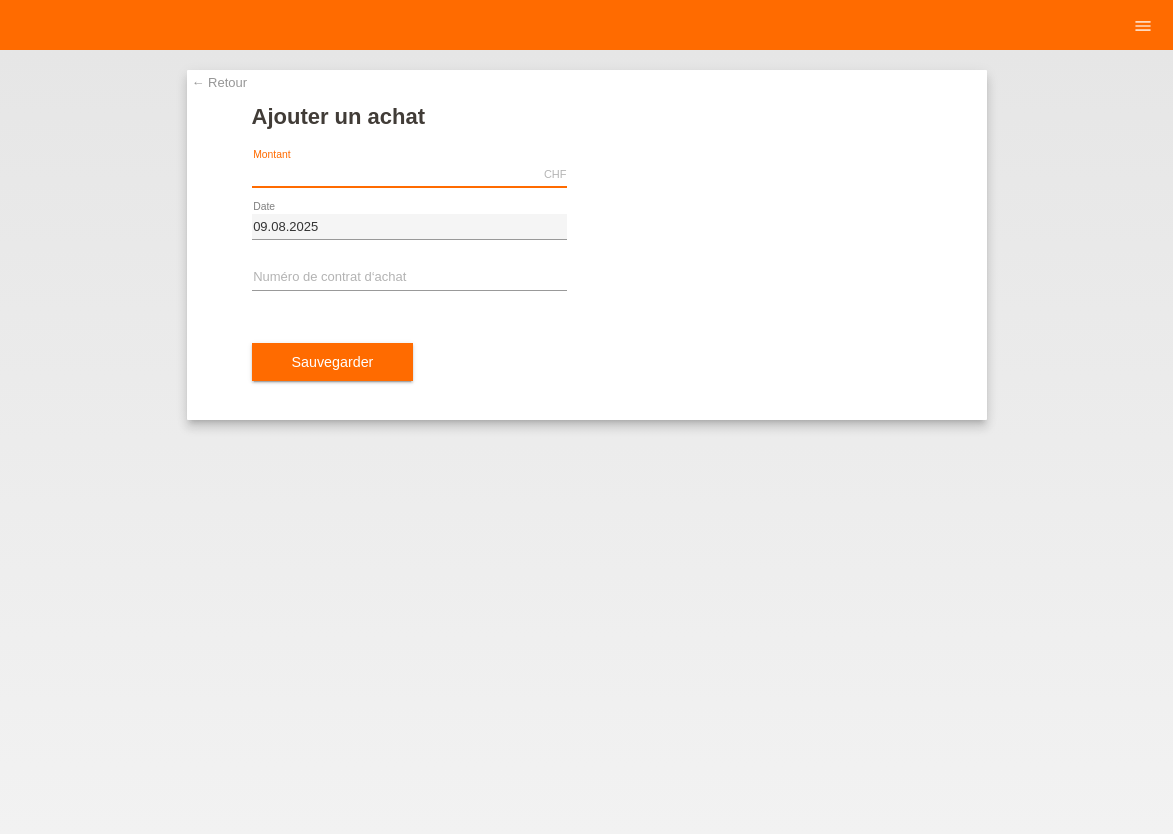 click at bounding box center [409, 174] 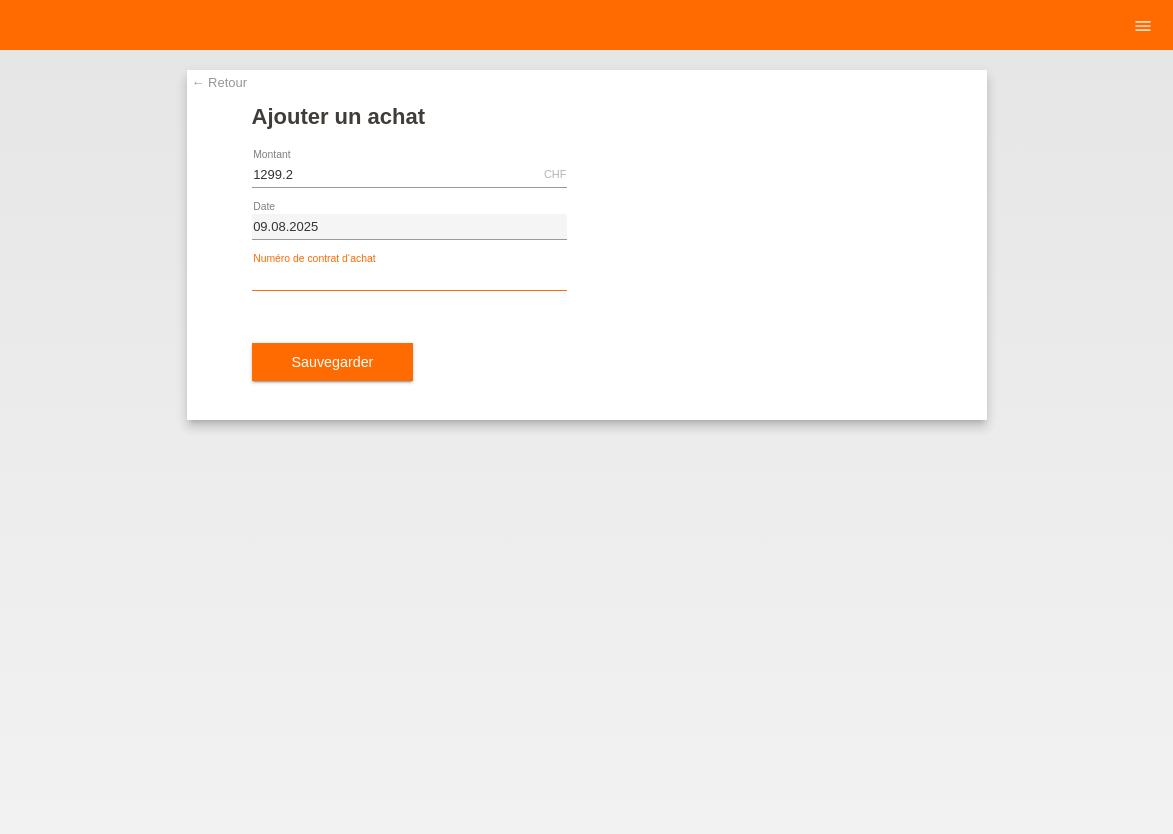 type on "1299.20" 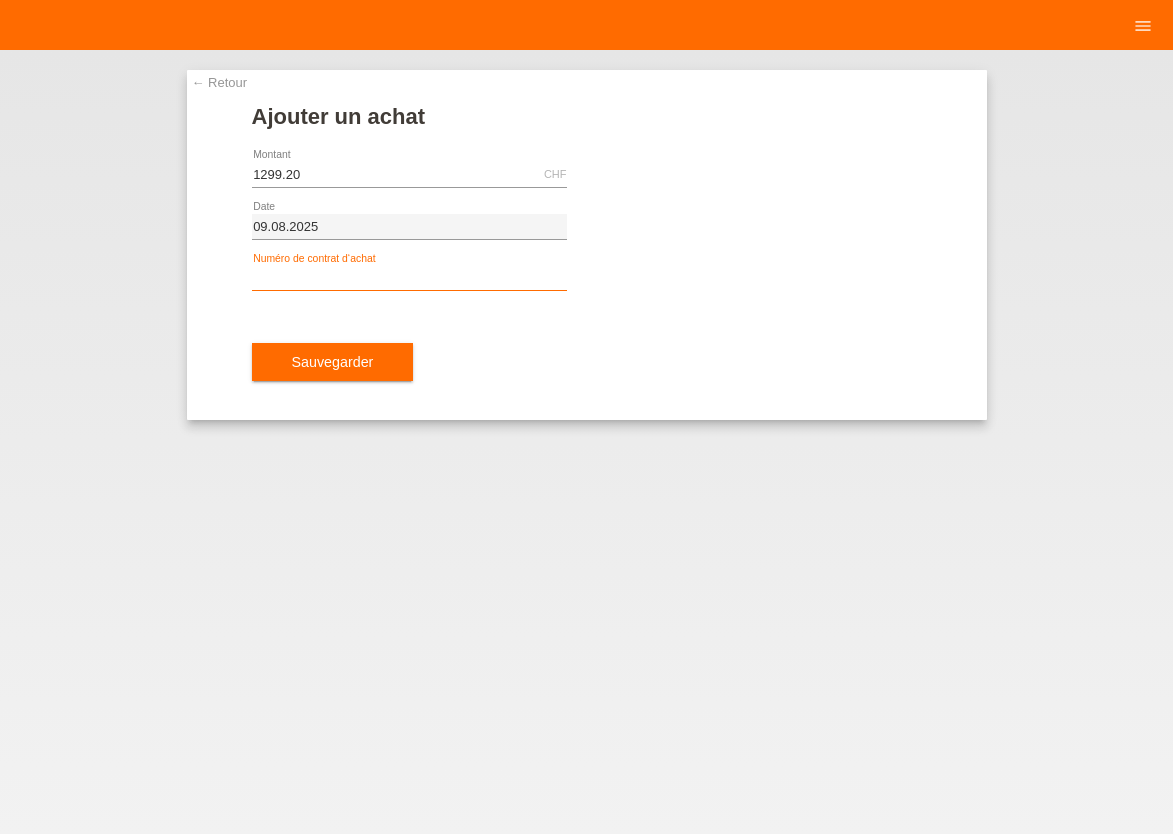 click at bounding box center [409, 278] 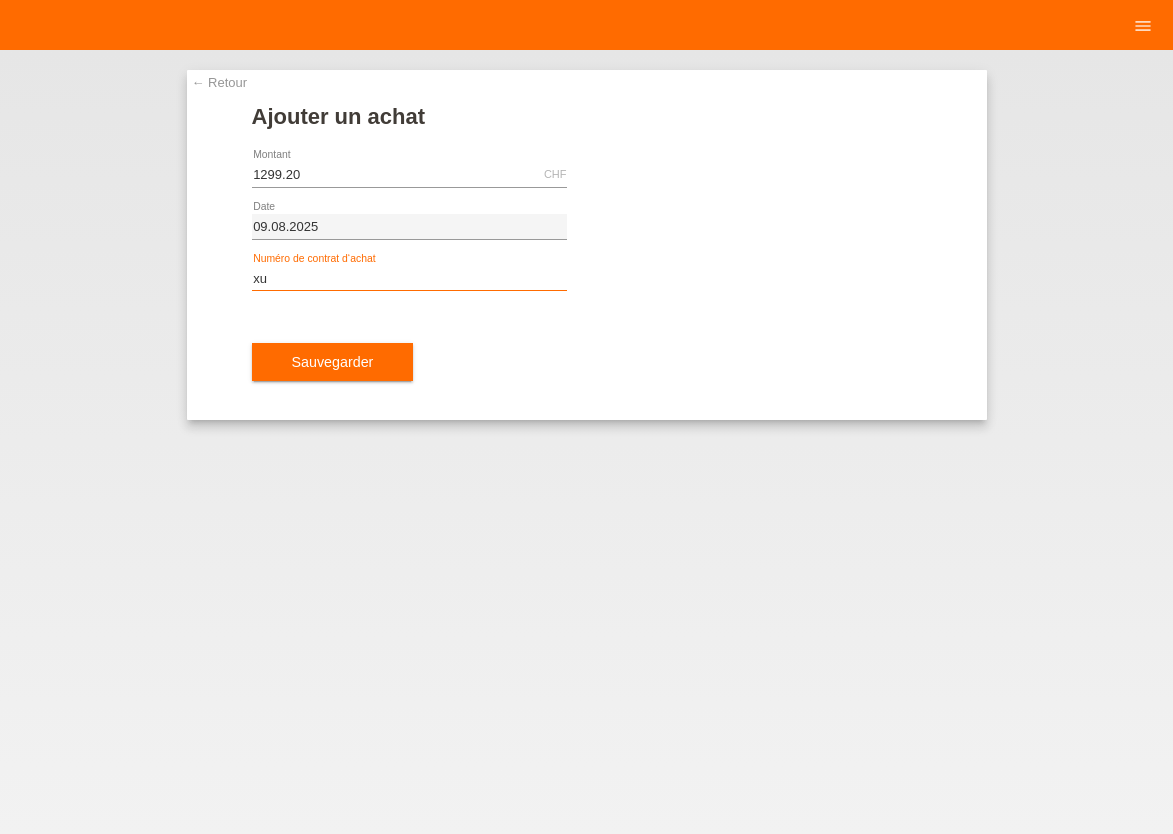 type on "x" 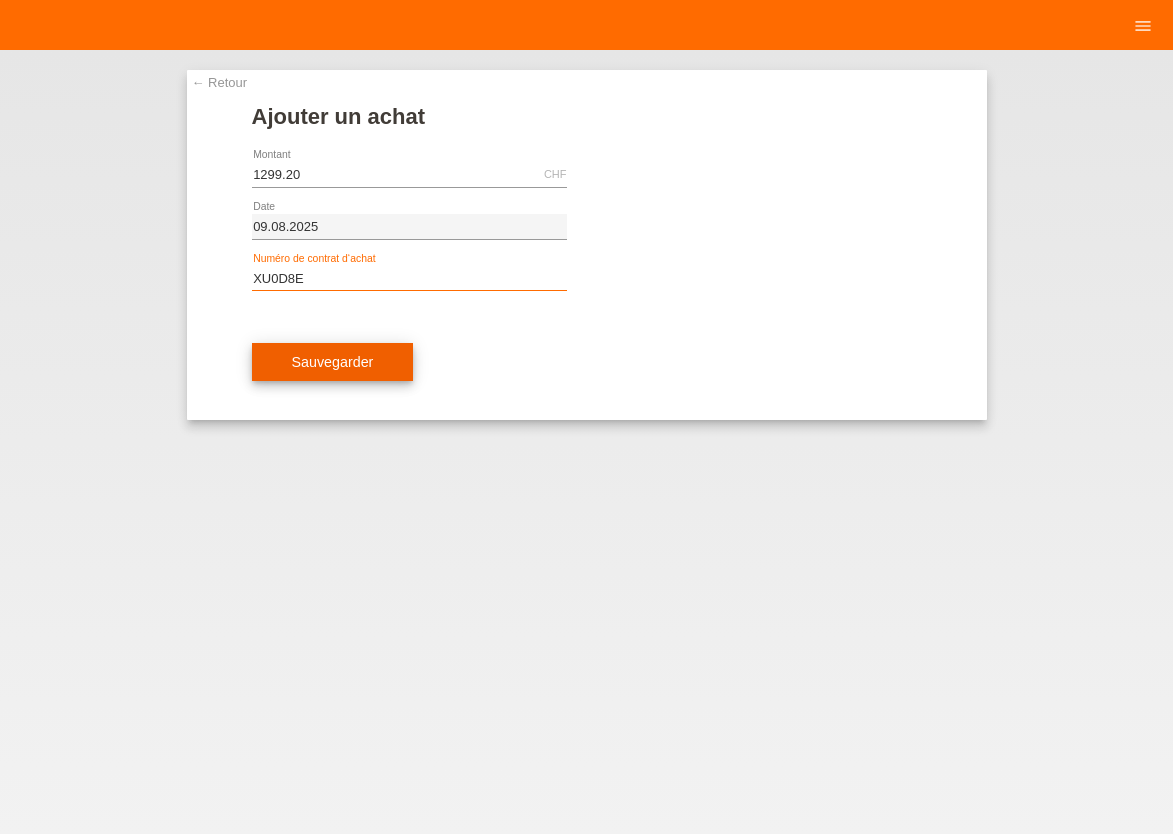 type on "XU0D8E" 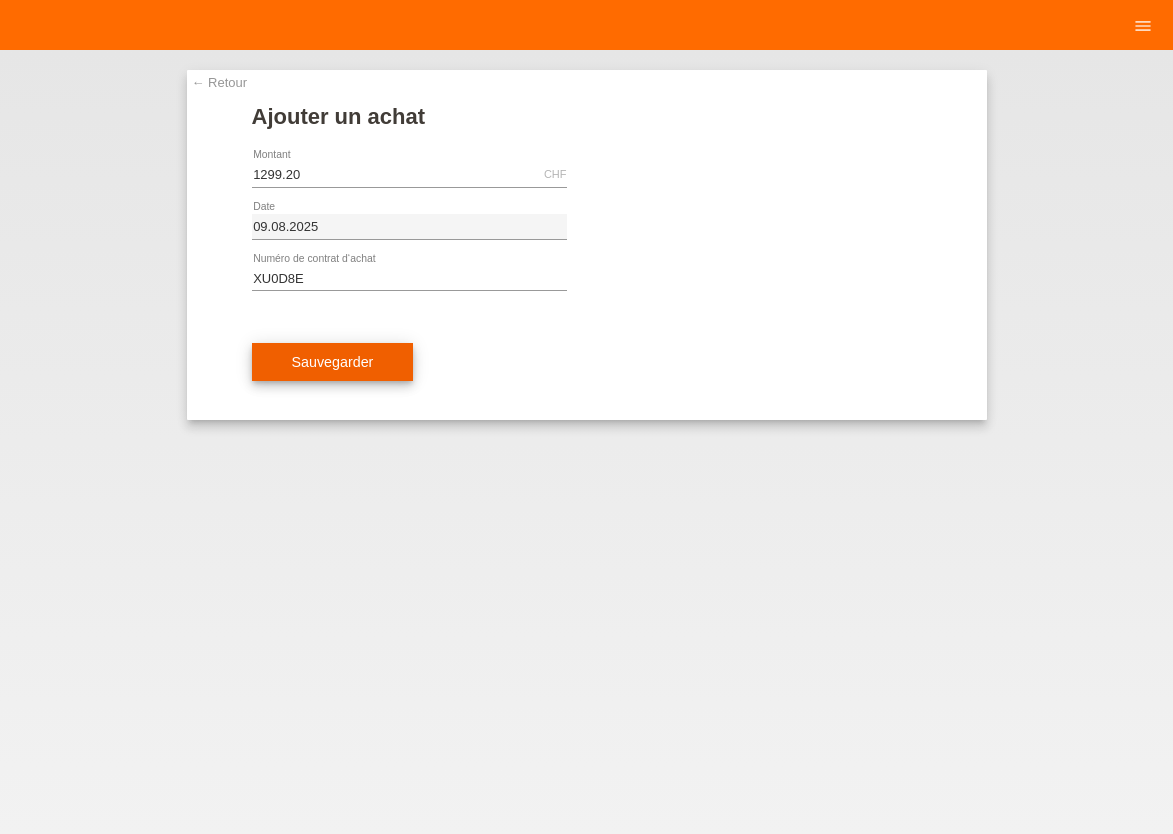 click on "Sauvegarder" at bounding box center (333, 362) 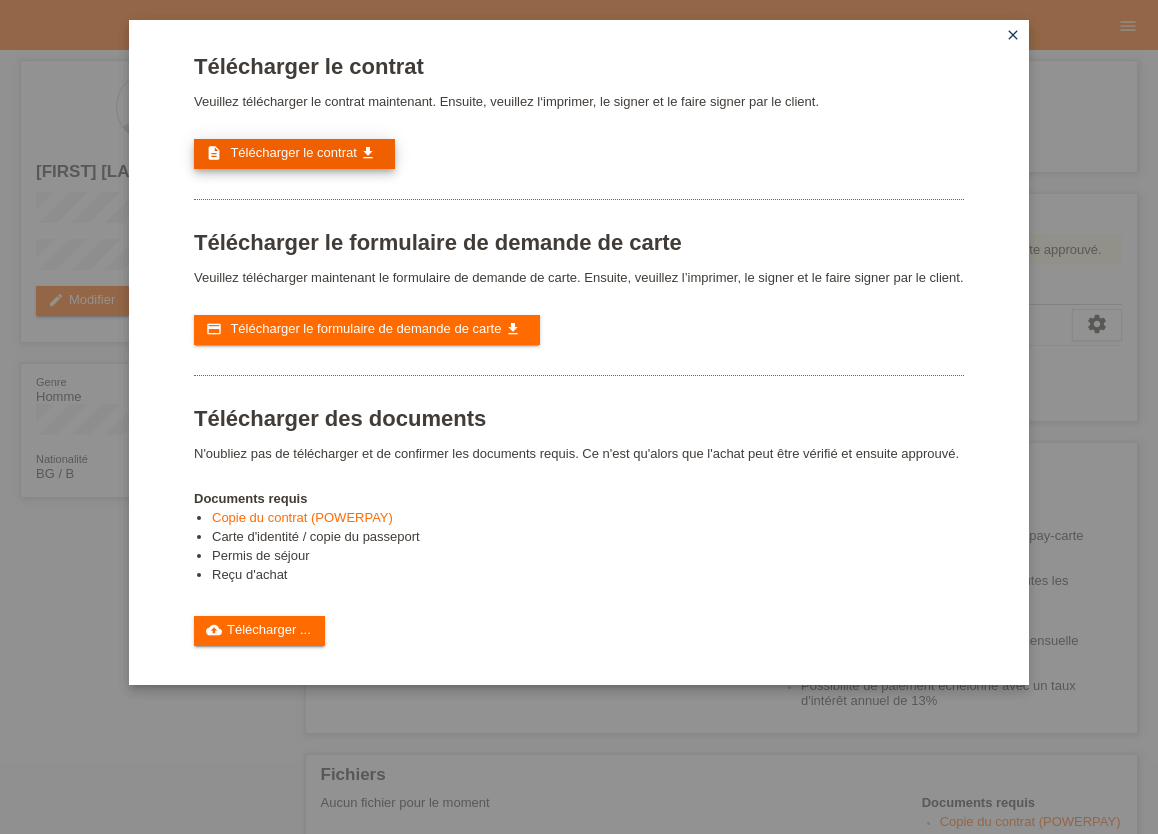 scroll, scrollTop: 0, scrollLeft: 0, axis: both 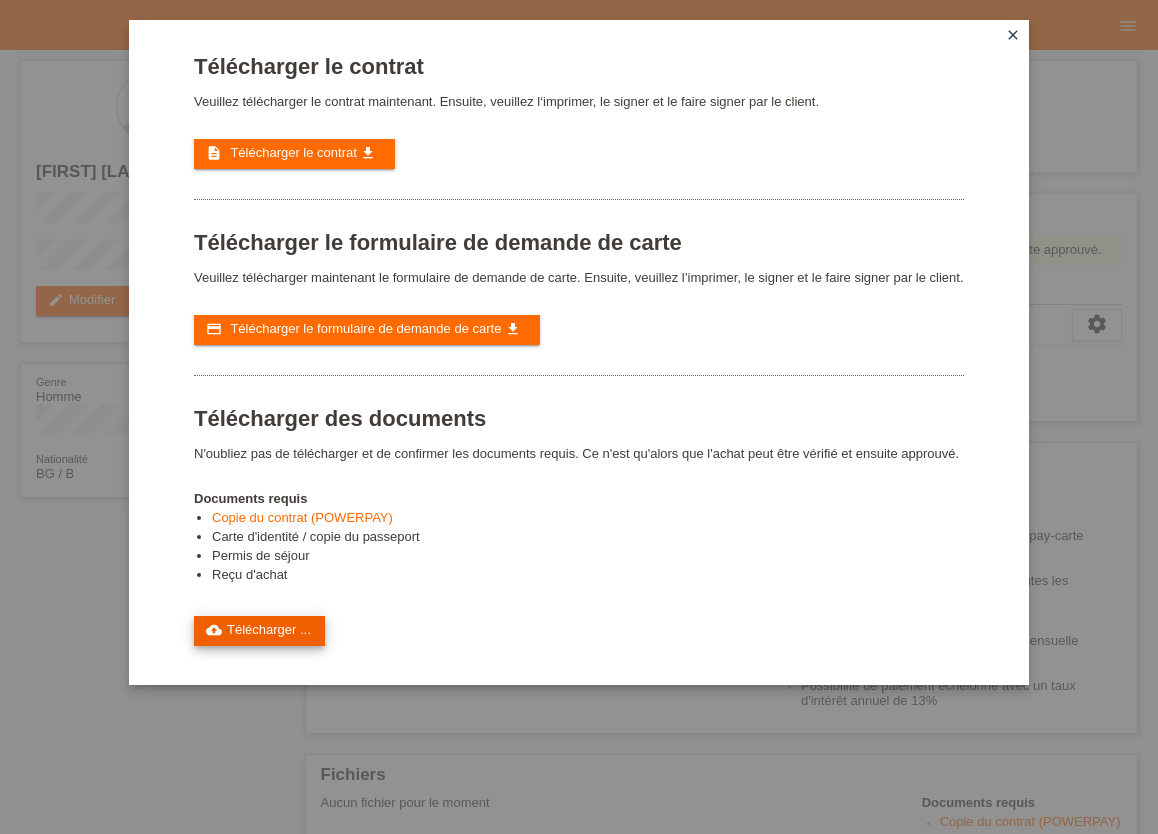 click on "cloud_upload  Télécharger ..." at bounding box center (259, 631) 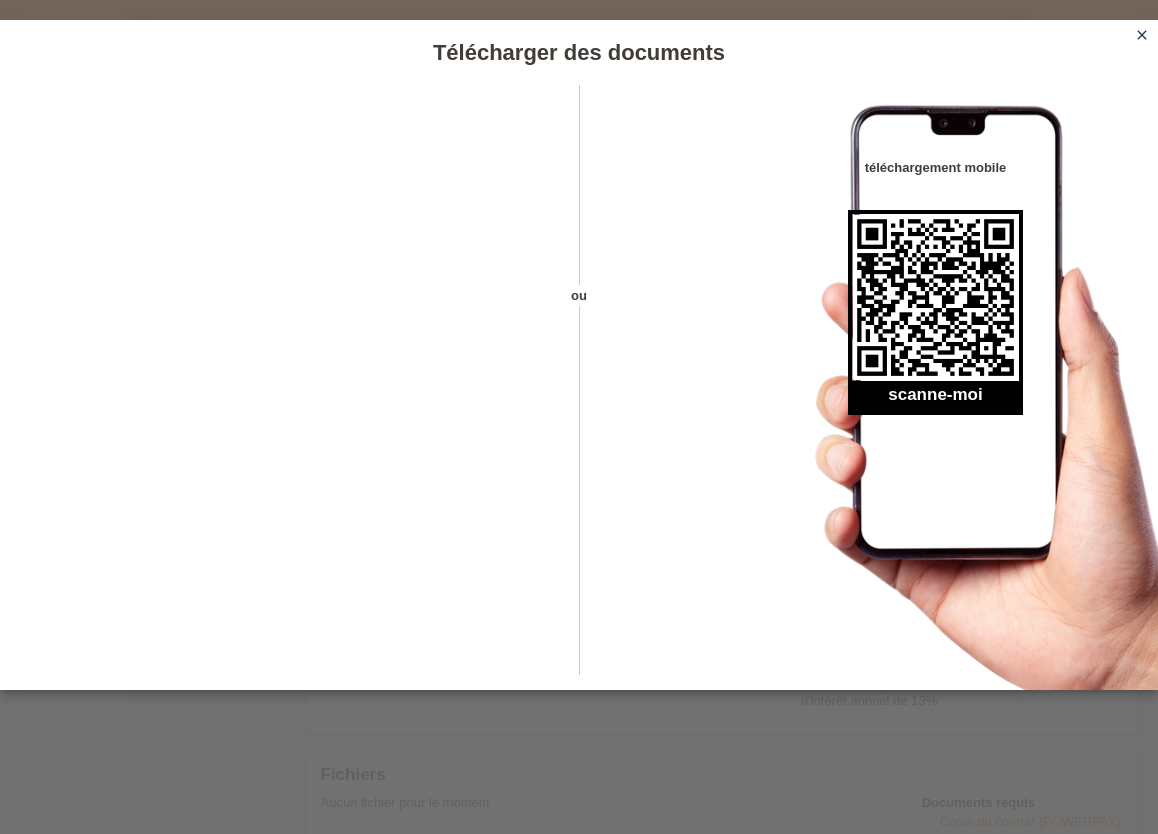 click on "close" at bounding box center [1142, 35] 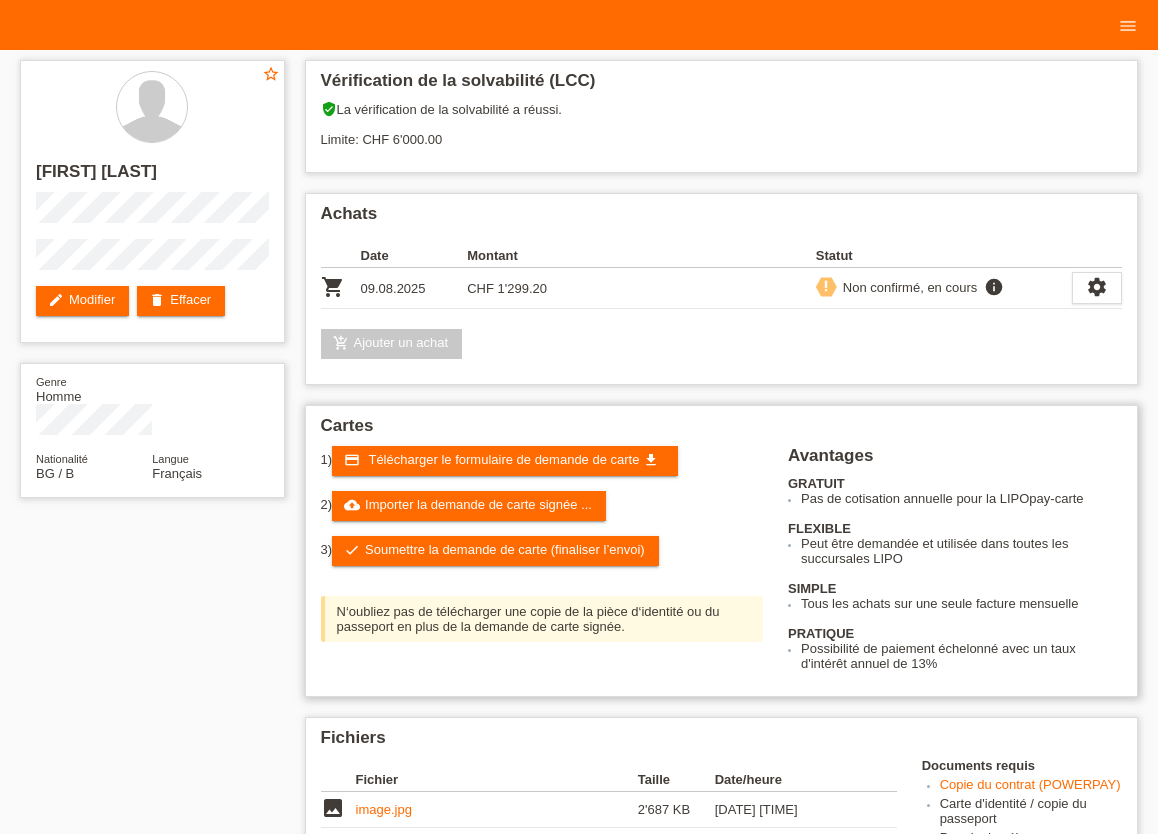 scroll, scrollTop: 0, scrollLeft: 0, axis: both 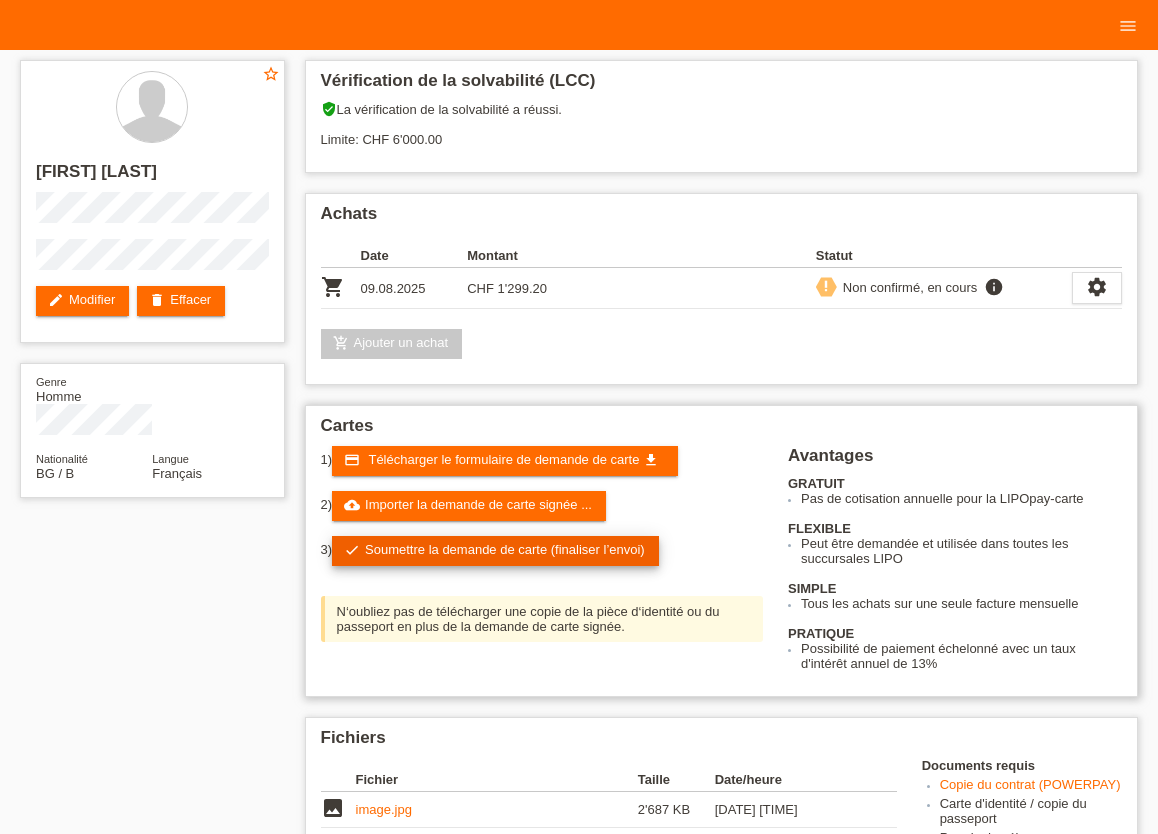 click on "check  Soumettre la demande de carte (finaliser l’envoi)" at bounding box center (495, 551) 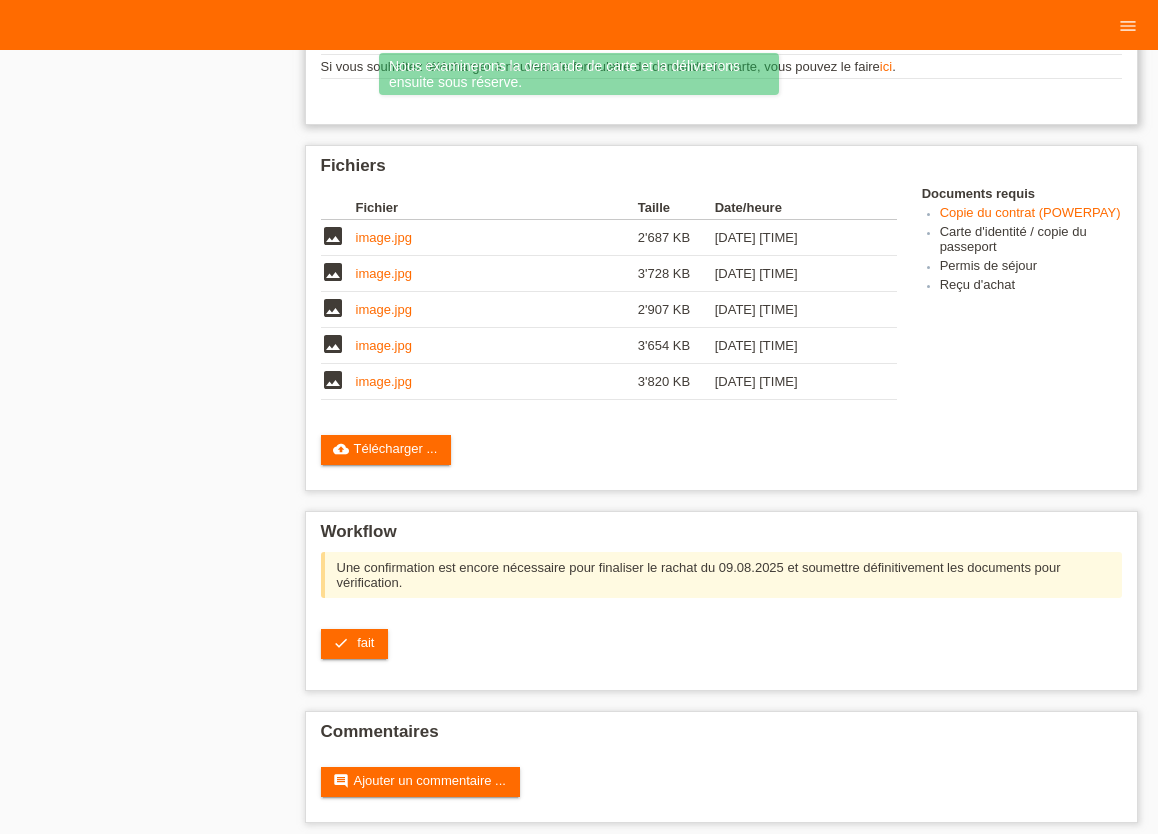 scroll, scrollTop: 495, scrollLeft: 0, axis: vertical 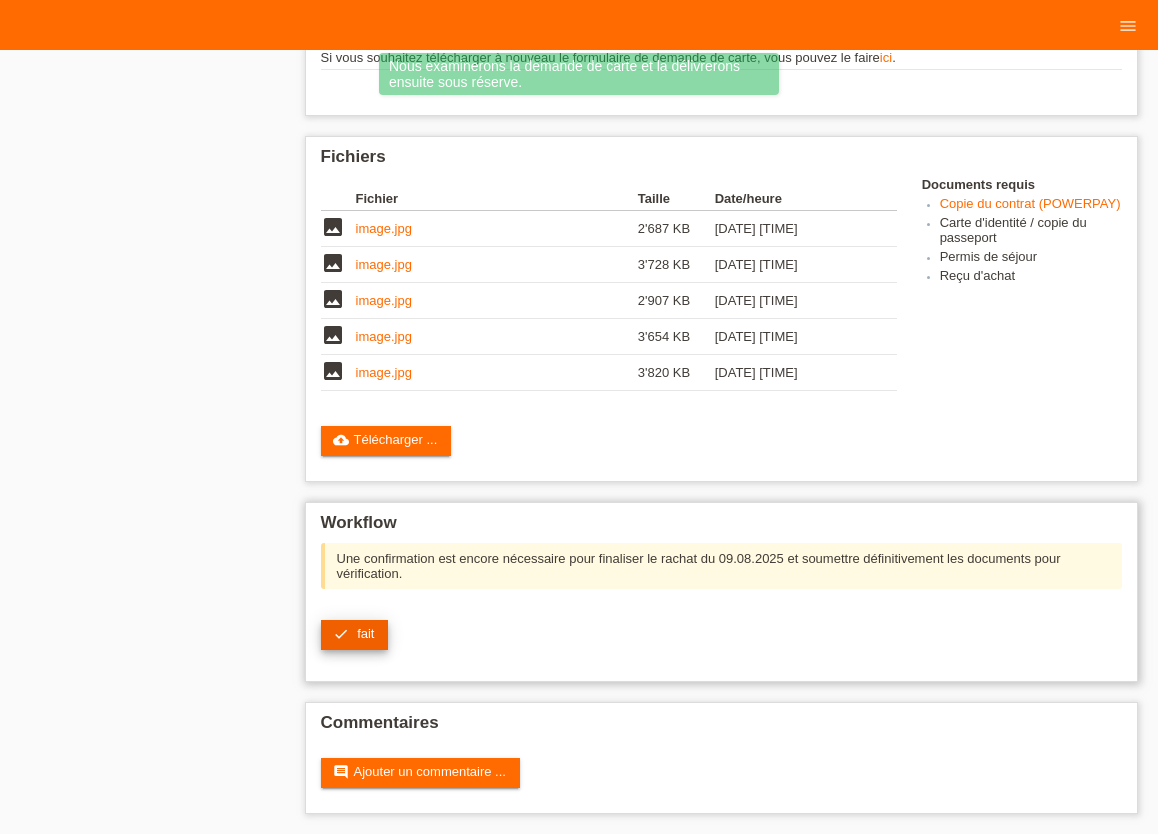 click on "fait" at bounding box center (365, 633) 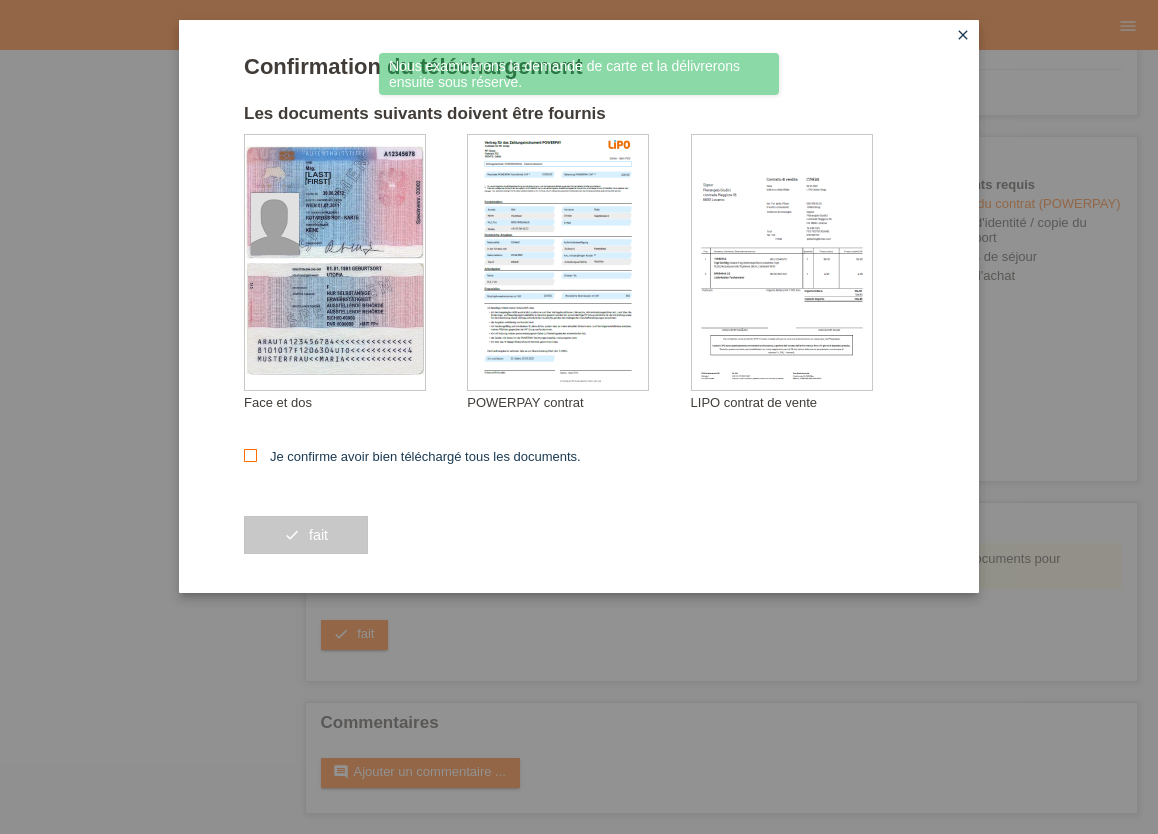 click at bounding box center (250, 455) 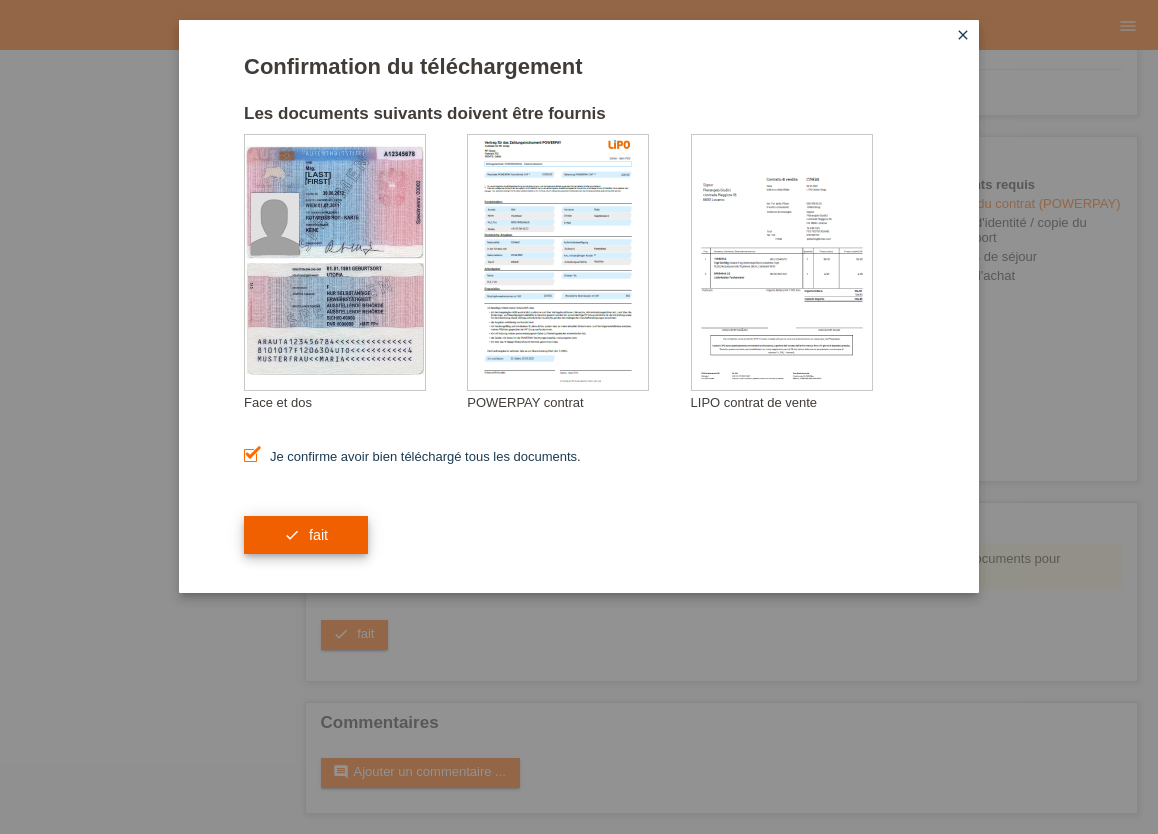 click on "fait" at bounding box center (318, 535) 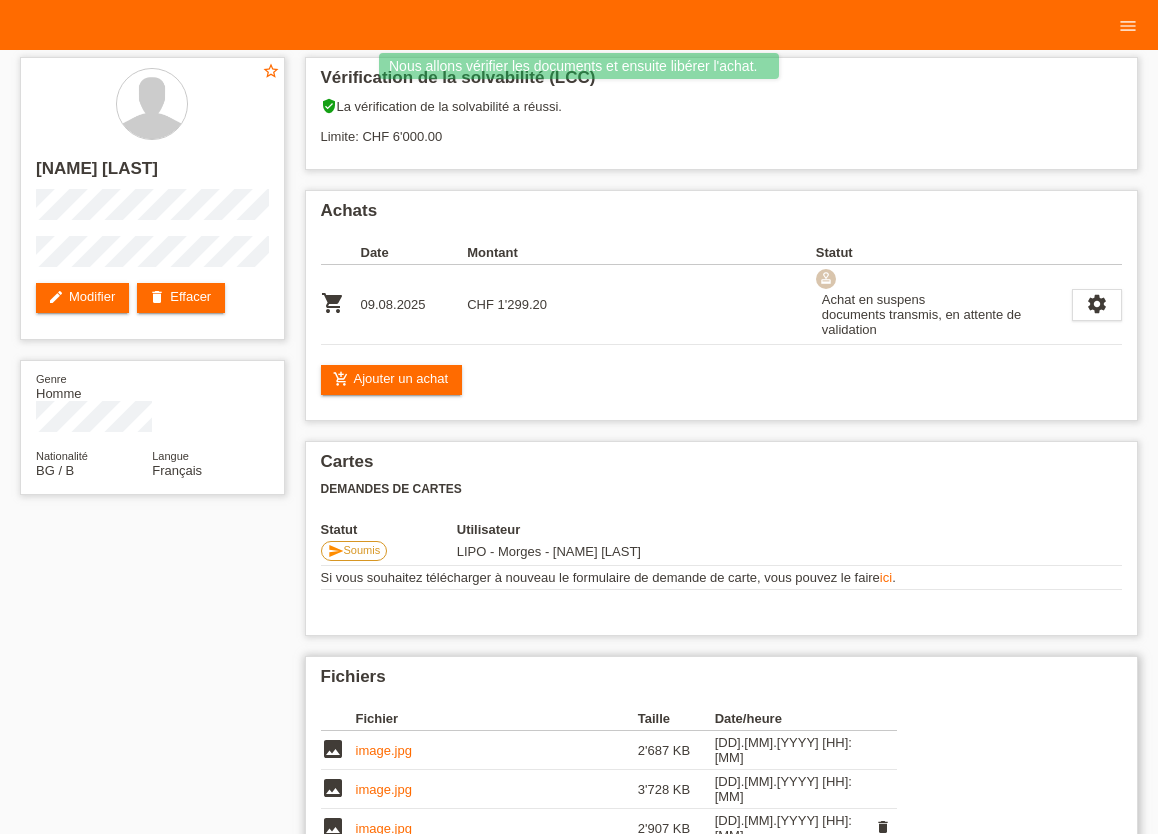 scroll, scrollTop: 0, scrollLeft: 0, axis: both 